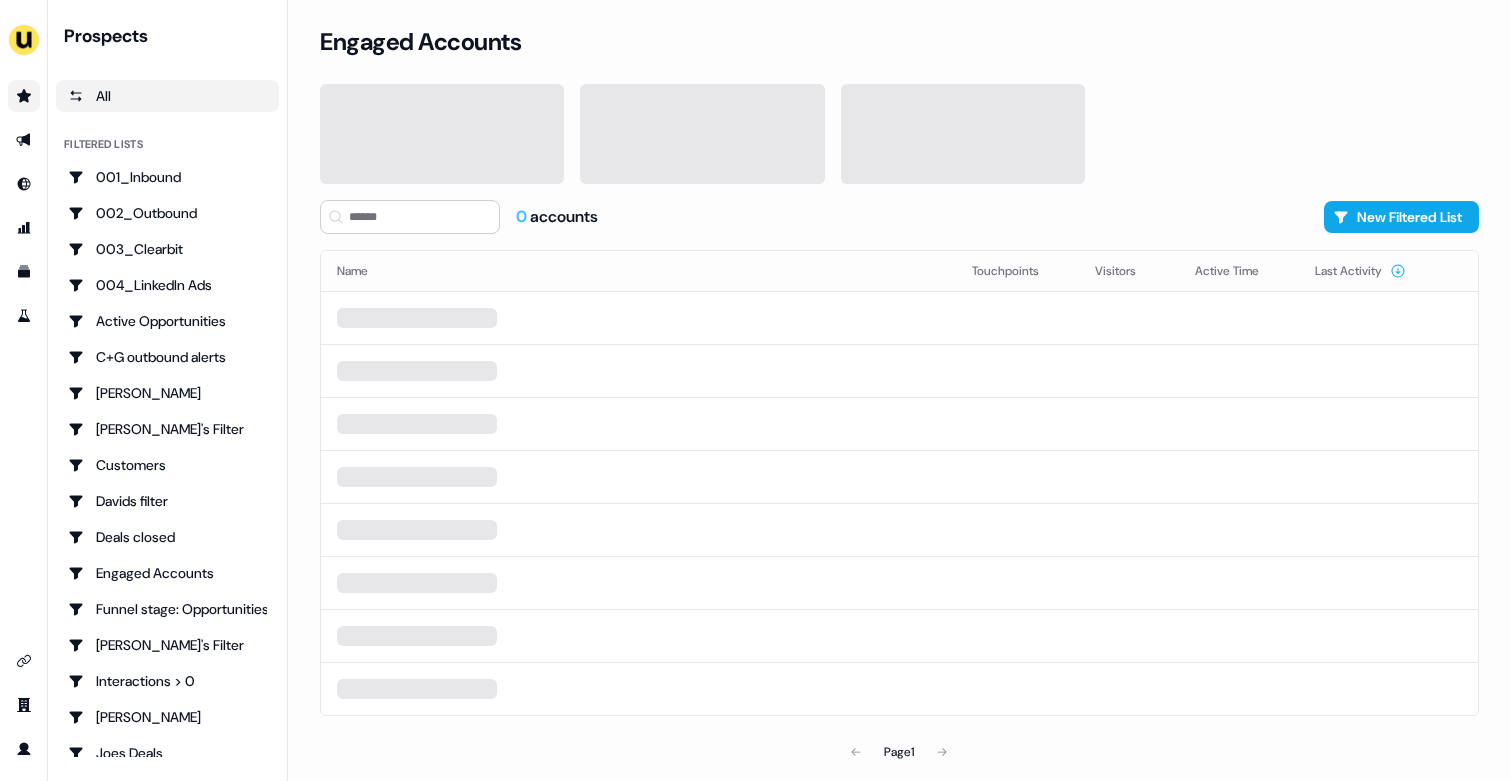 scroll, scrollTop: 0, scrollLeft: 0, axis: both 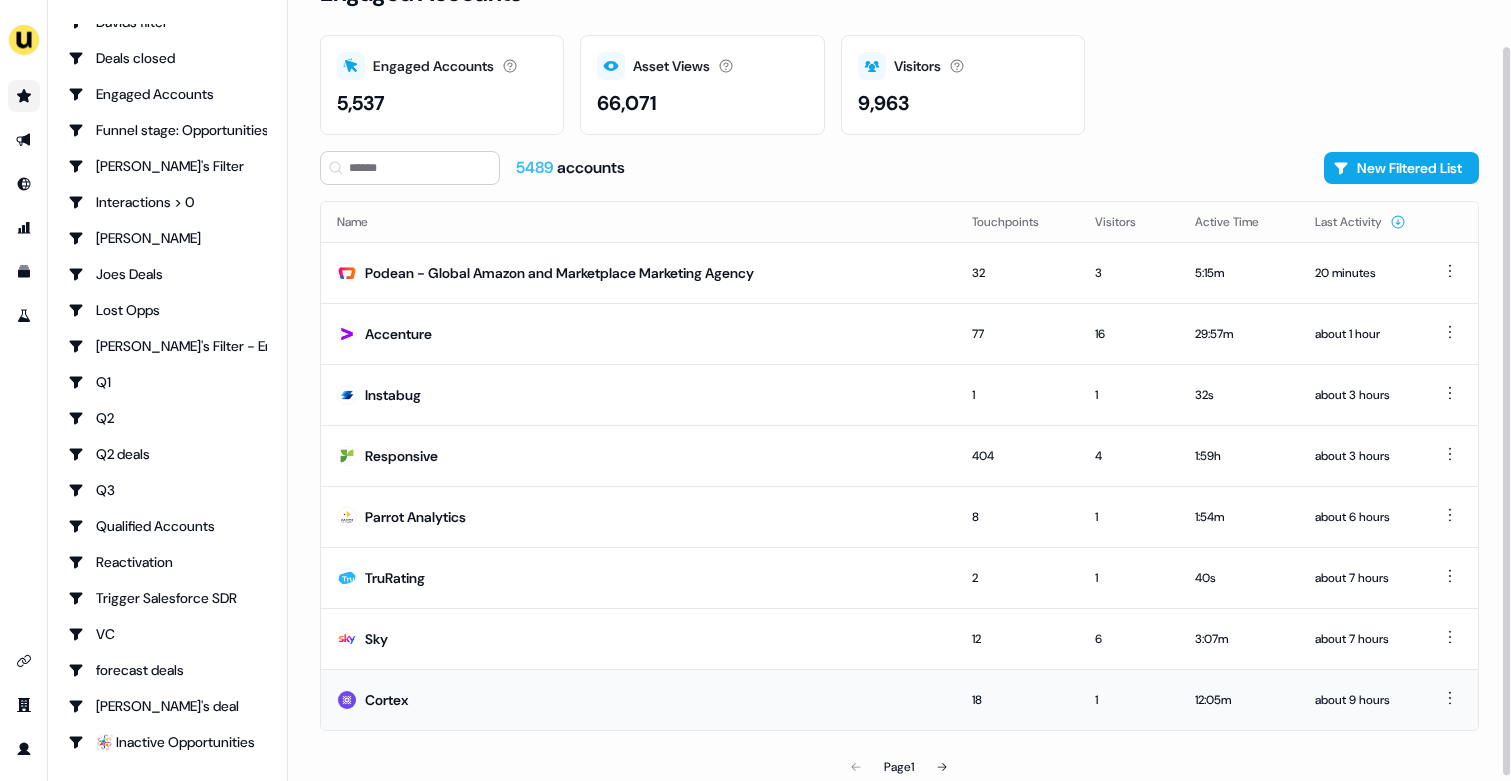click on "Cortex" at bounding box center [638, 699] 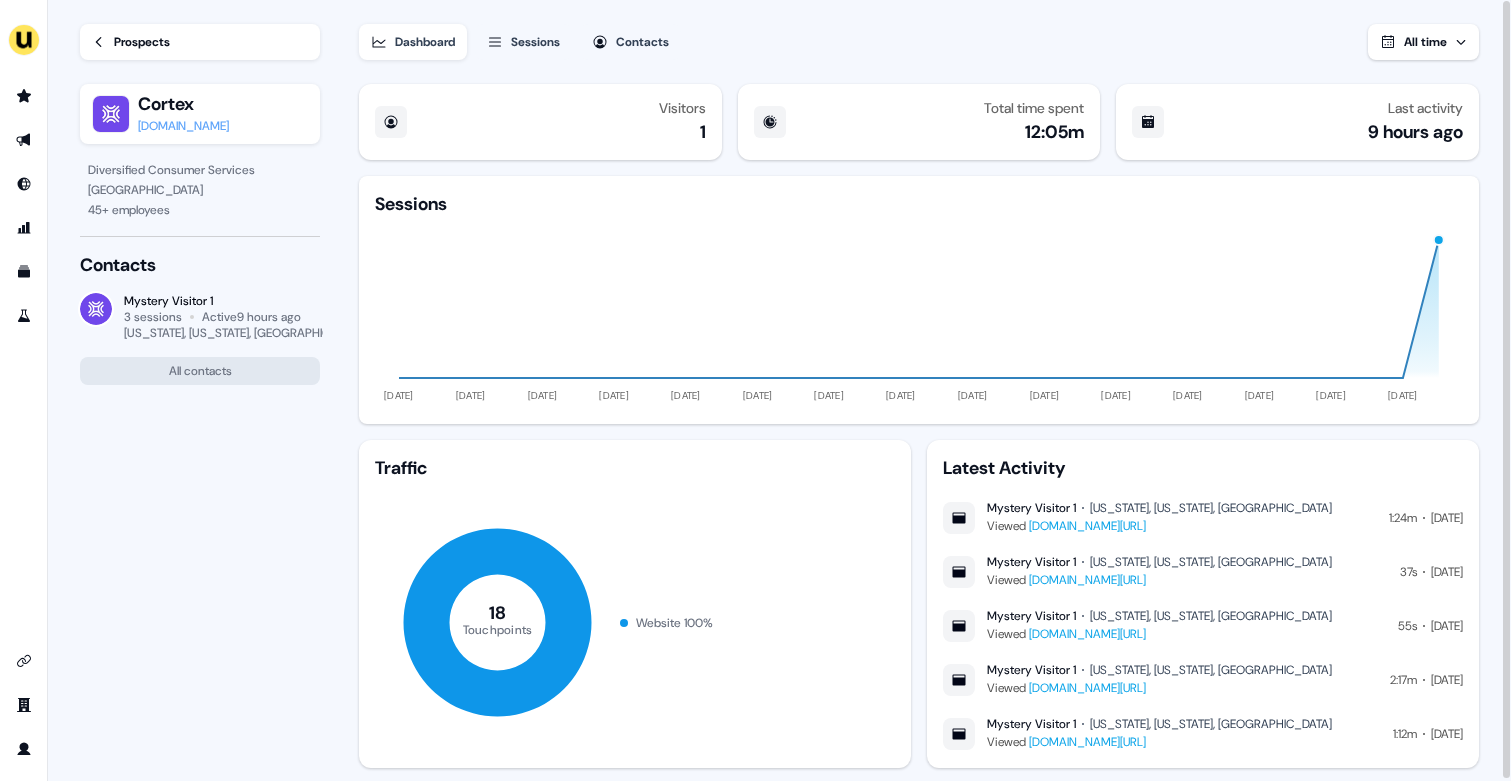 click on "cortex.io" at bounding box center (183, 126) 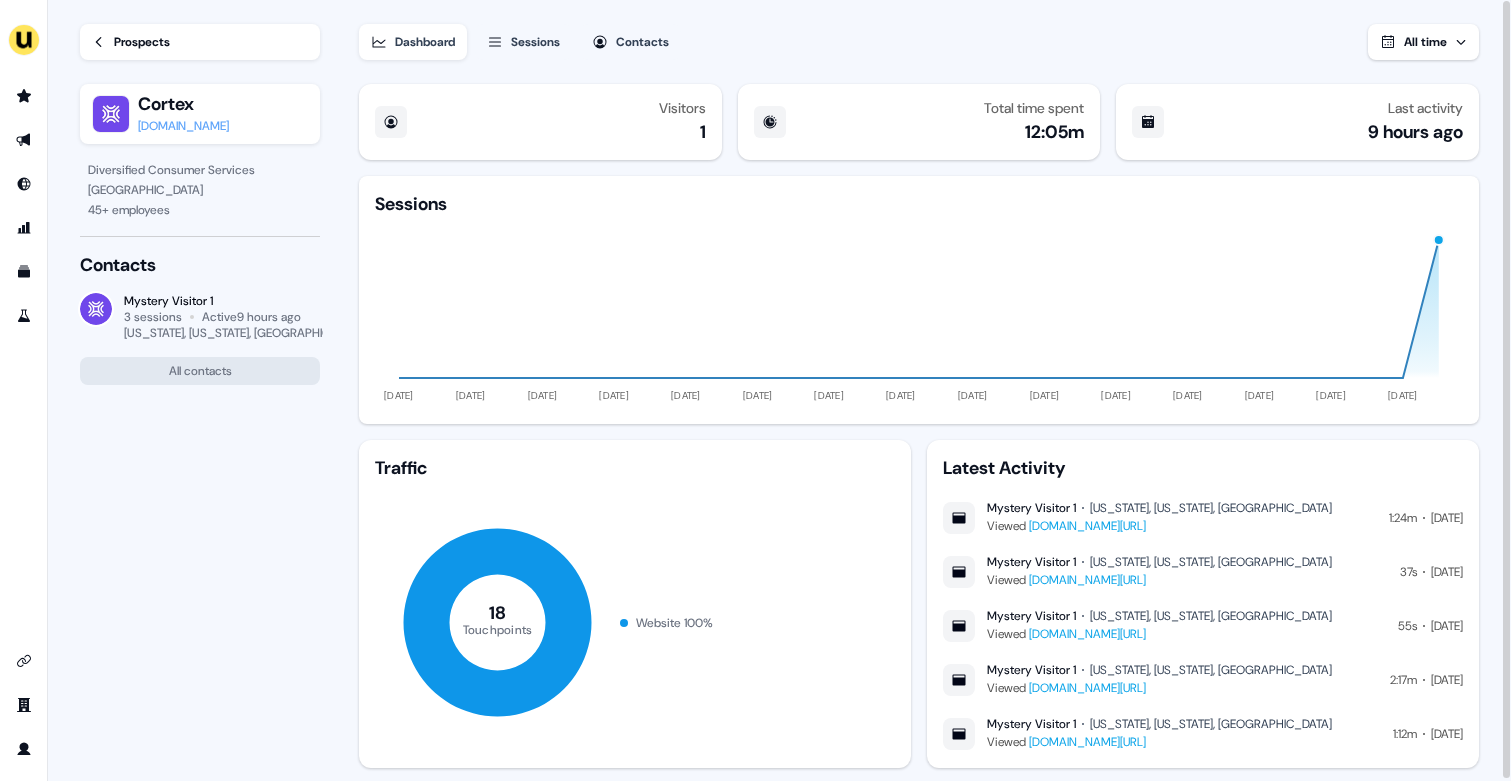 click on "Sessions" at bounding box center (535, 42) 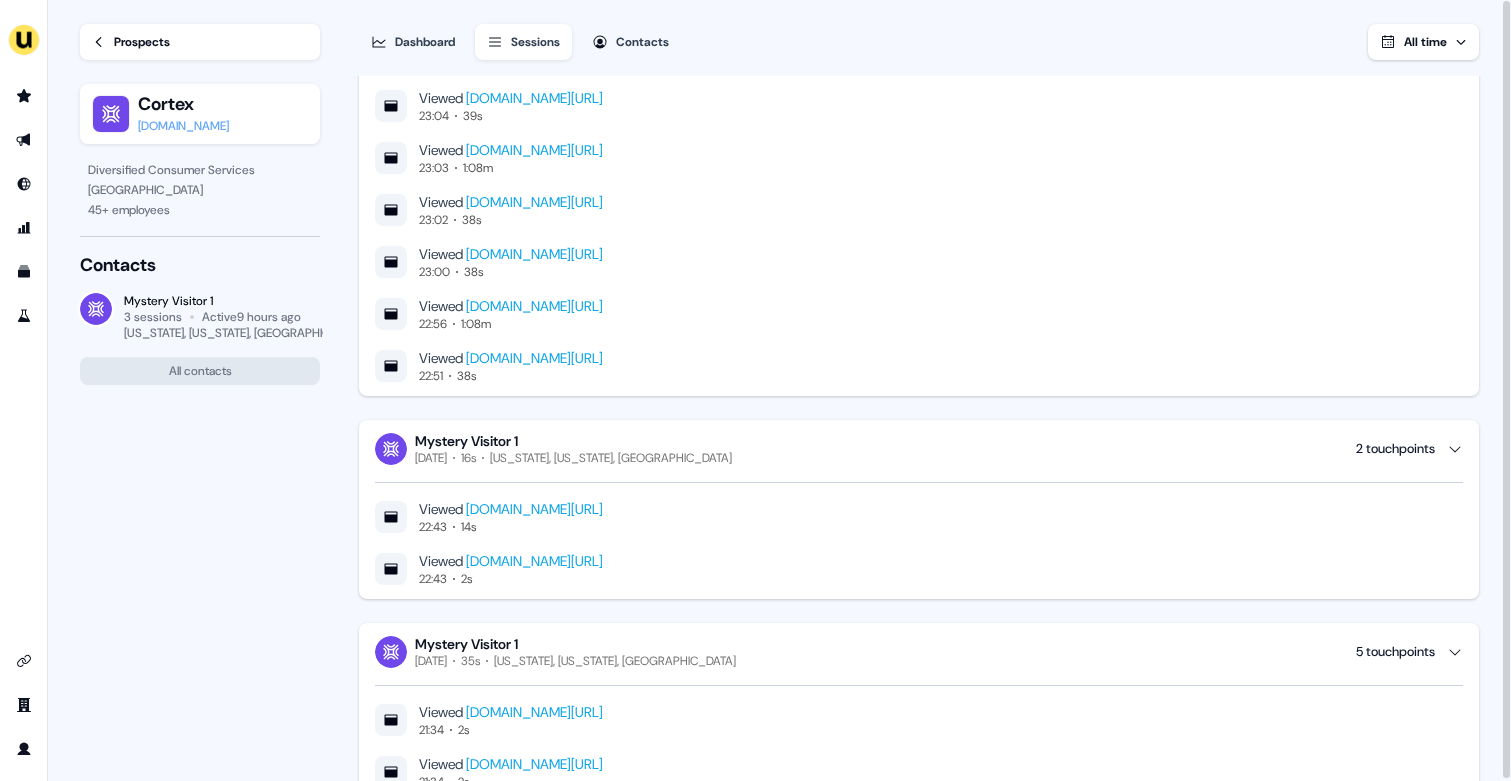 scroll, scrollTop: 566, scrollLeft: 0, axis: vertical 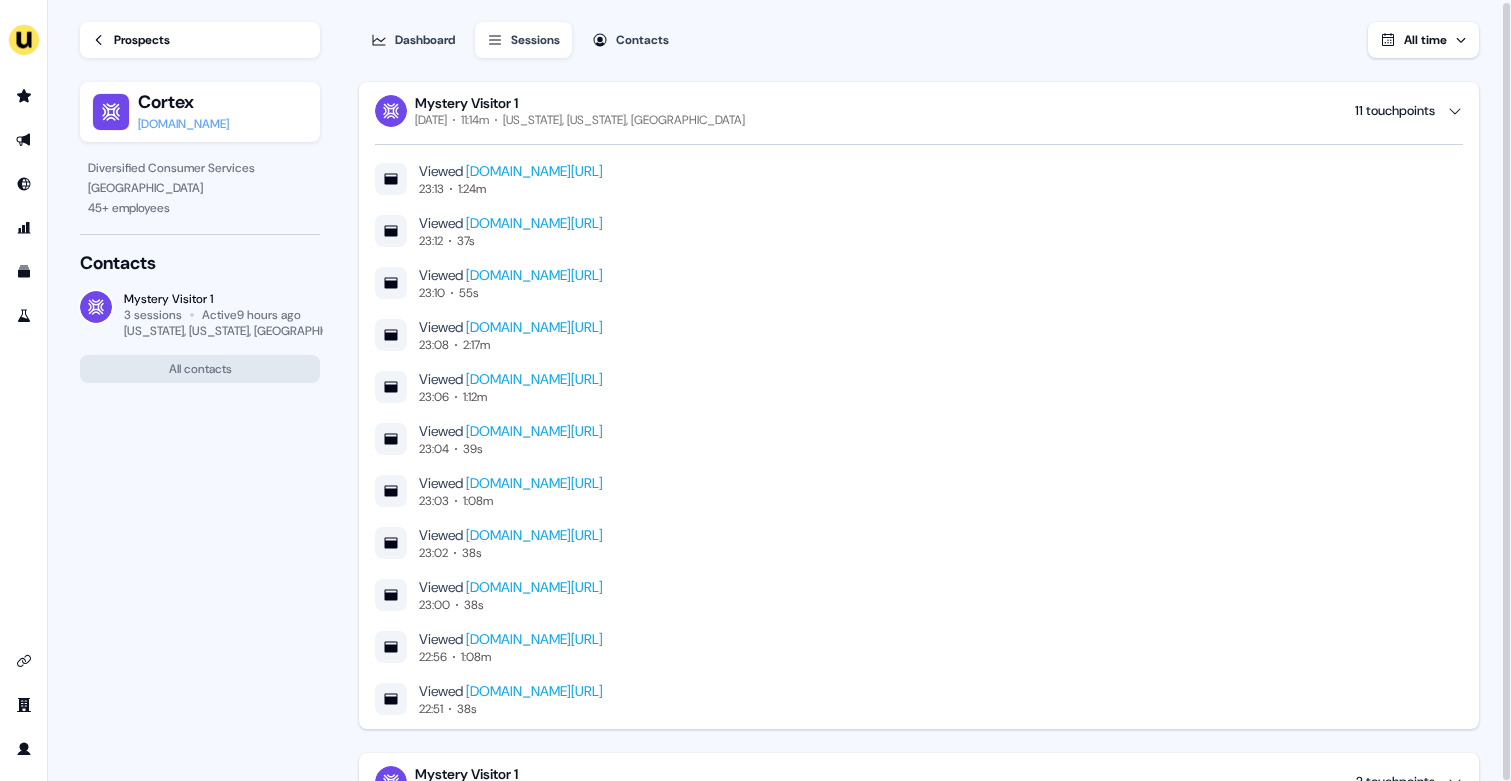 click on "Prospects" at bounding box center [142, 40] 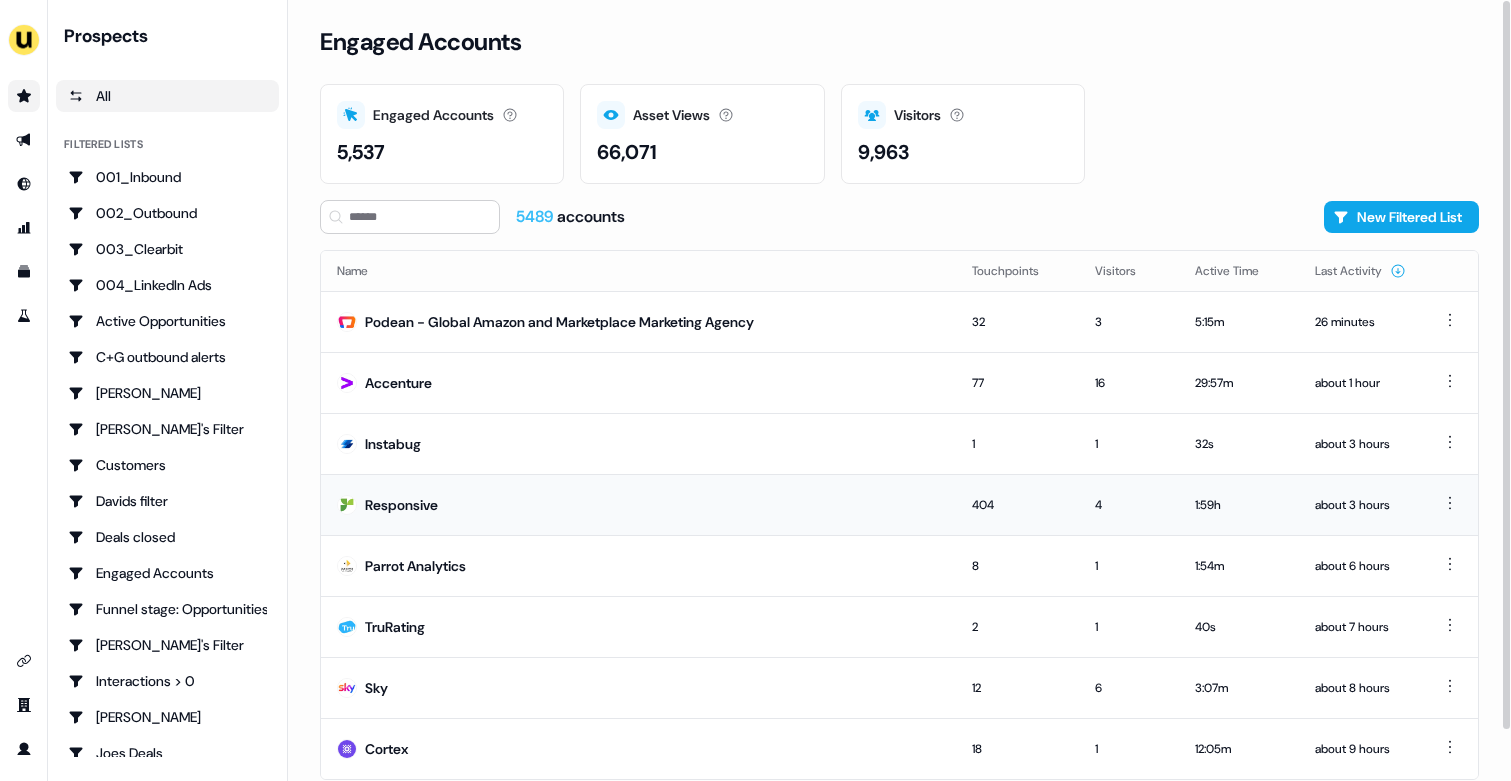 scroll, scrollTop: 54, scrollLeft: 0, axis: vertical 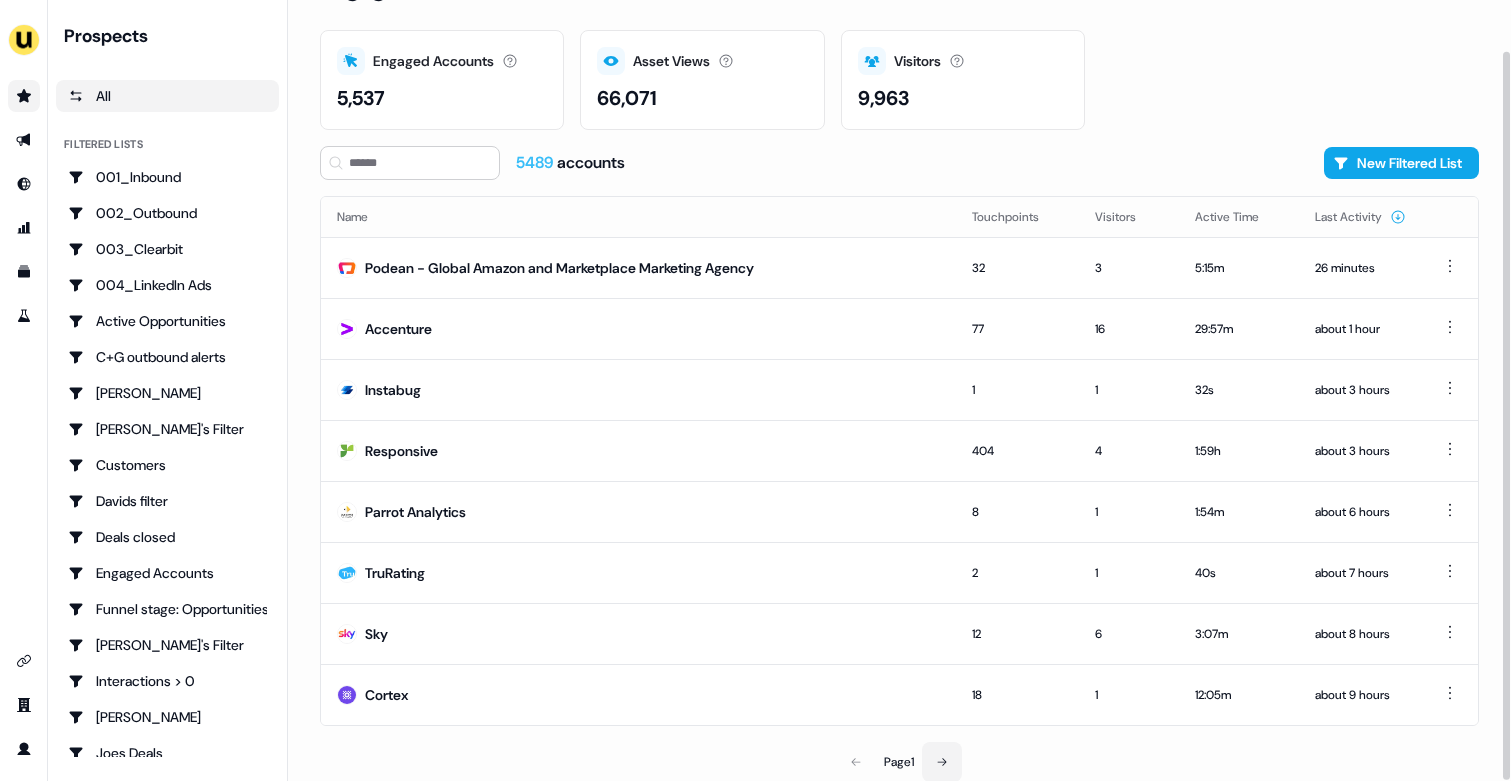 click at bounding box center [942, 762] 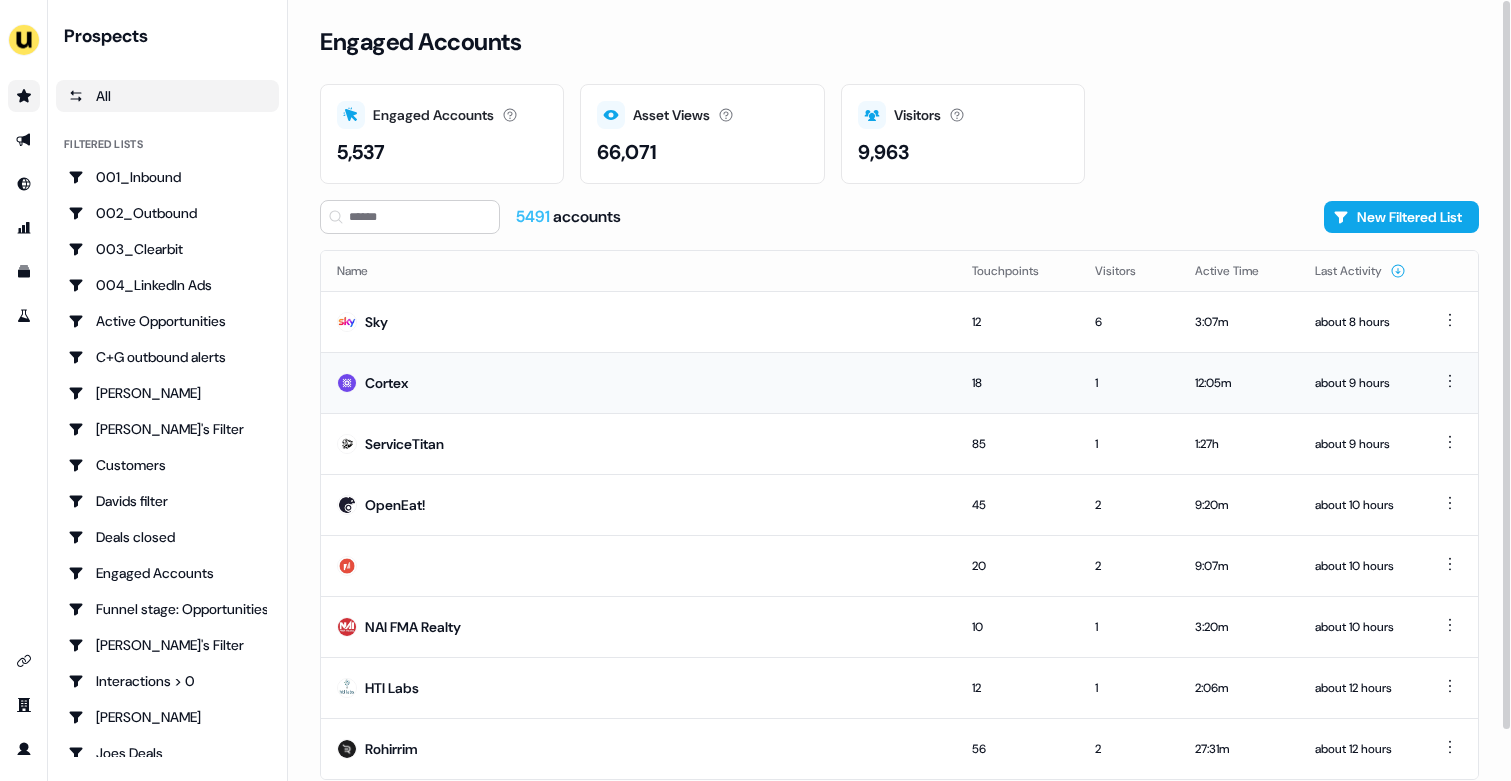 scroll, scrollTop: 54, scrollLeft: 0, axis: vertical 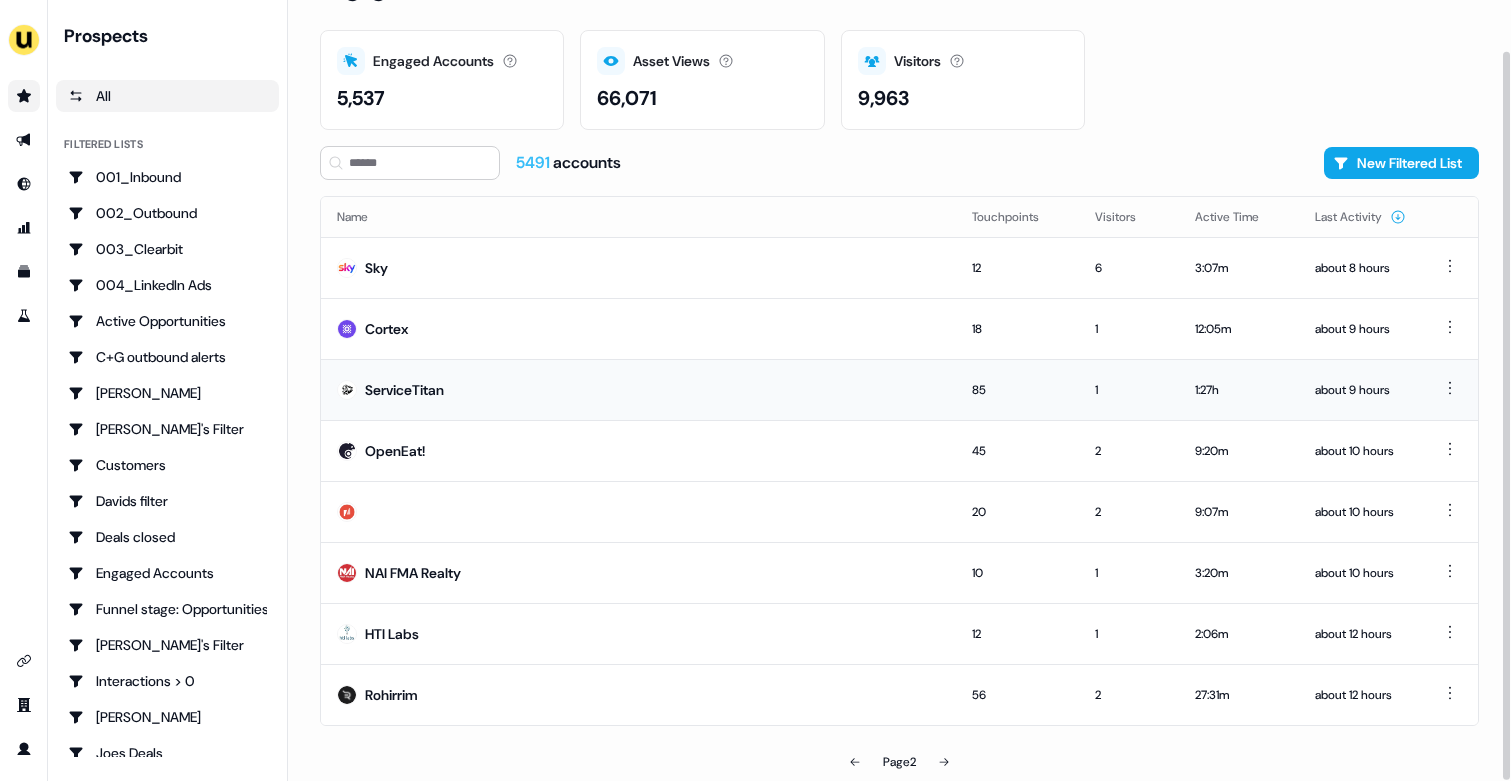 click on "ServiceTitan" at bounding box center [638, 389] 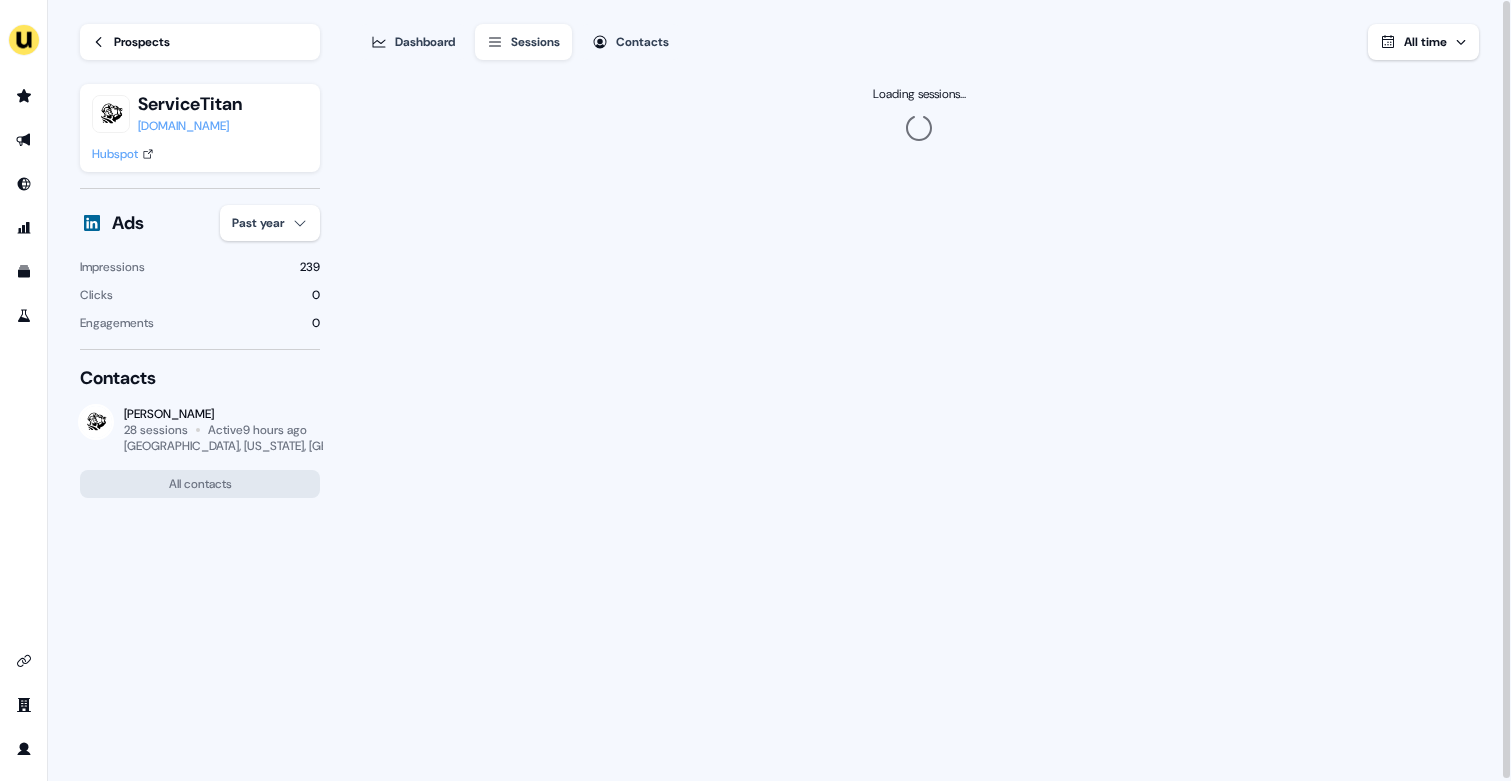 click on "For the best experience switch devices to a bigger screen. Go to Userled.io Loading... Prospects ServiceTitan www.servicetitan.com Hubspot Ads Past year Impressions 239 Clicks 0 Engagements 0 Contacts Colleen Connery 28   sessions Active  9 hours ago Dallas, Texas, US All contacts Dashboard Sessions Contacts All time Loading sessions... 15" at bounding box center (755, 390) 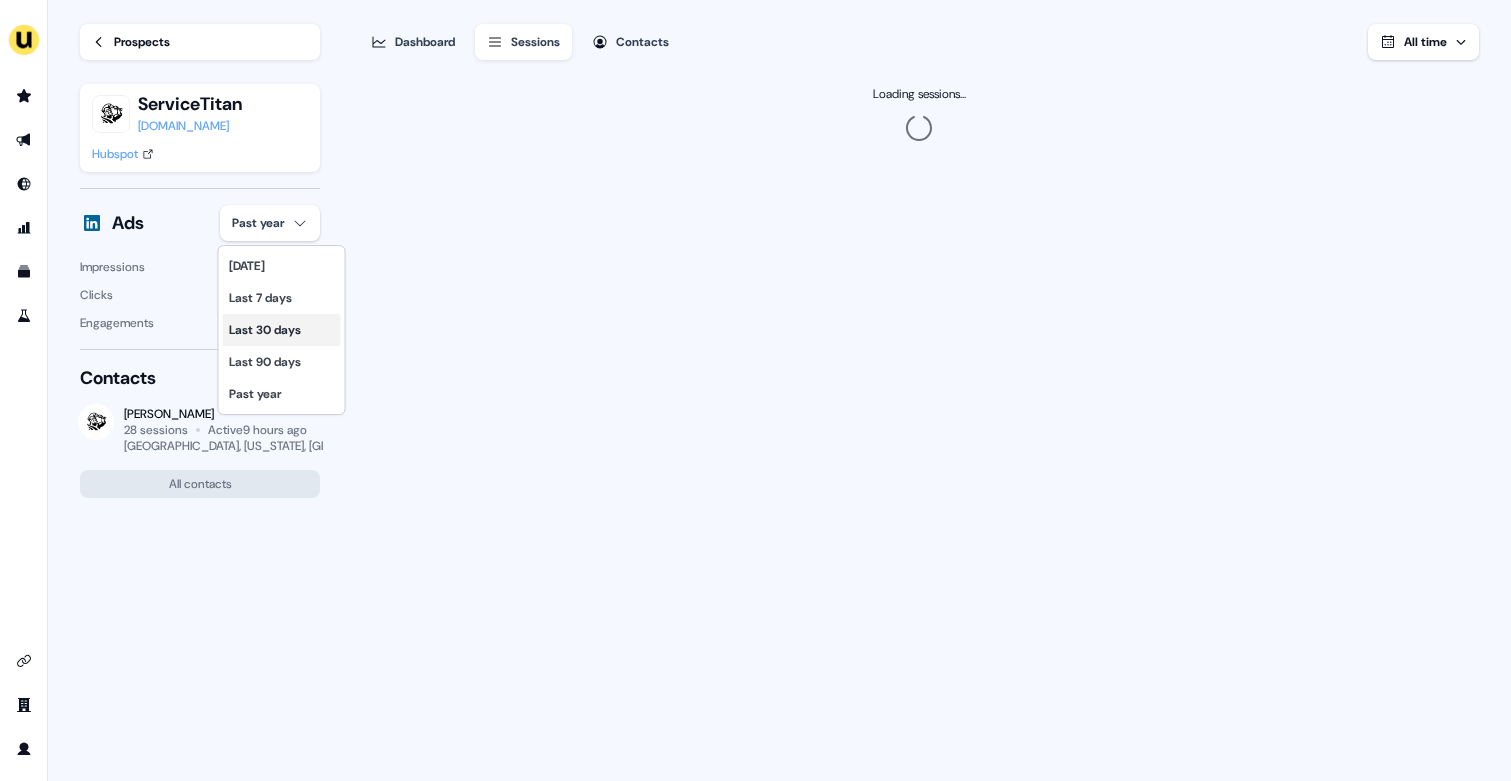 click on "Last 30 days" at bounding box center [282, 330] 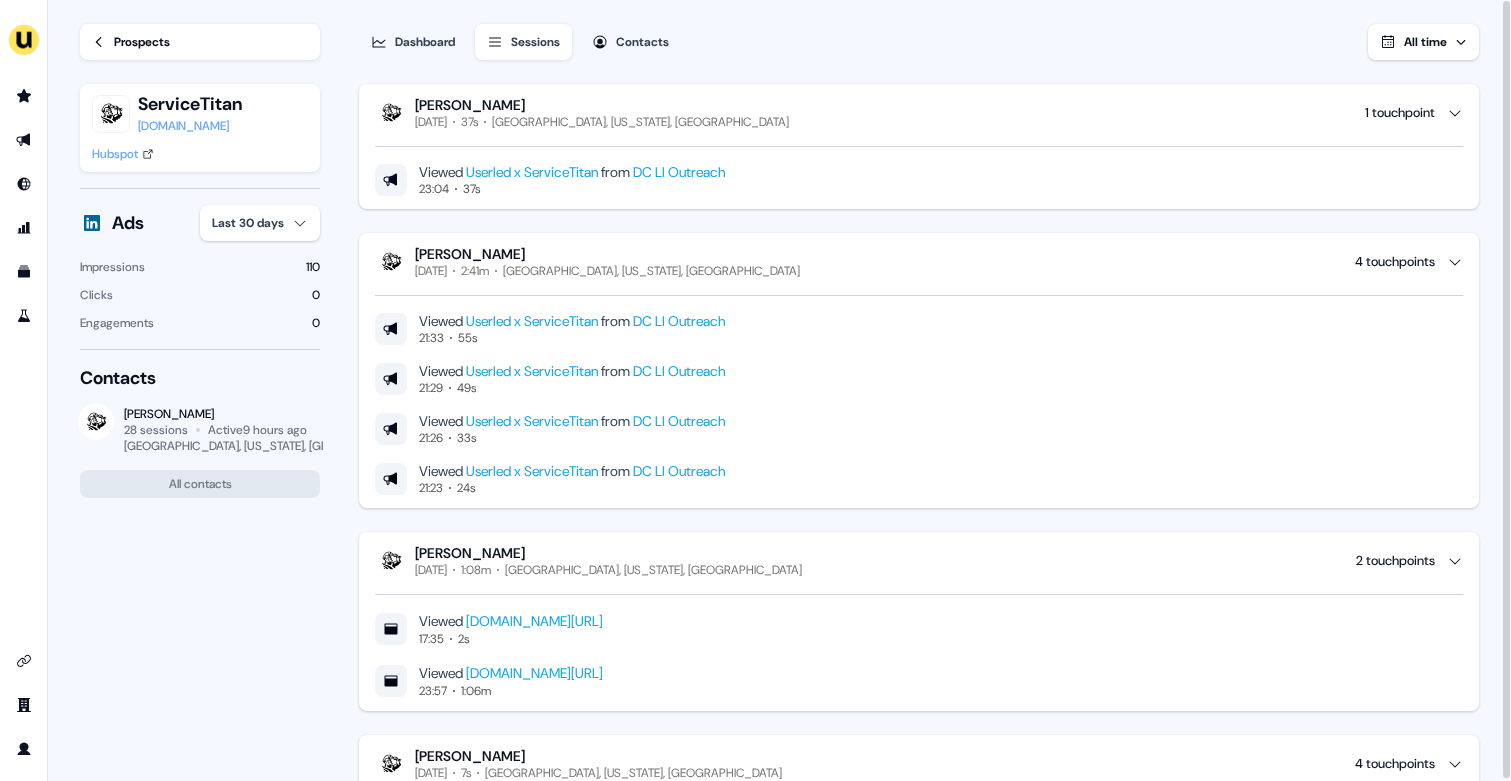 click on "Prospects" at bounding box center (200, 42) 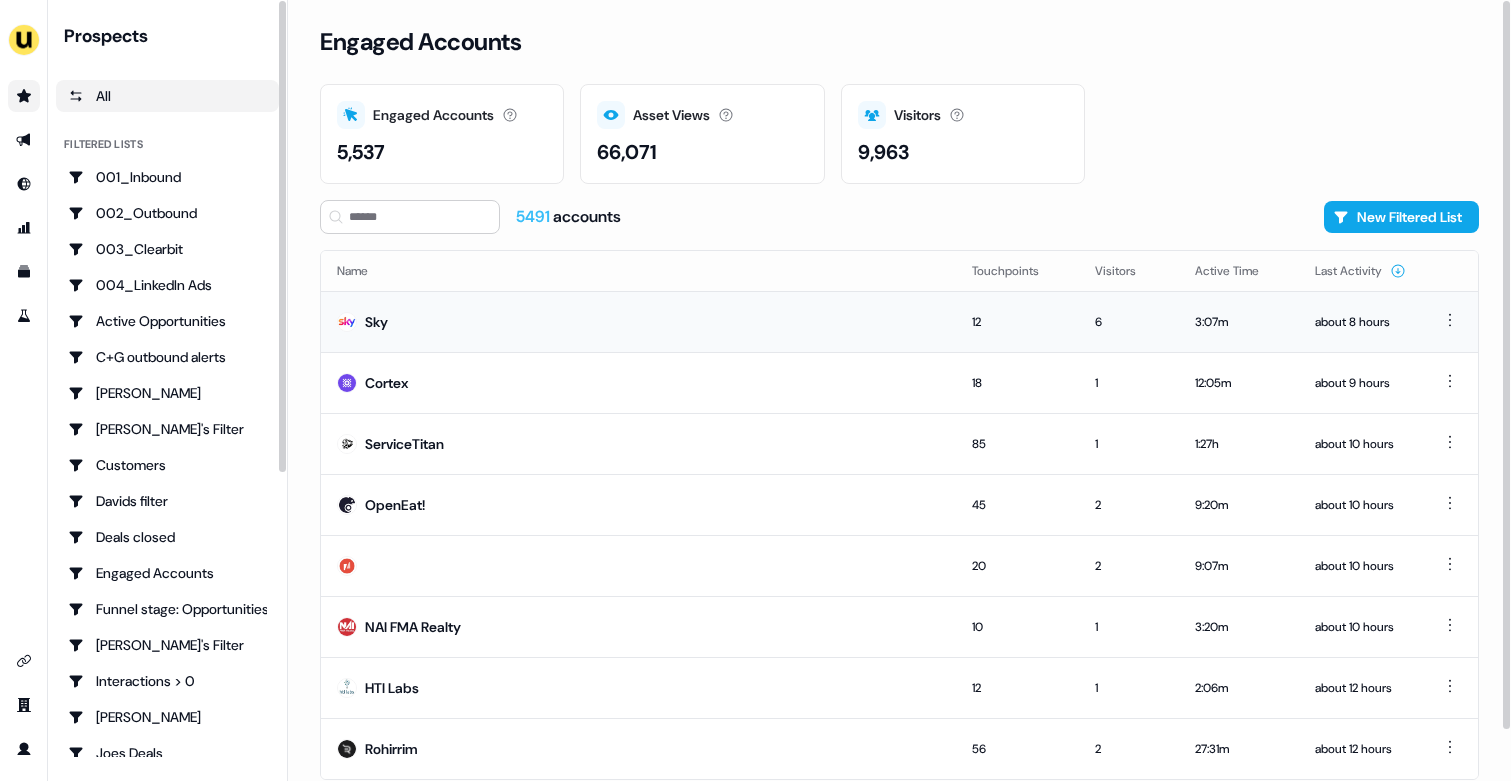 scroll, scrollTop: 54, scrollLeft: 0, axis: vertical 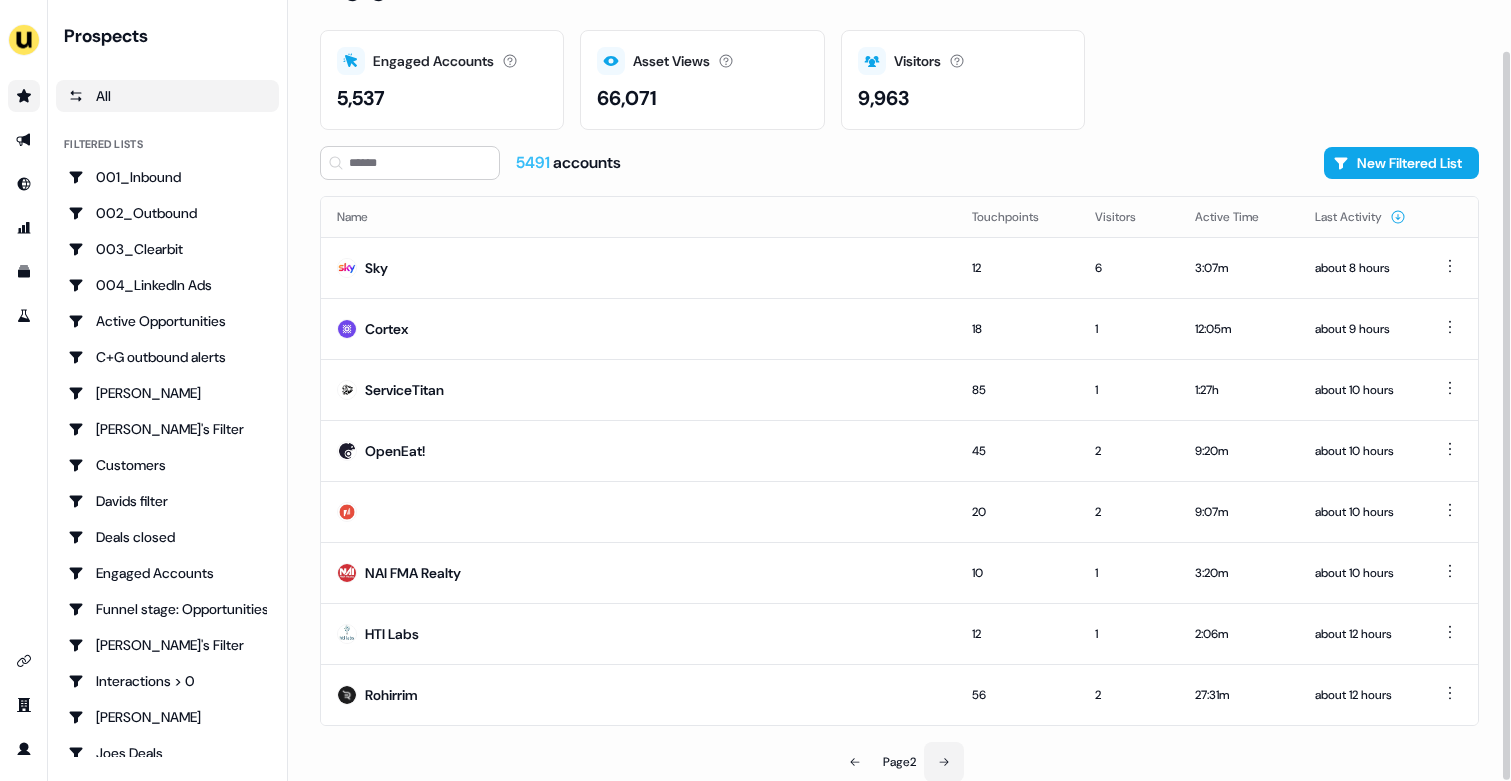 click at bounding box center [944, 762] 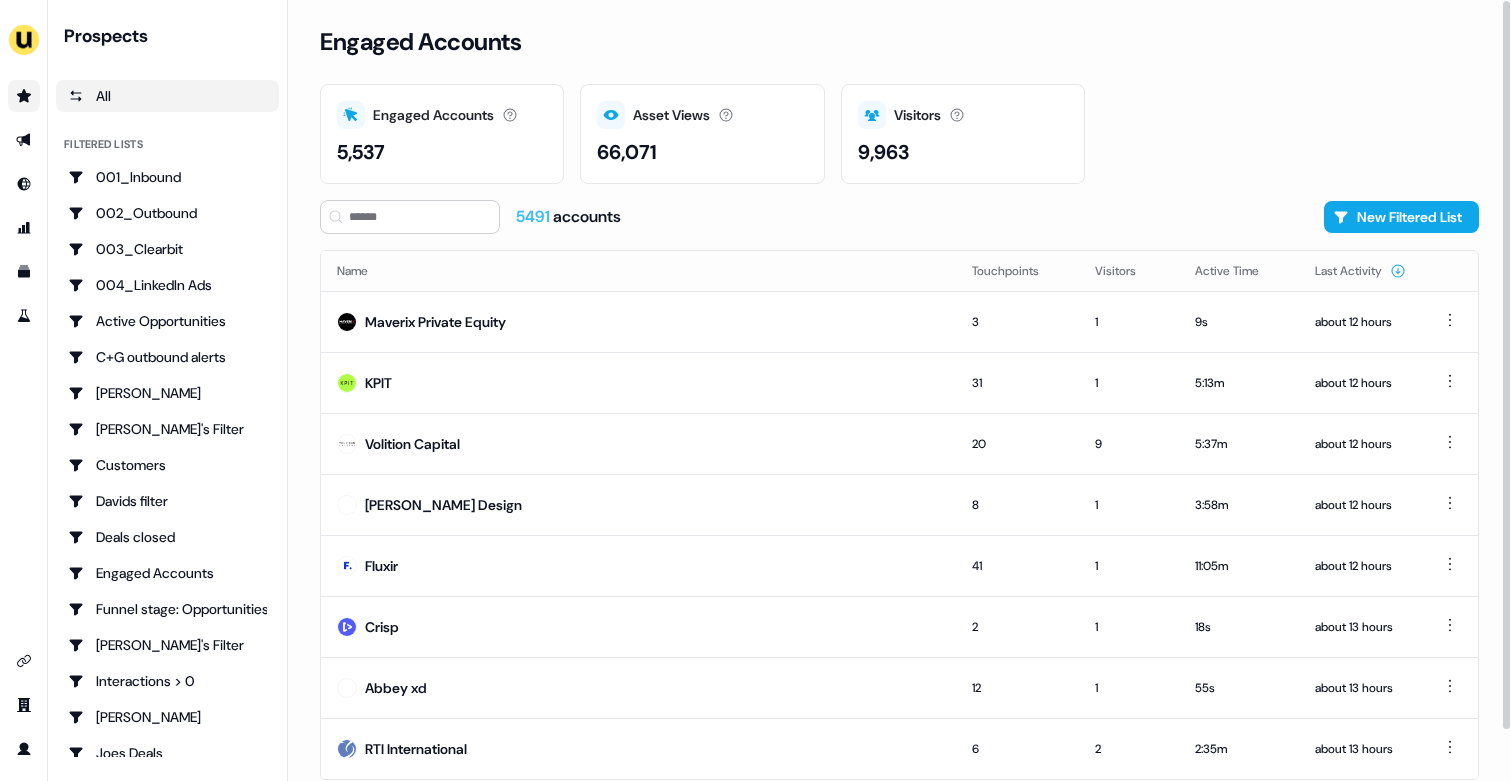 scroll, scrollTop: 54, scrollLeft: 0, axis: vertical 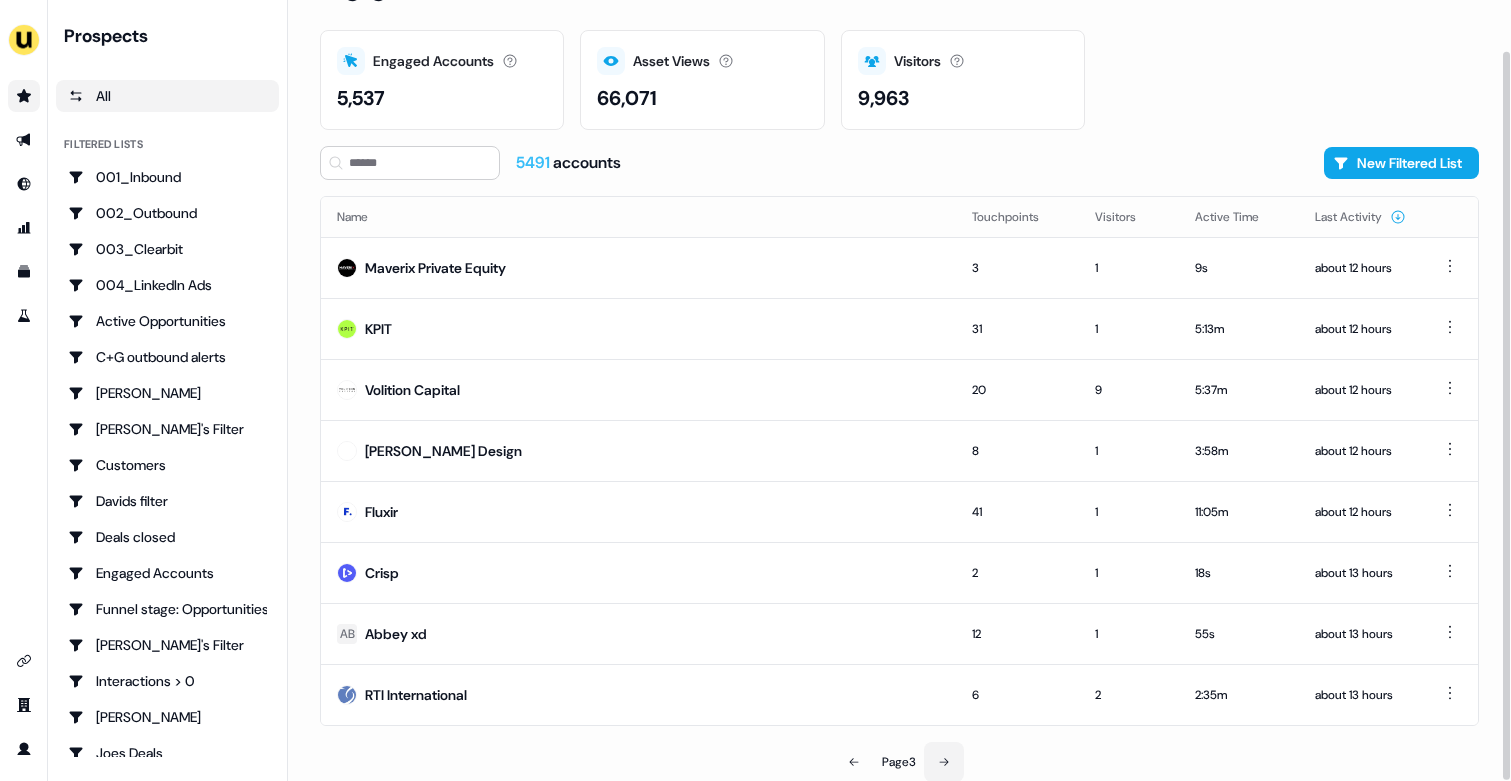 click at bounding box center [944, 762] 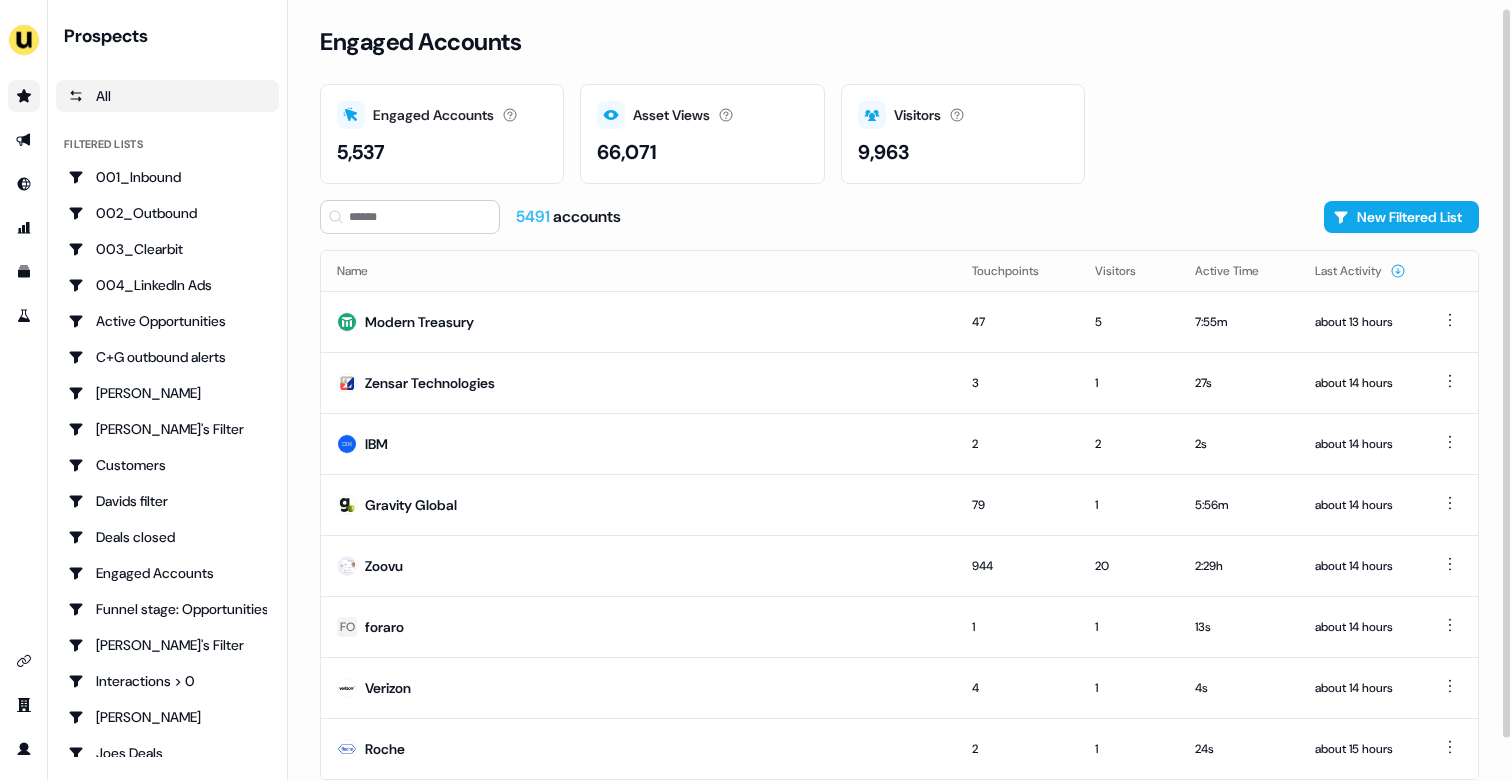scroll, scrollTop: 54, scrollLeft: 0, axis: vertical 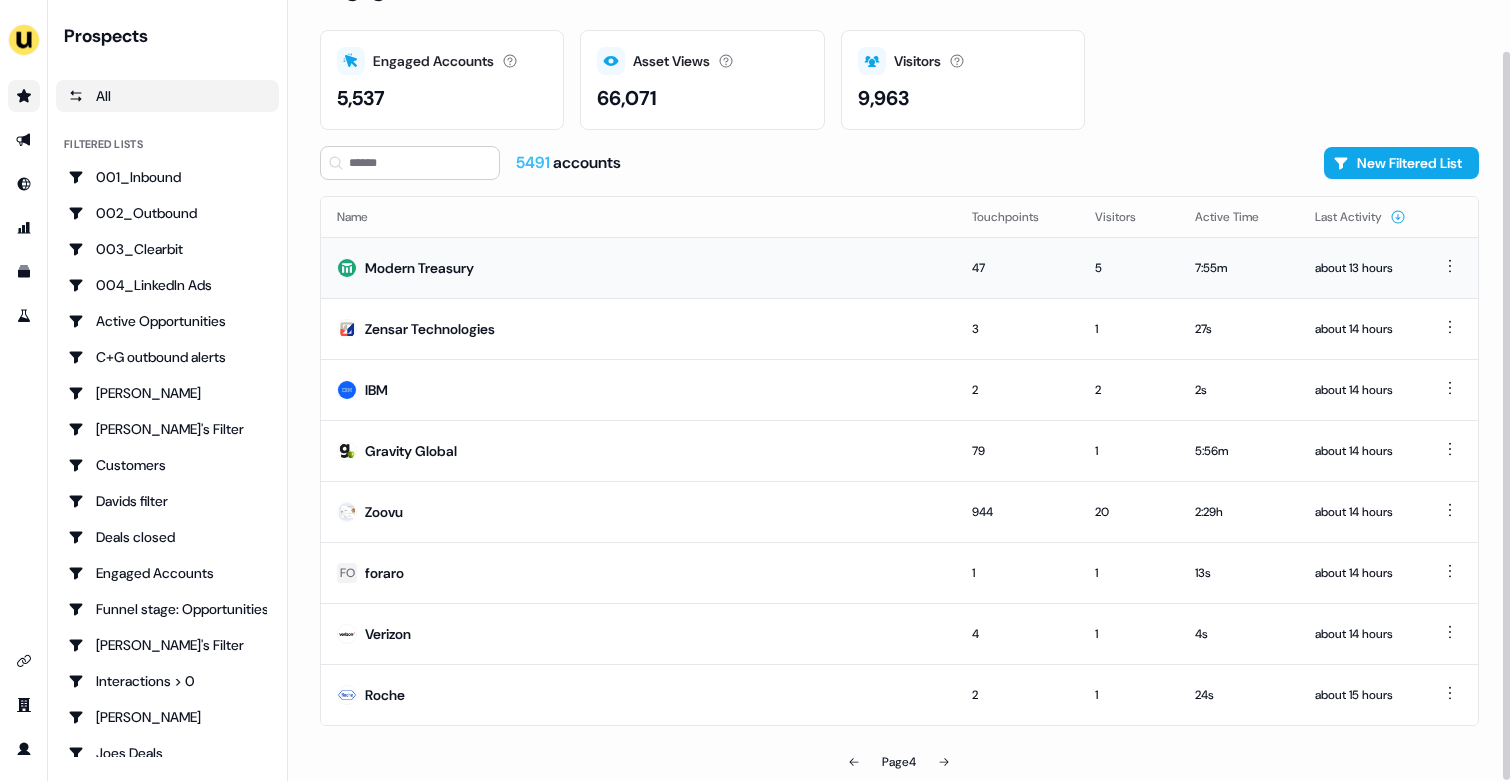 click on "Modern Treasury" at bounding box center (638, 267) 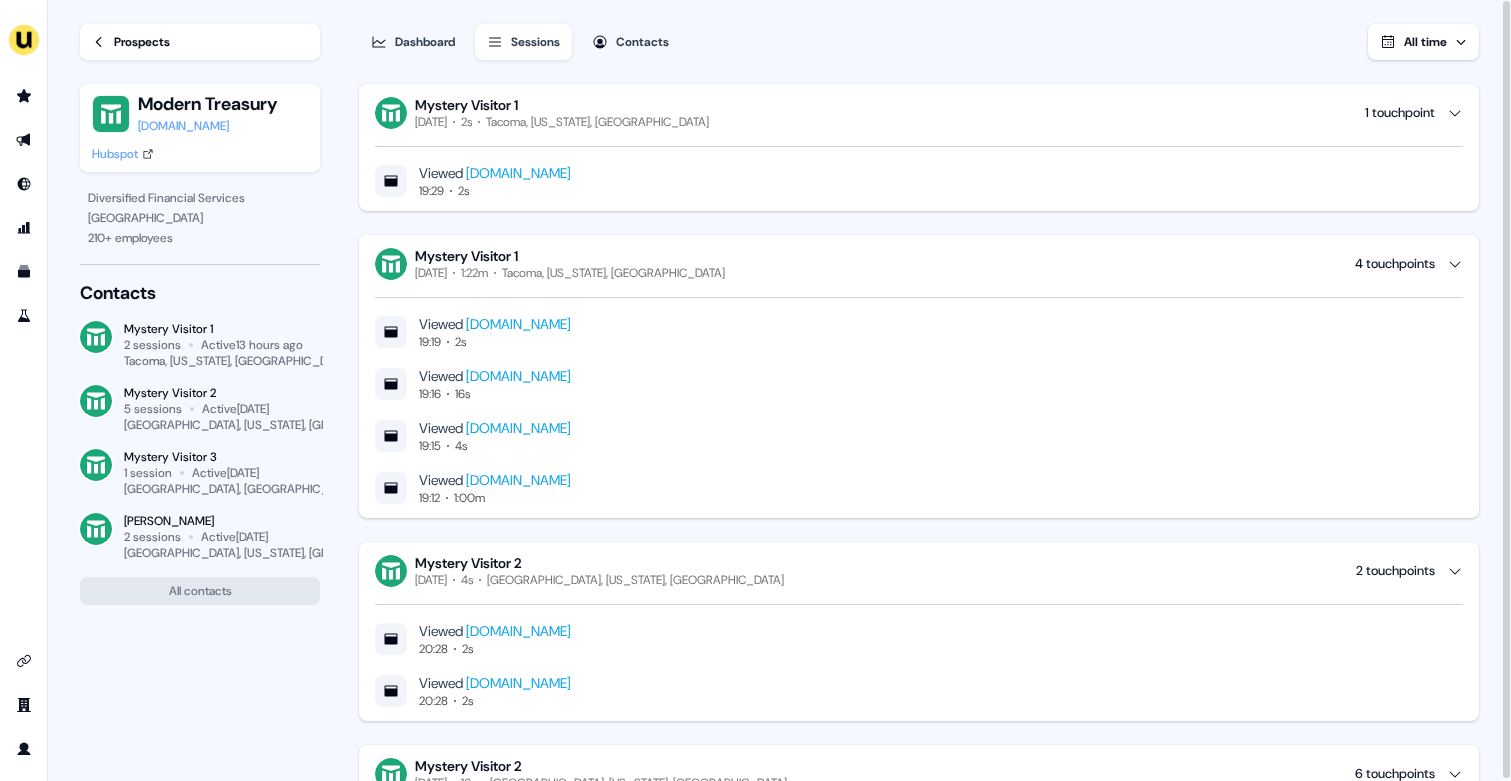 click on "Prospects" at bounding box center [142, 42] 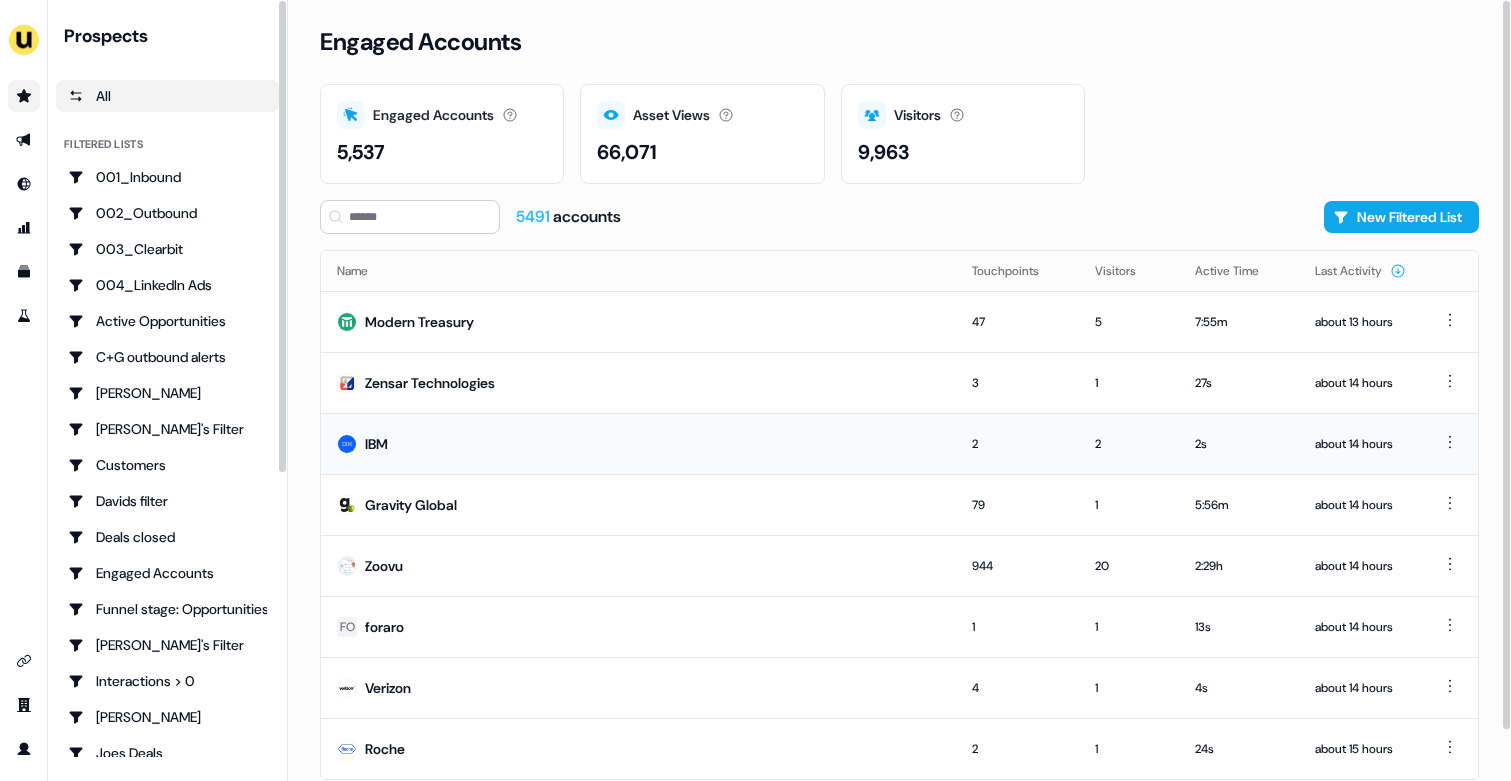 click on "IBM" at bounding box center [638, 443] 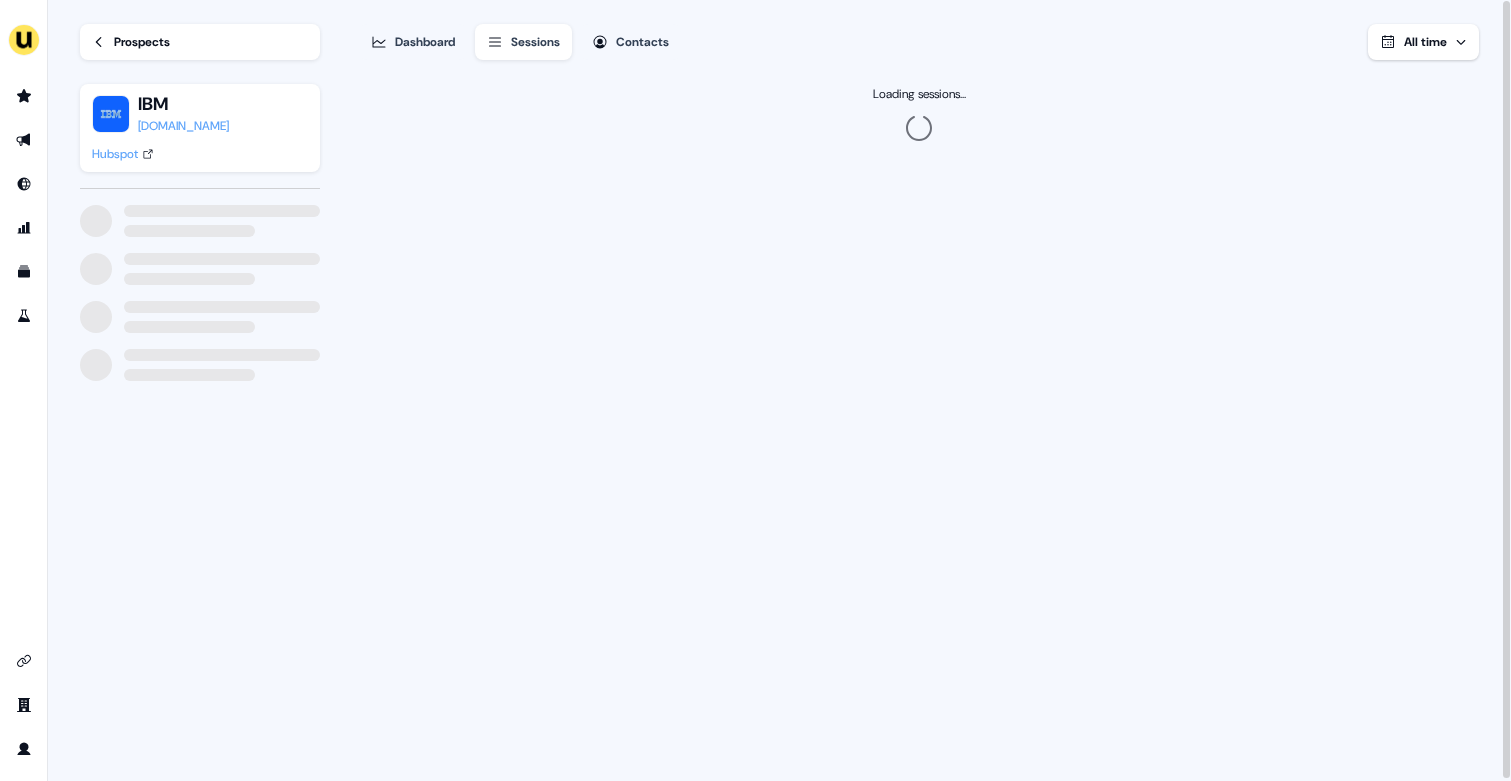 click on "Hubspot" at bounding box center [115, 154] 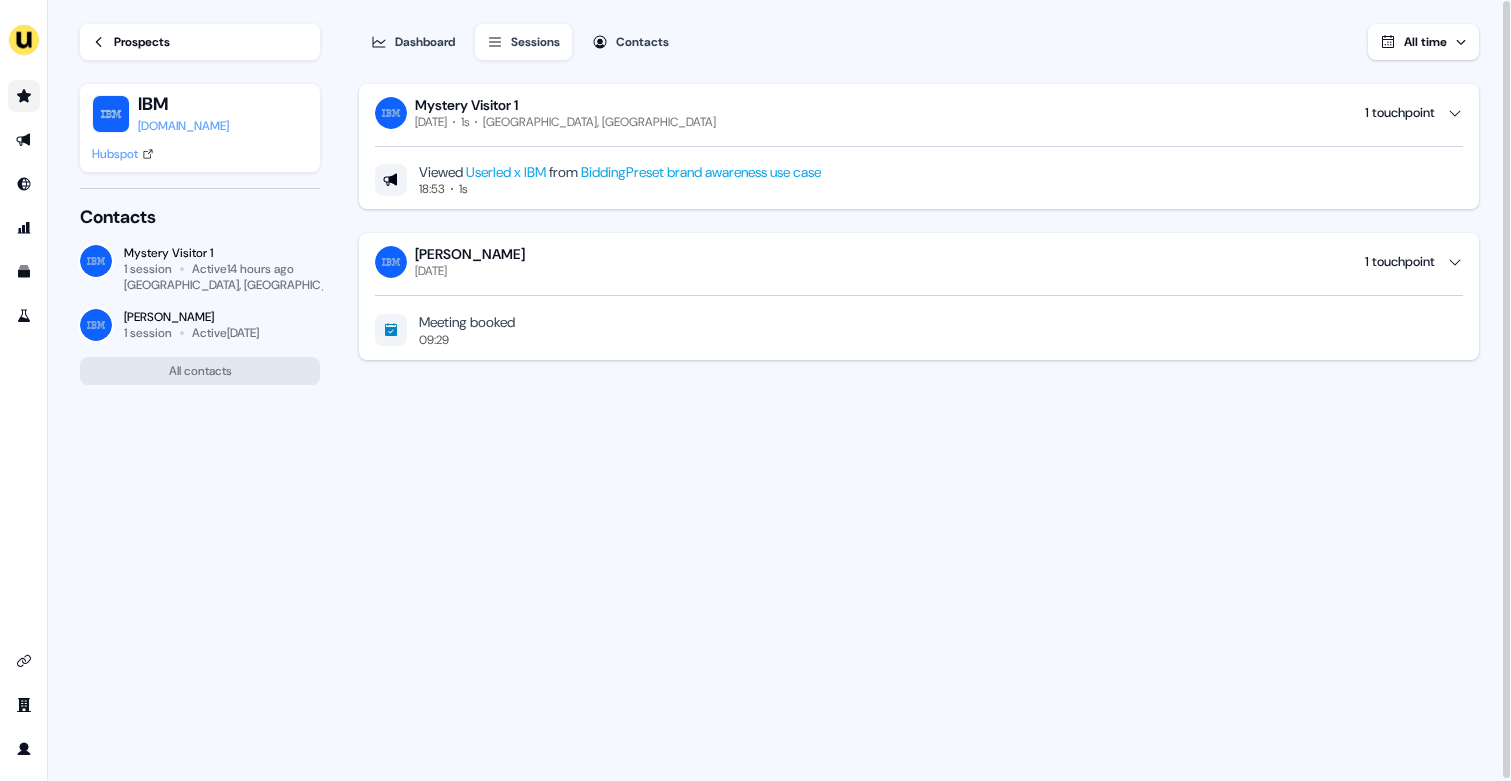 click 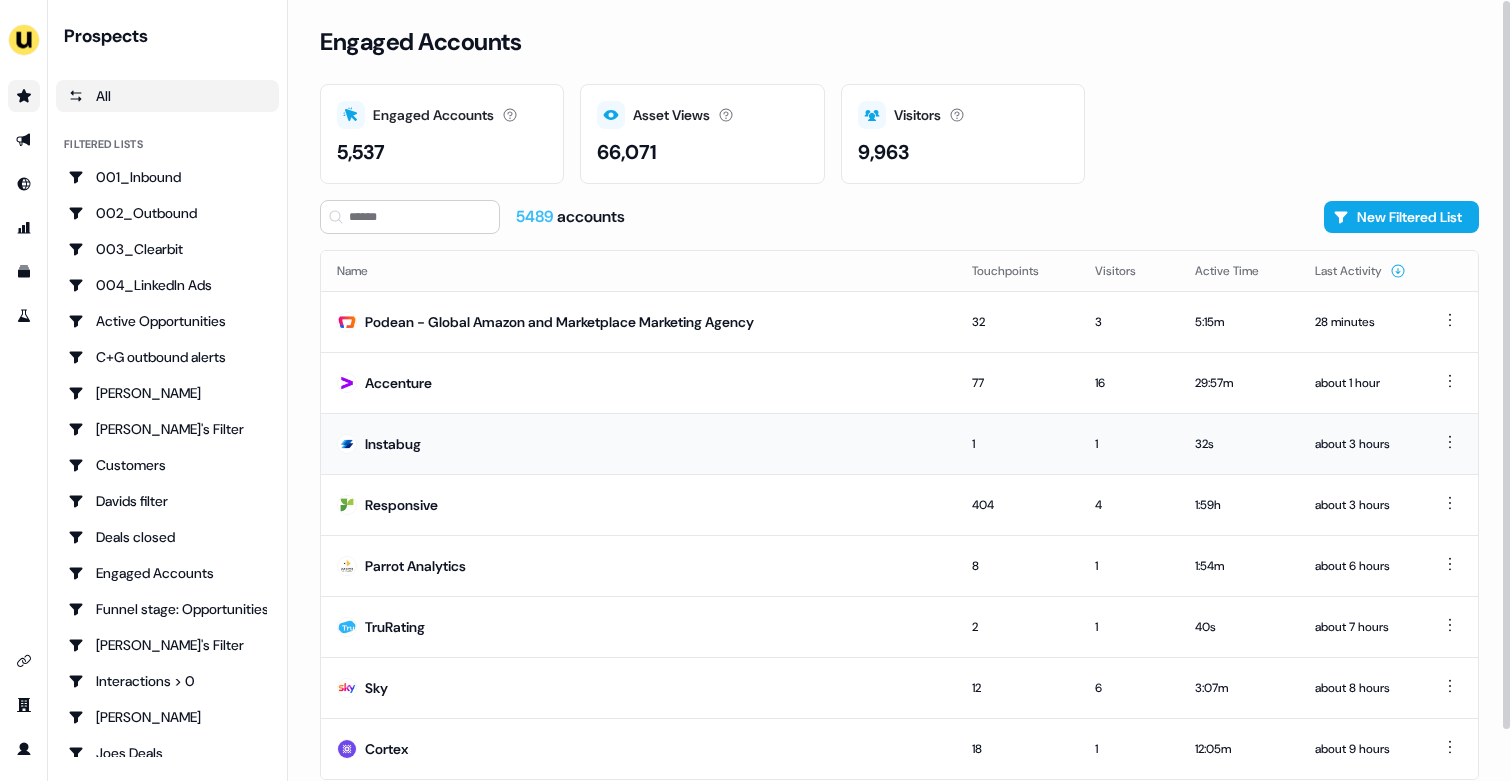 click on "Instabug" at bounding box center (638, 443) 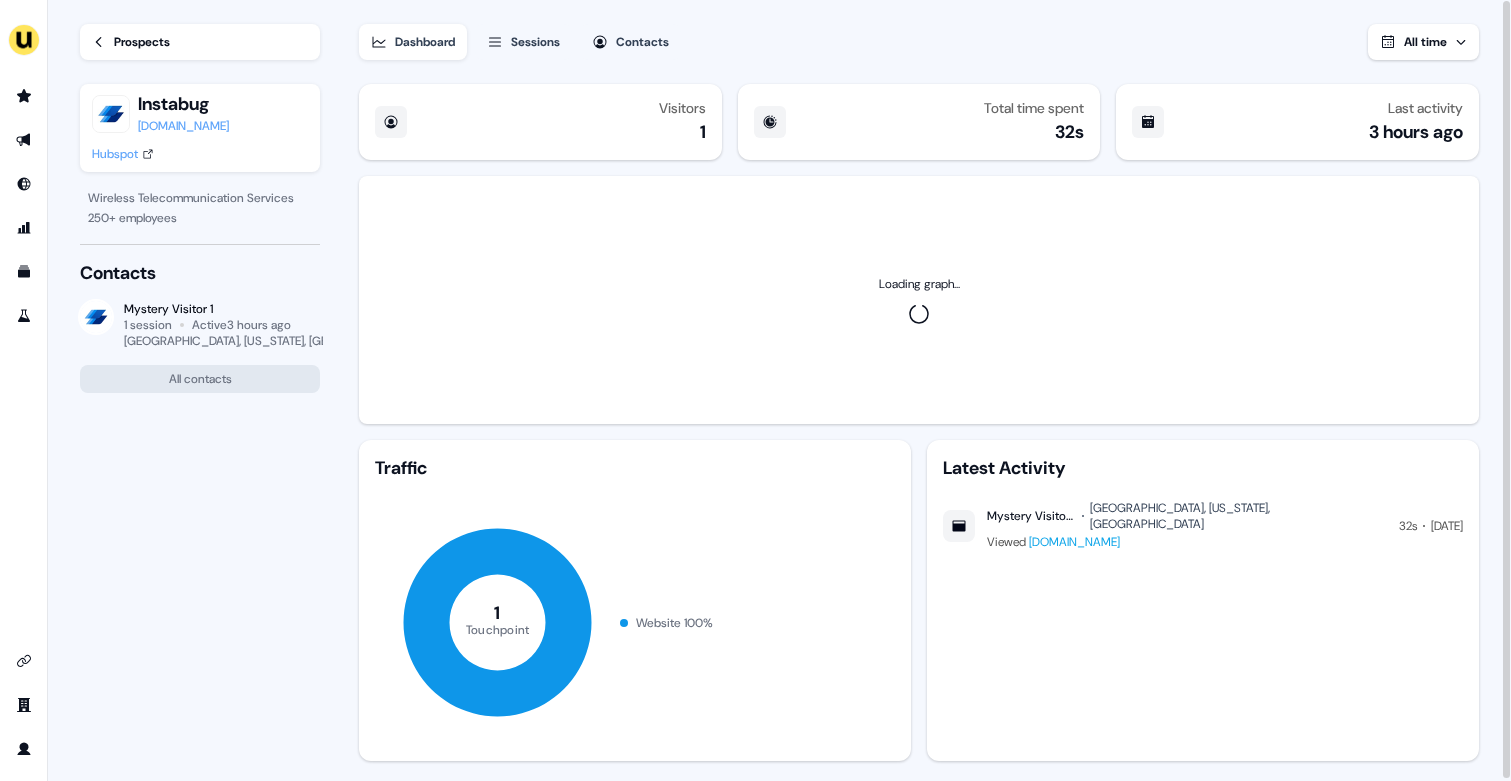 click on "Hubspot" at bounding box center [115, 154] 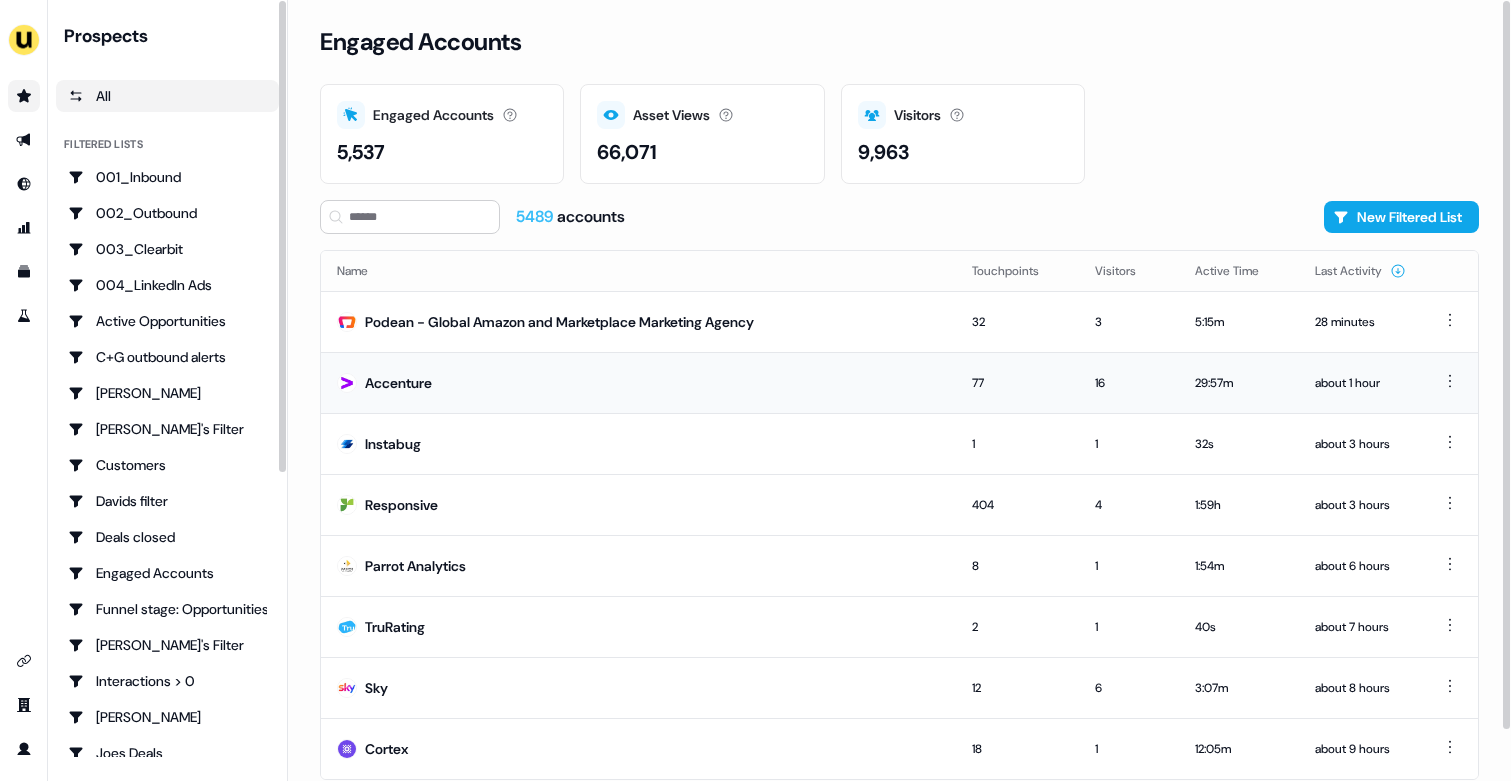 click on "Accenture" at bounding box center [638, 382] 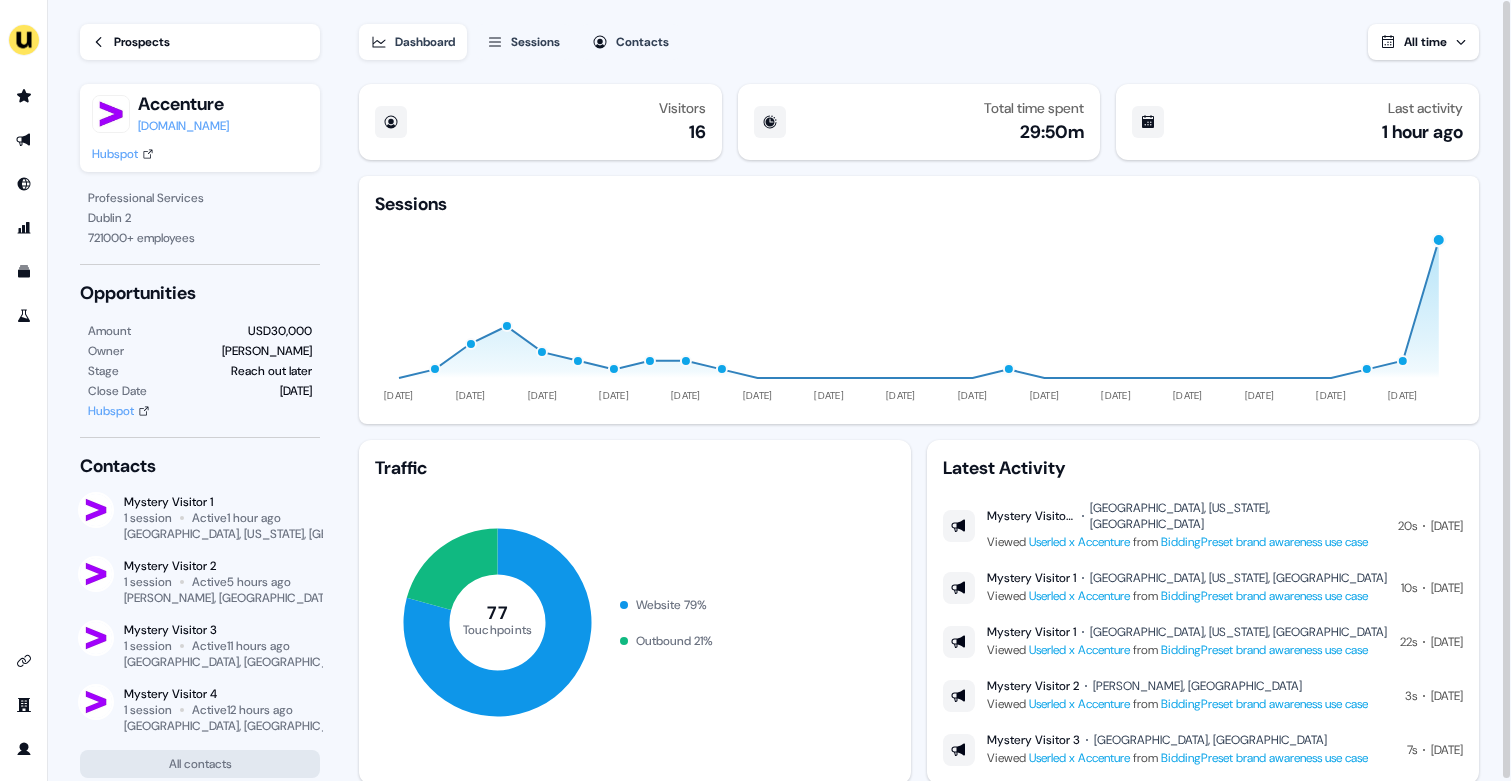 click 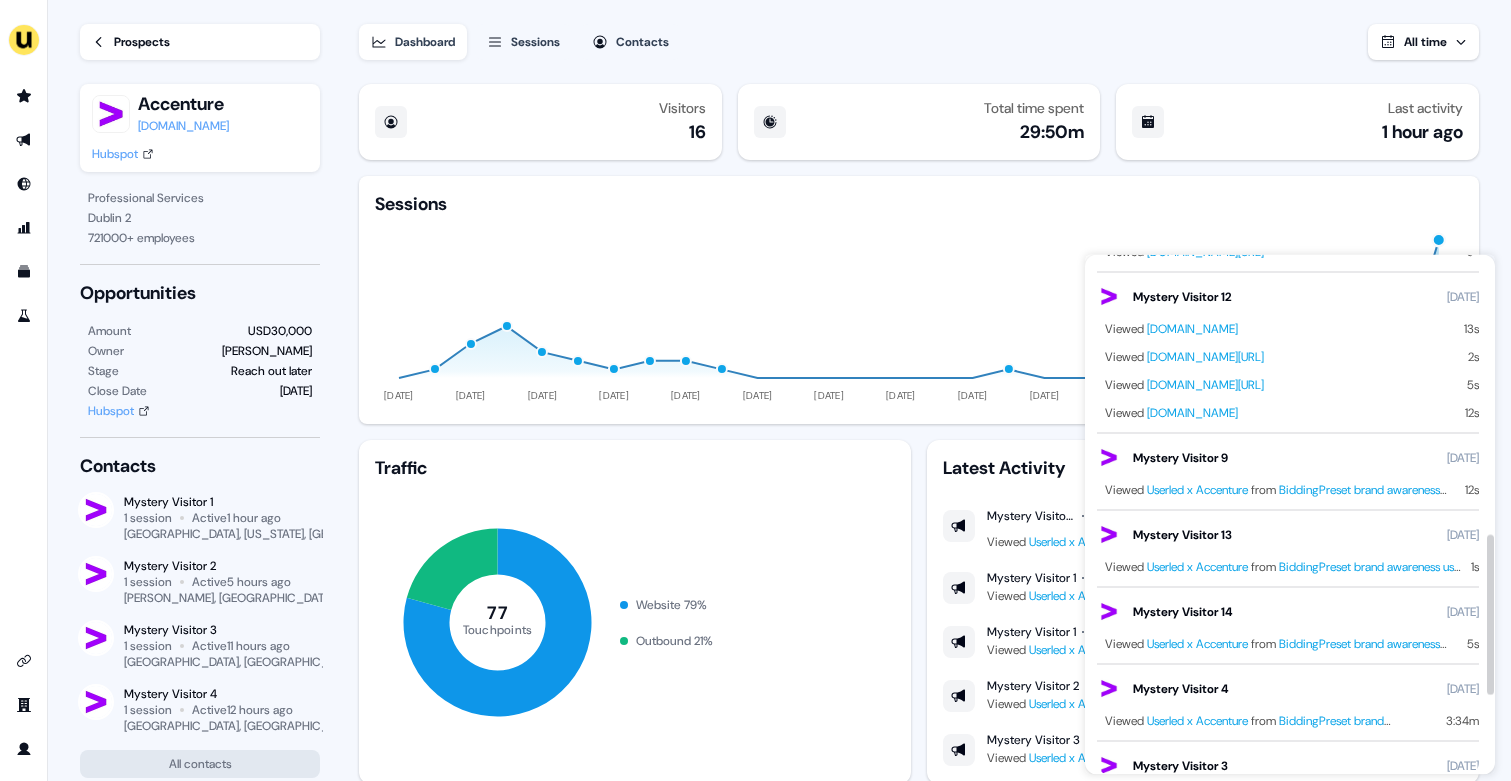 scroll, scrollTop: 1160, scrollLeft: 0, axis: vertical 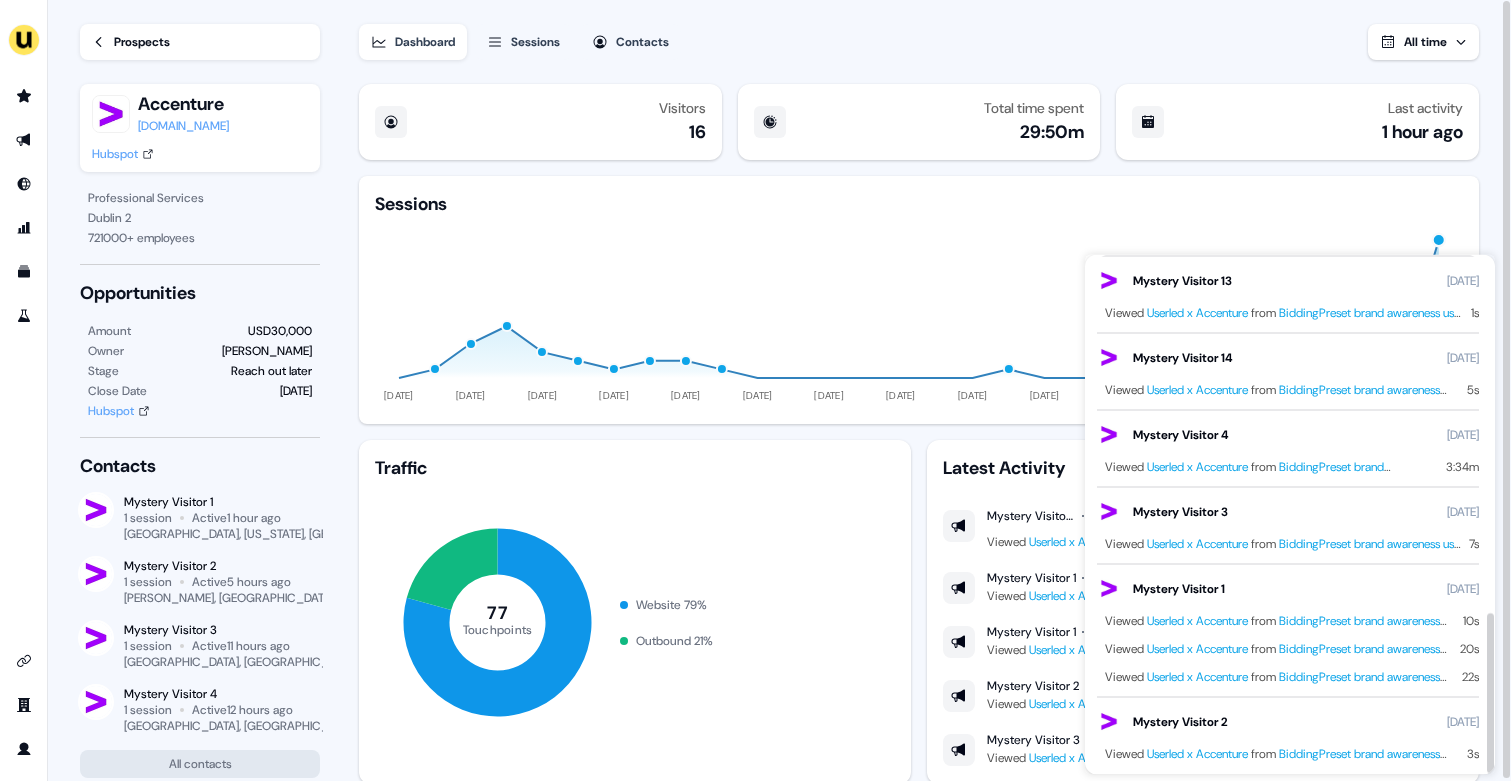 click on "Visitors 16 Total time spent 29:50m Last activity 1 hour ago Sessions 11 Jun 24 07 Jul 24 02 Aug 24 28 Aug 24 23 Sep 24 19 Oct 24 14 Nov 24 10 Dec 24 05 Jan 25 31 Jan 25 26 Feb 25 24 Mar 25 19 Apr 25 15 May 25 10 Jun 25 Traffic 77 Touchpoints Website   79 % Outbound   21 % Latest Activity Mystery Visitor 1 San Mateo, California, US Viewed   Userled x Accenture   from   BiddingPreset brand awareness use case 20s Today Mystery Visitor 1 San Mateo, California, US Viewed   Userled x Accenture   from   BiddingPreset brand awareness use case 10s Today Mystery Visitor 1 San Mateo, California, US Viewed   Userled x Accenture   from   BiddingPreset brand awareness use case 22s Today Mystery Visitor 2 Pérez Zeledón, Costa Rica Viewed   Userled x Accenture   from   BiddingPreset brand awareness use case 3s Today Mystery Visitor 3 Timișoara, Romania Viewed   Userled x Accenture   from   BiddingPreset brand awareness use case 7s 02 Jul" at bounding box center [919, 429] 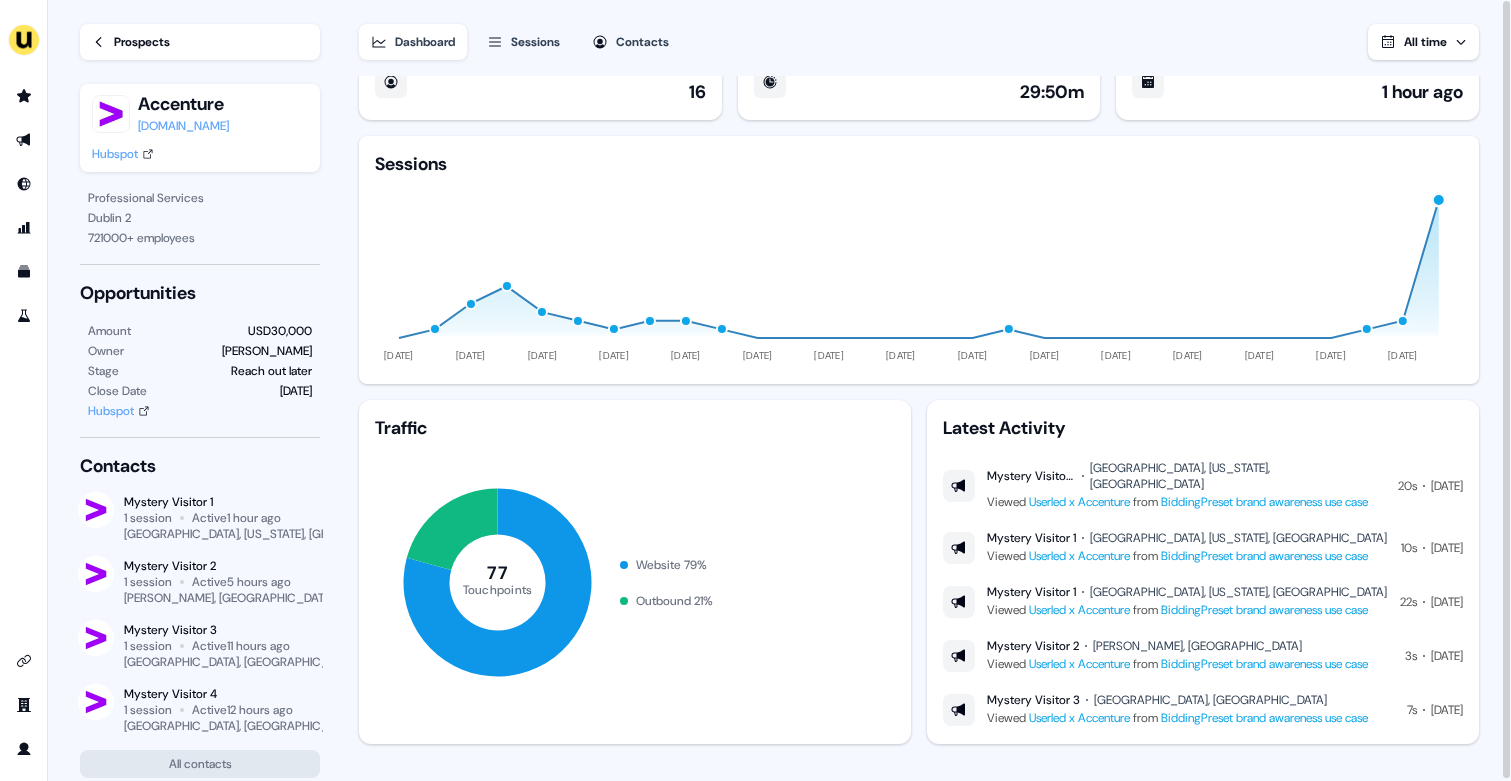 scroll, scrollTop: 41, scrollLeft: 0, axis: vertical 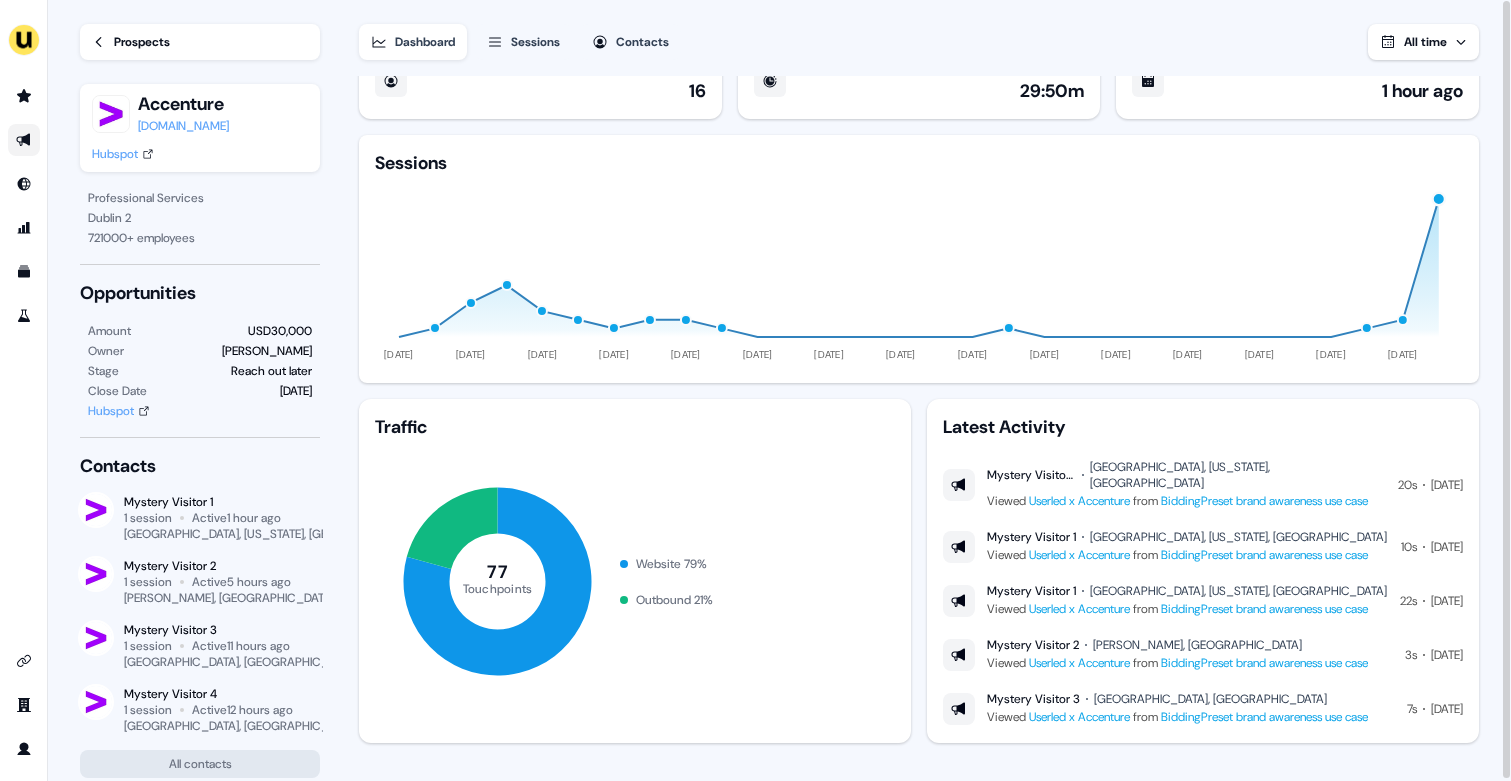 click 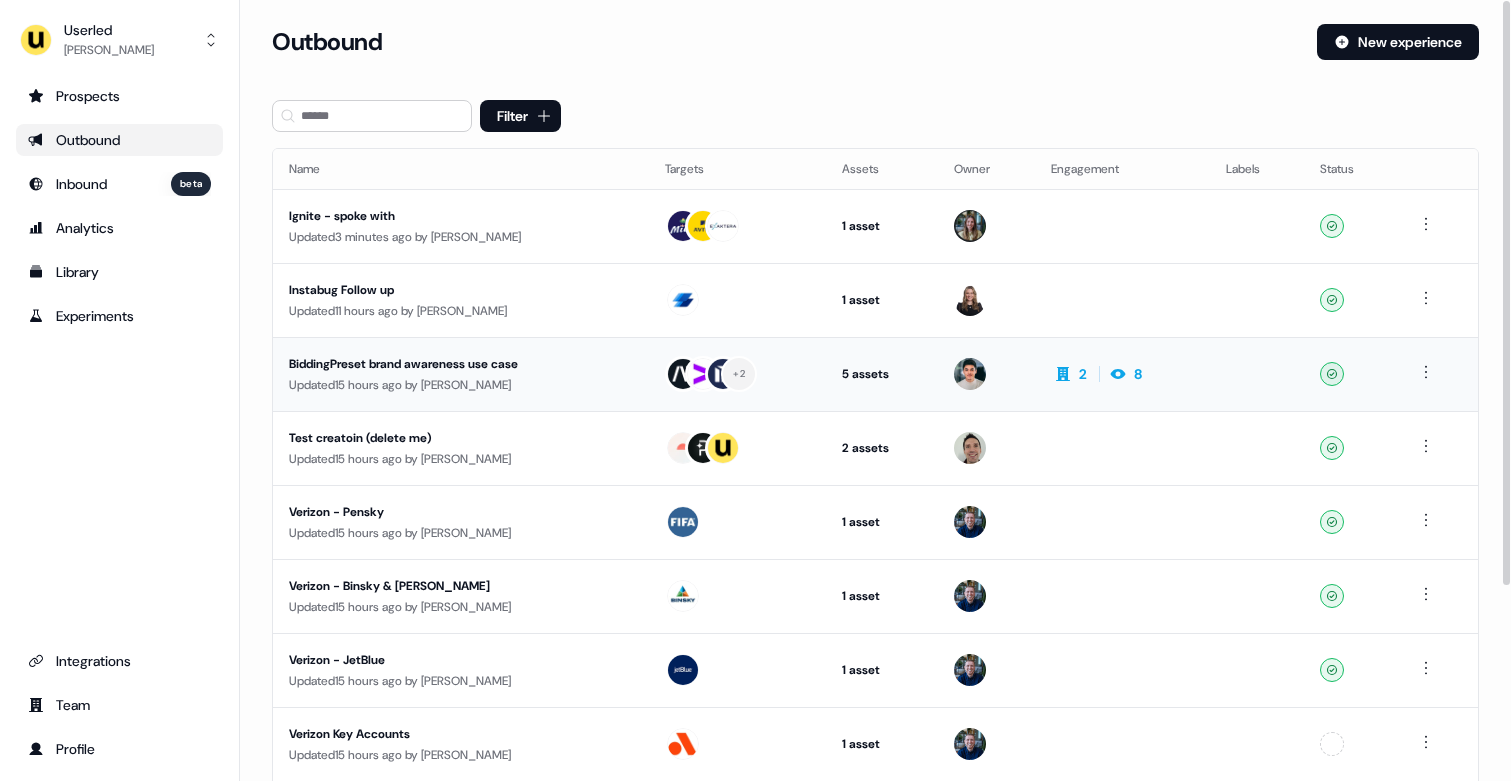 click on "Updated  15 hours ago   by   Vincent Plassard" at bounding box center (461, 385) 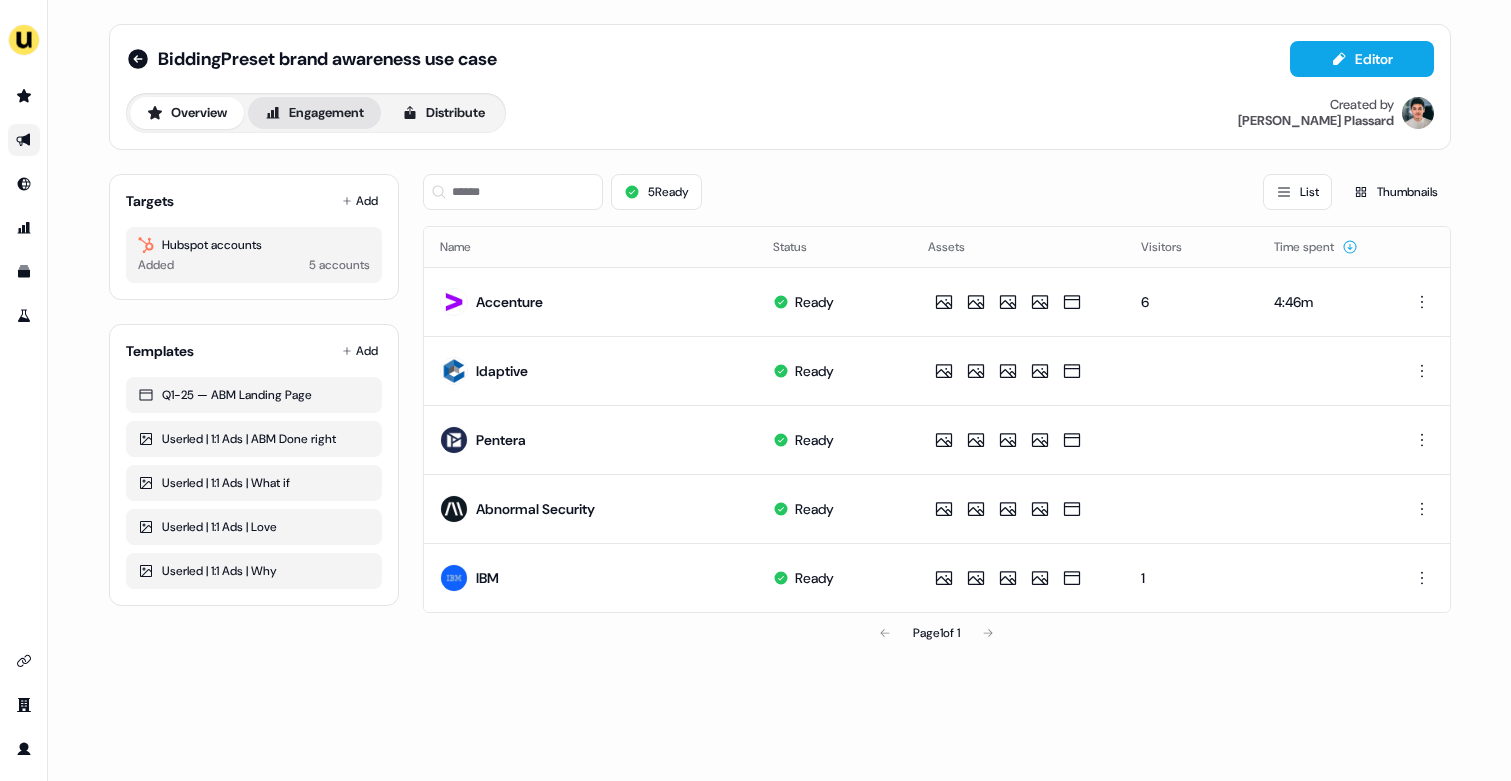 click on "Engagement" at bounding box center [314, 113] 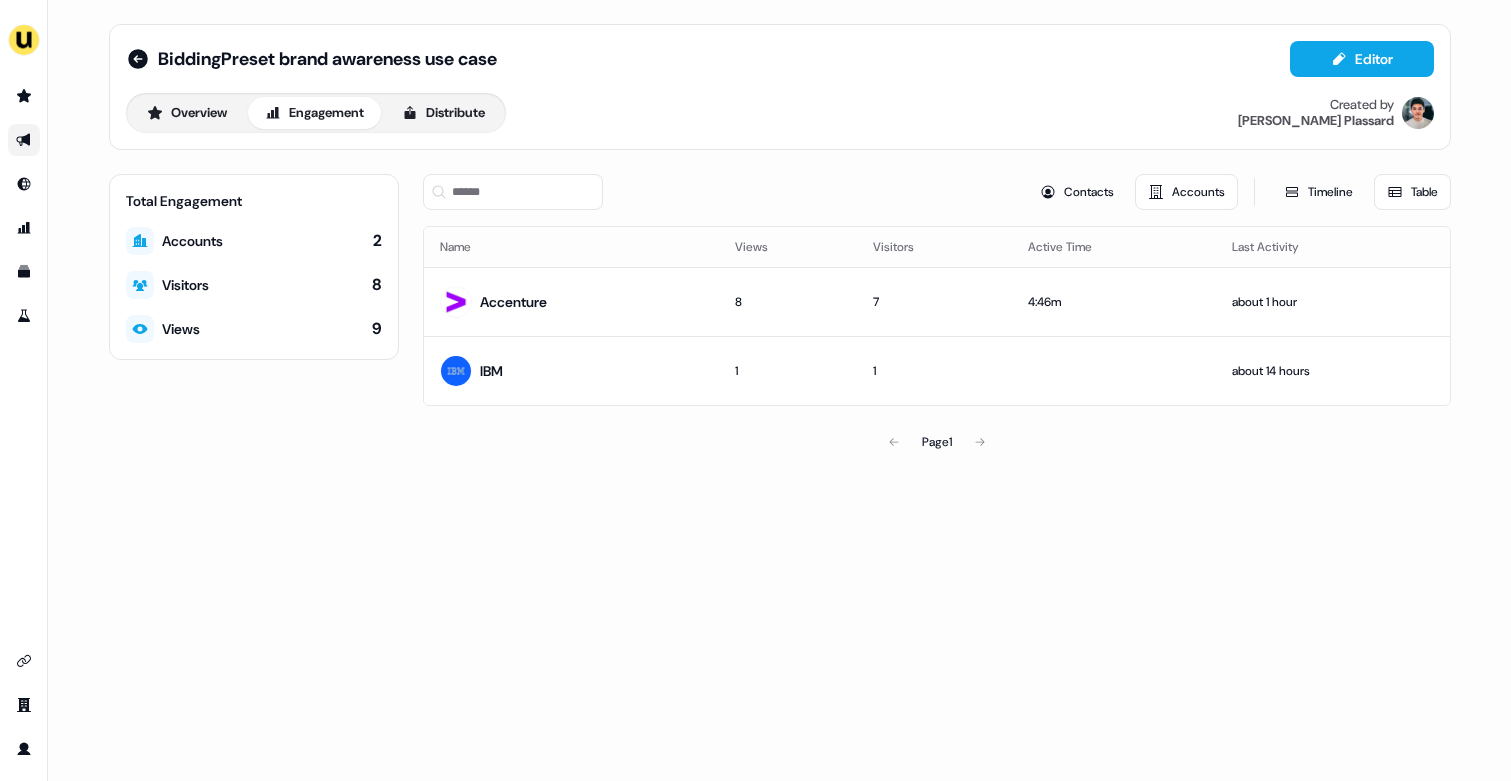 type 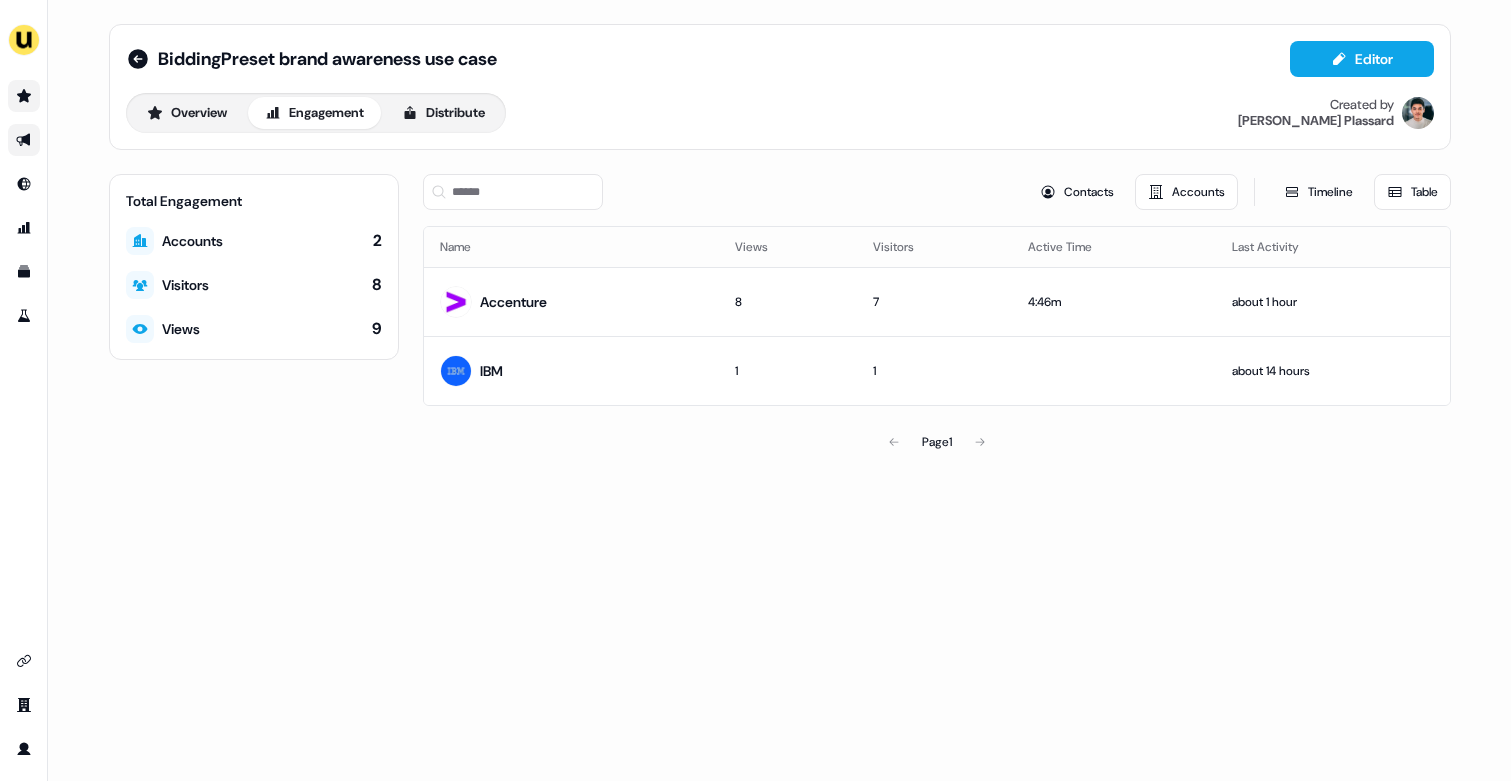 click at bounding box center (24, 96) 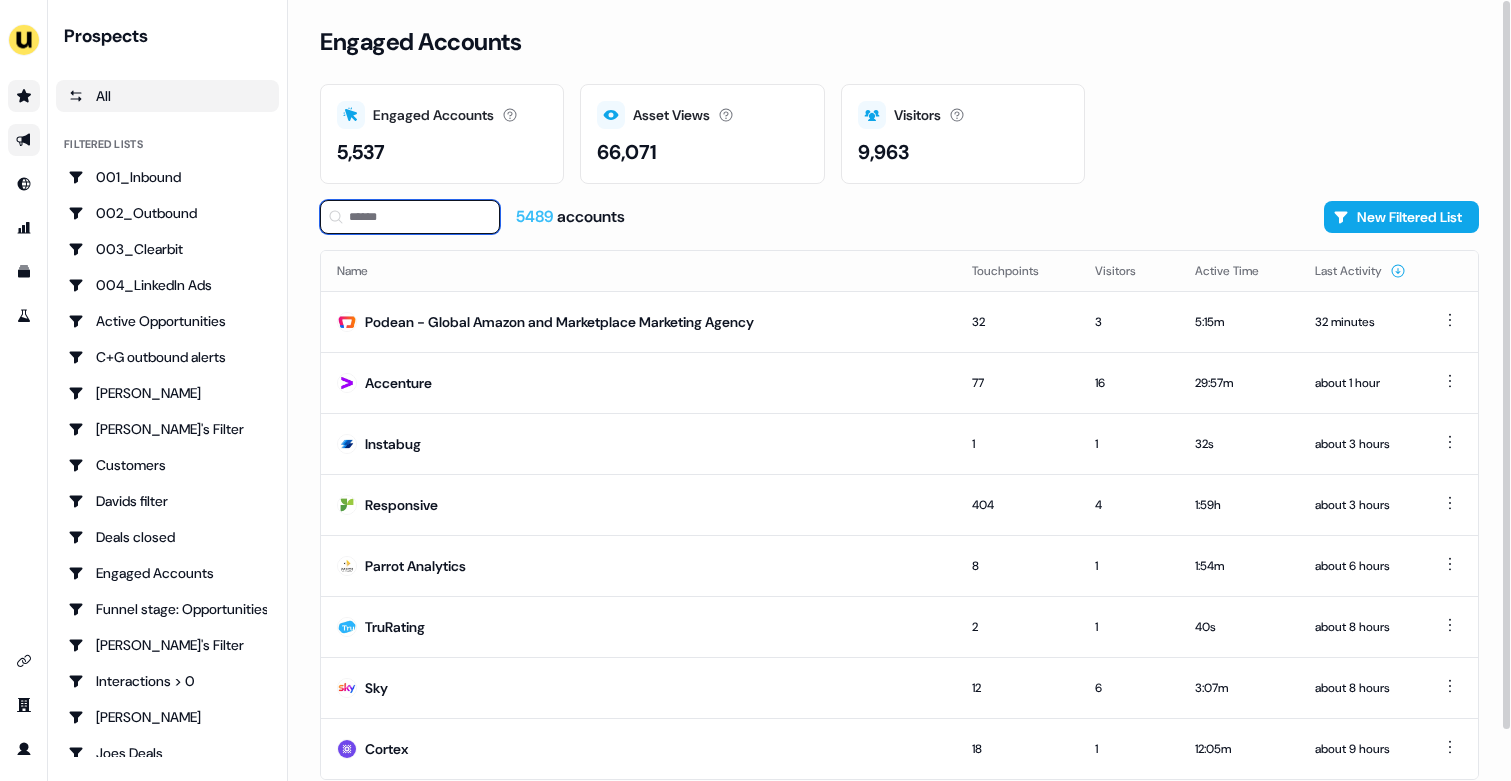 click at bounding box center (410, 217) 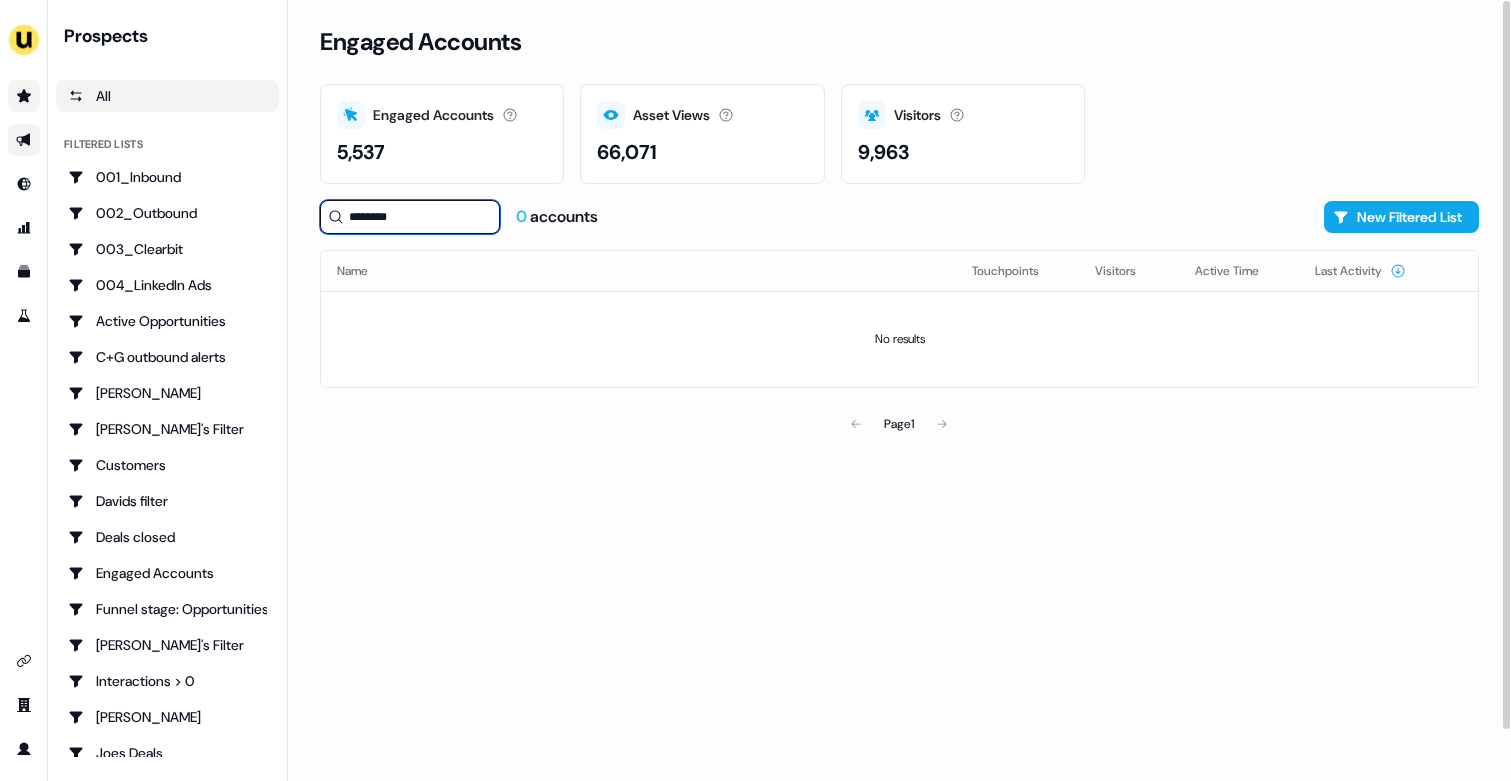 type on "********" 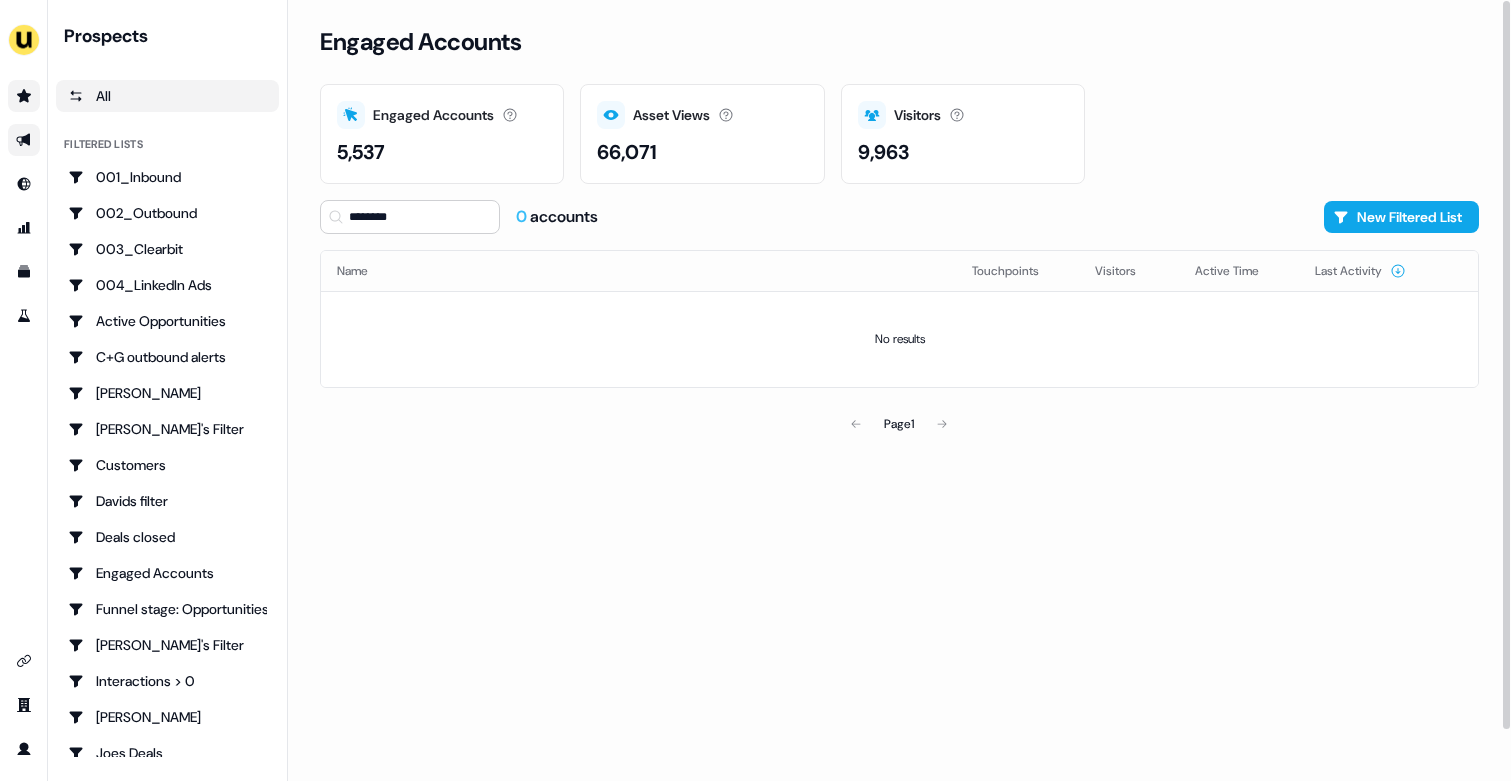 click on "******** 0   accounts New Filtered List" at bounding box center (899, 217) 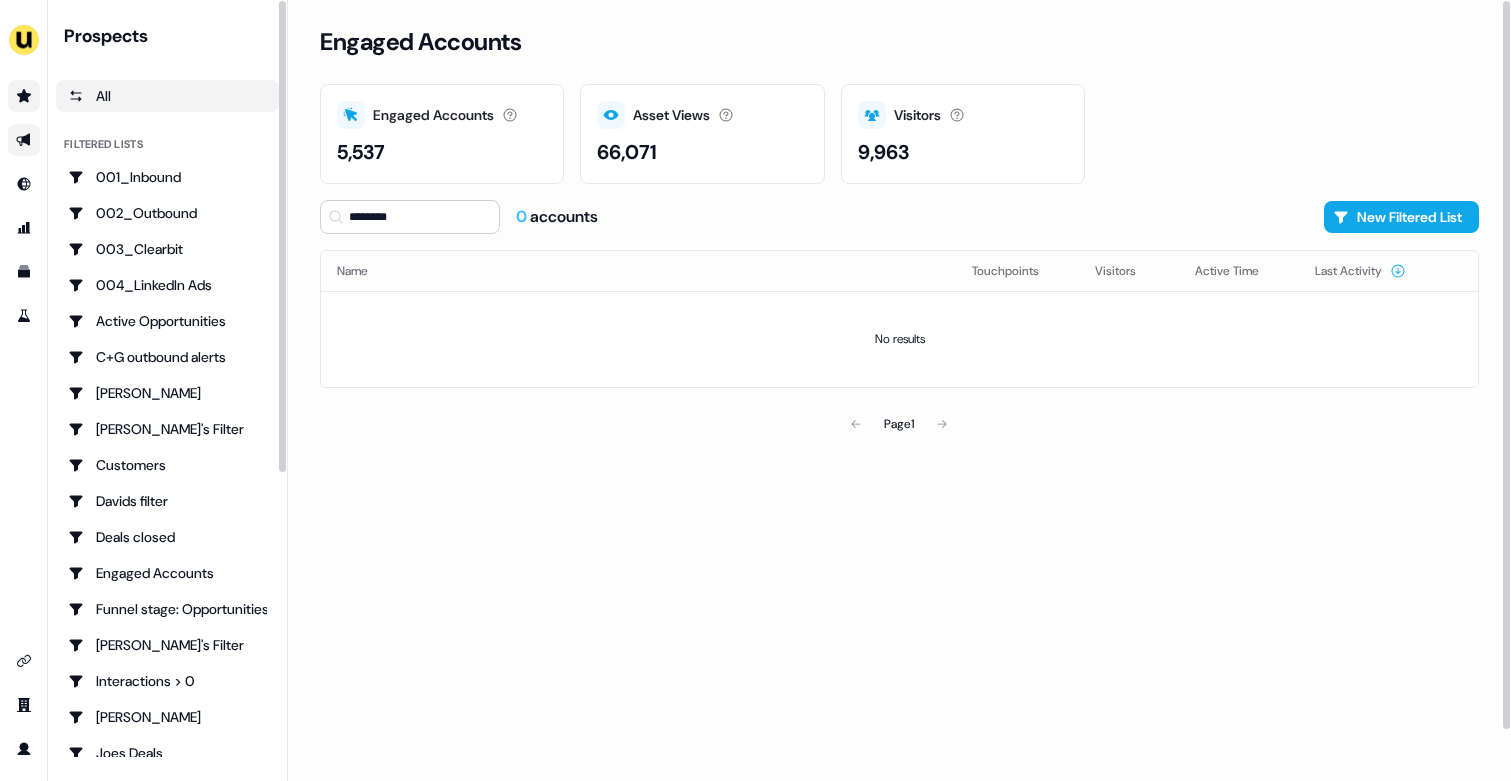 click 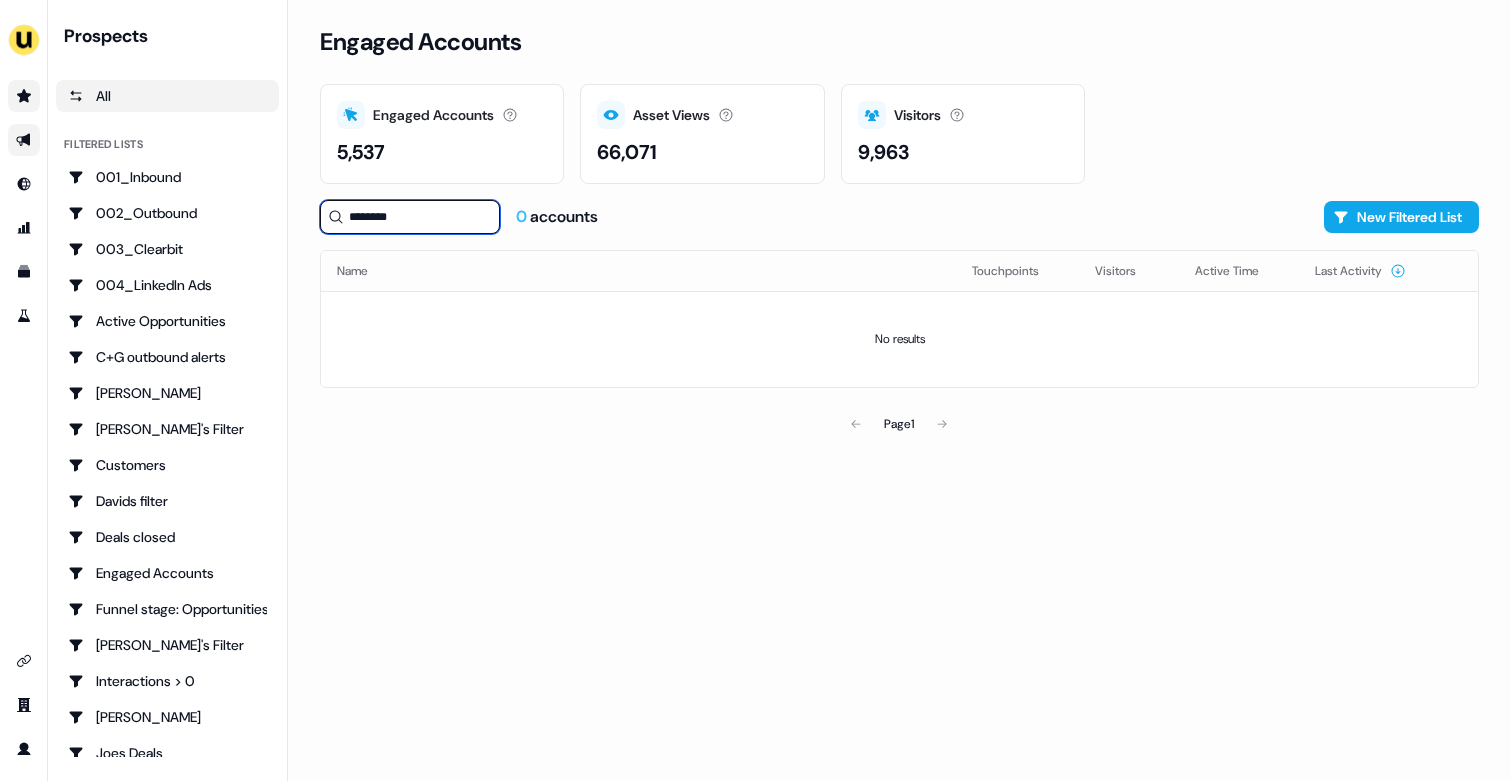click on "********" at bounding box center [410, 217] 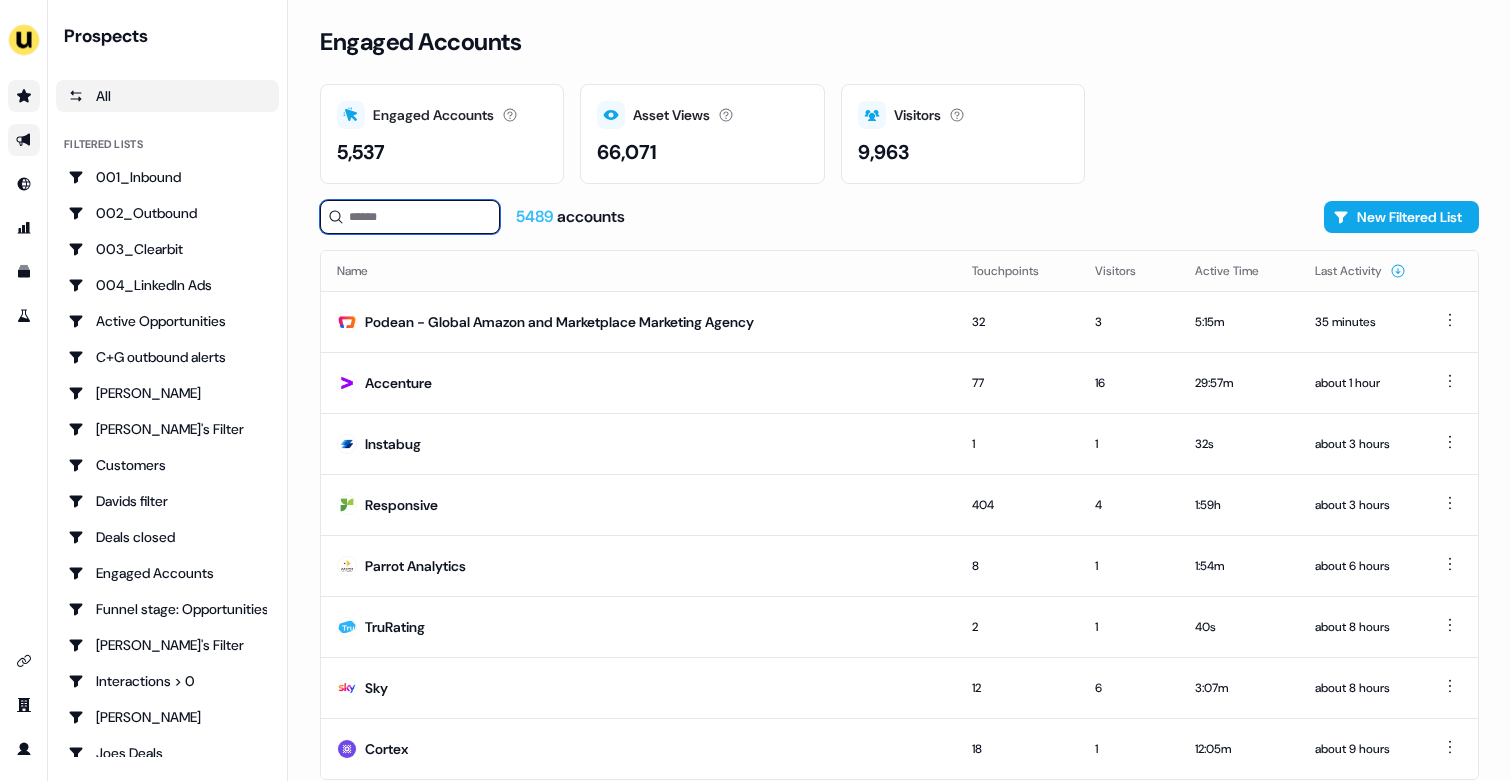 type 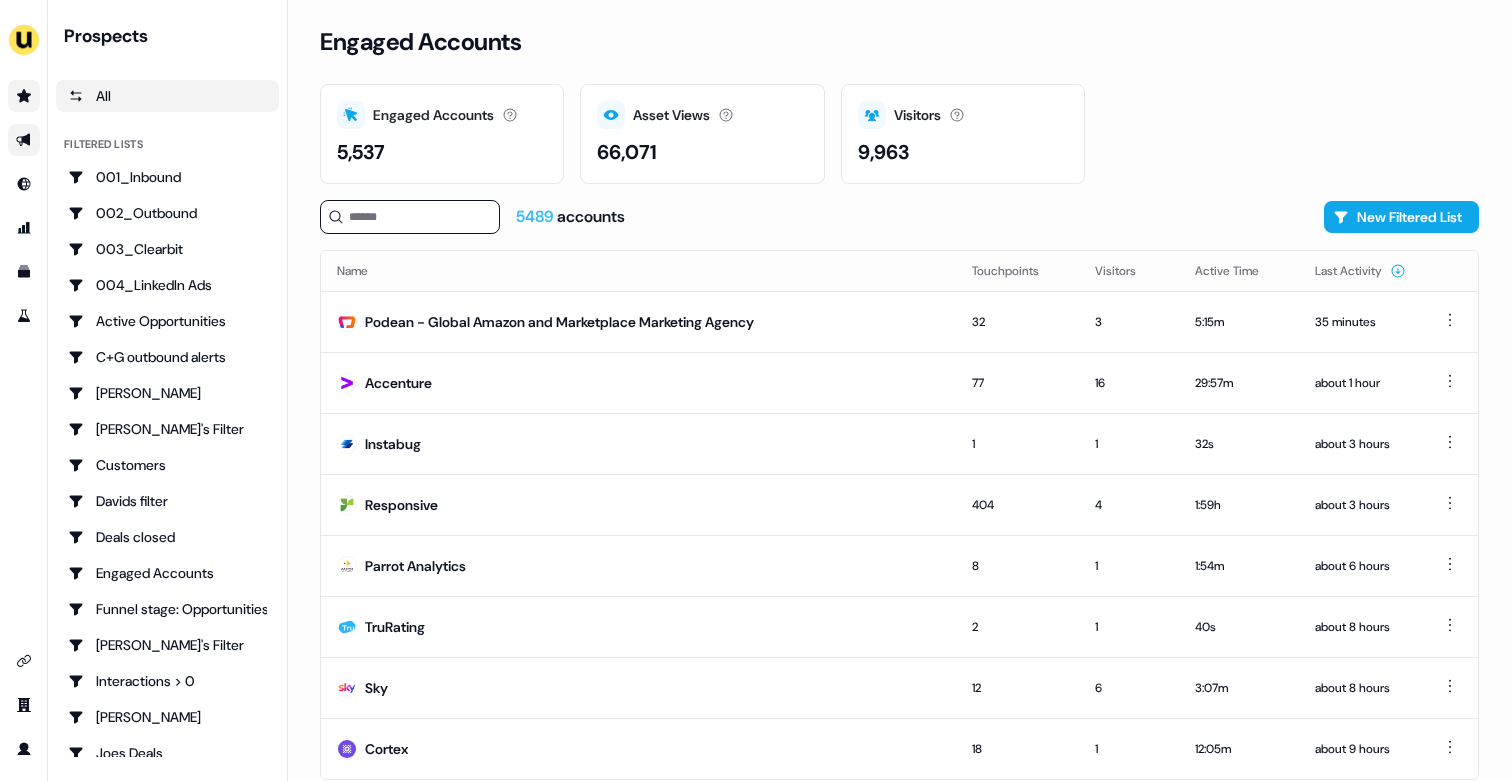 click on "5489   accounts New Filtered List Name Touchpoints Visitors Active Time Last Activity Podean - Global Amazon and Marketplace Marketing Agency 32 3 5:15m 35 minutes Accenture 77 16 29:57m about 1 hour Instabug 1 1 32s about 3 hours Responsive 404 4 1:59h about 3 hours Parrot Analytics 8 1 1:54m about 6 hours TruRating 2 1 40s about 8 hours Sky 12 6 3:07m about 8 hours Cortex 18 1 12:05m about 9 hours Page  1" at bounding box center (899, 518) 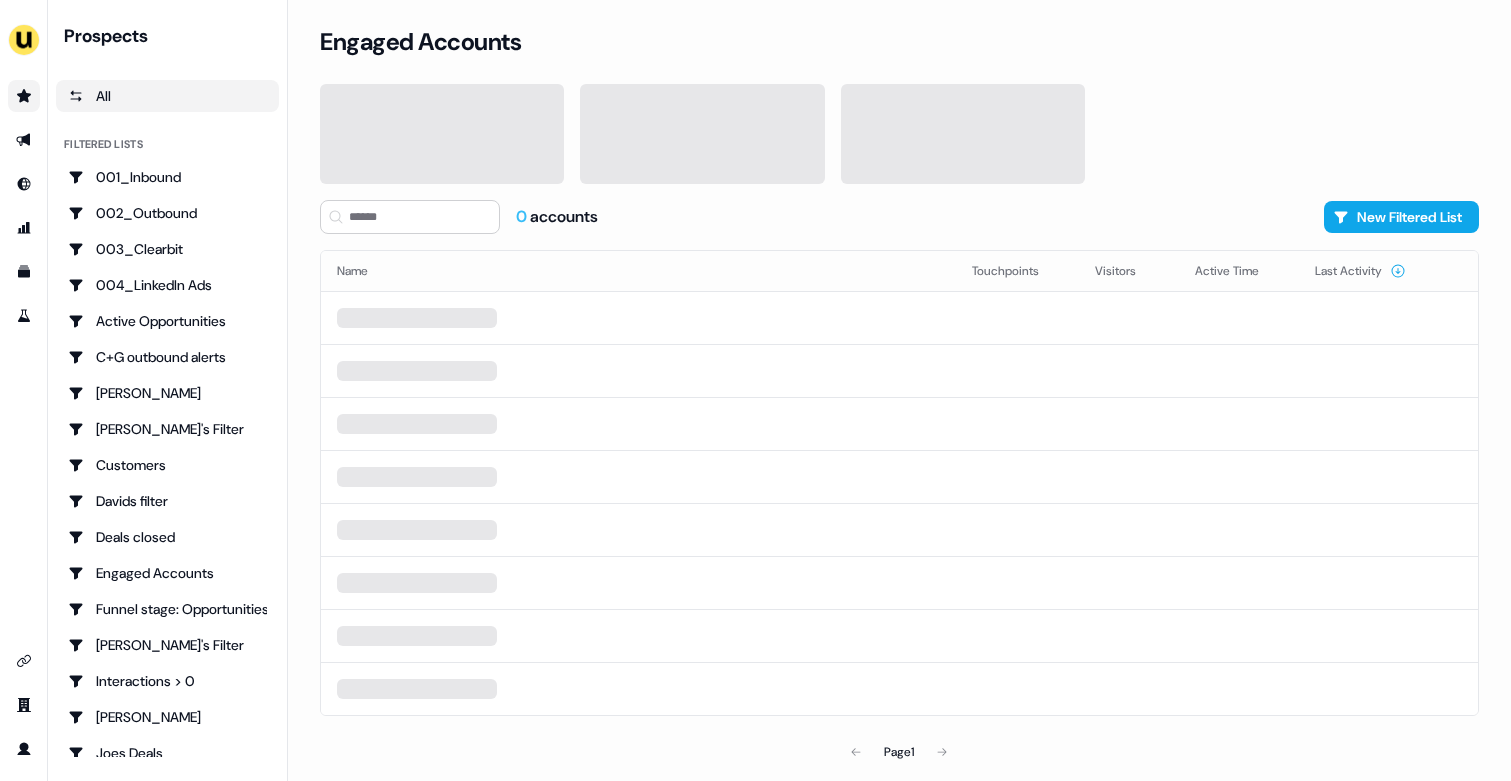 scroll, scrollTop: 0, scrollLeft: 0, axis: both 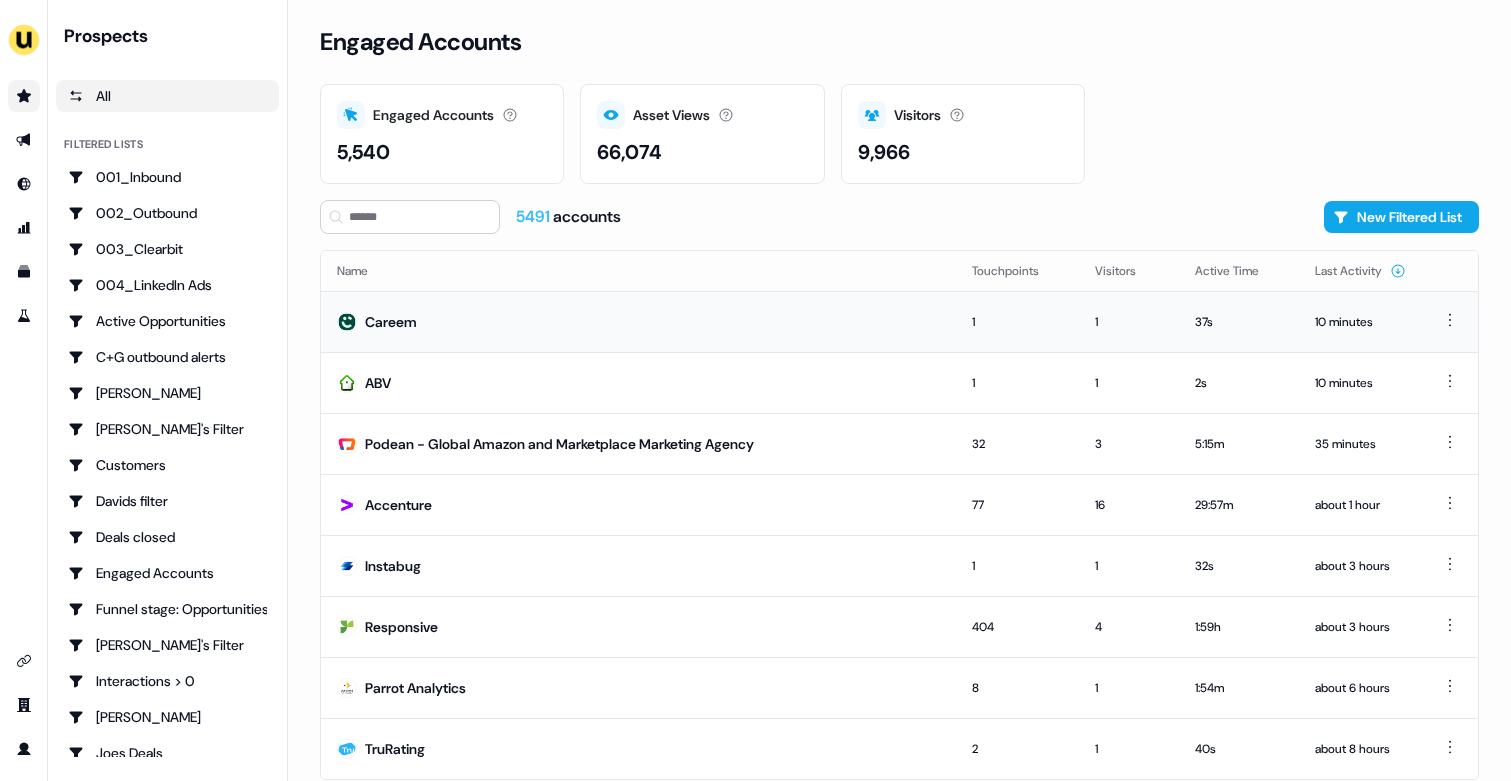 click on "Careem" at bounding box center [638, 321] 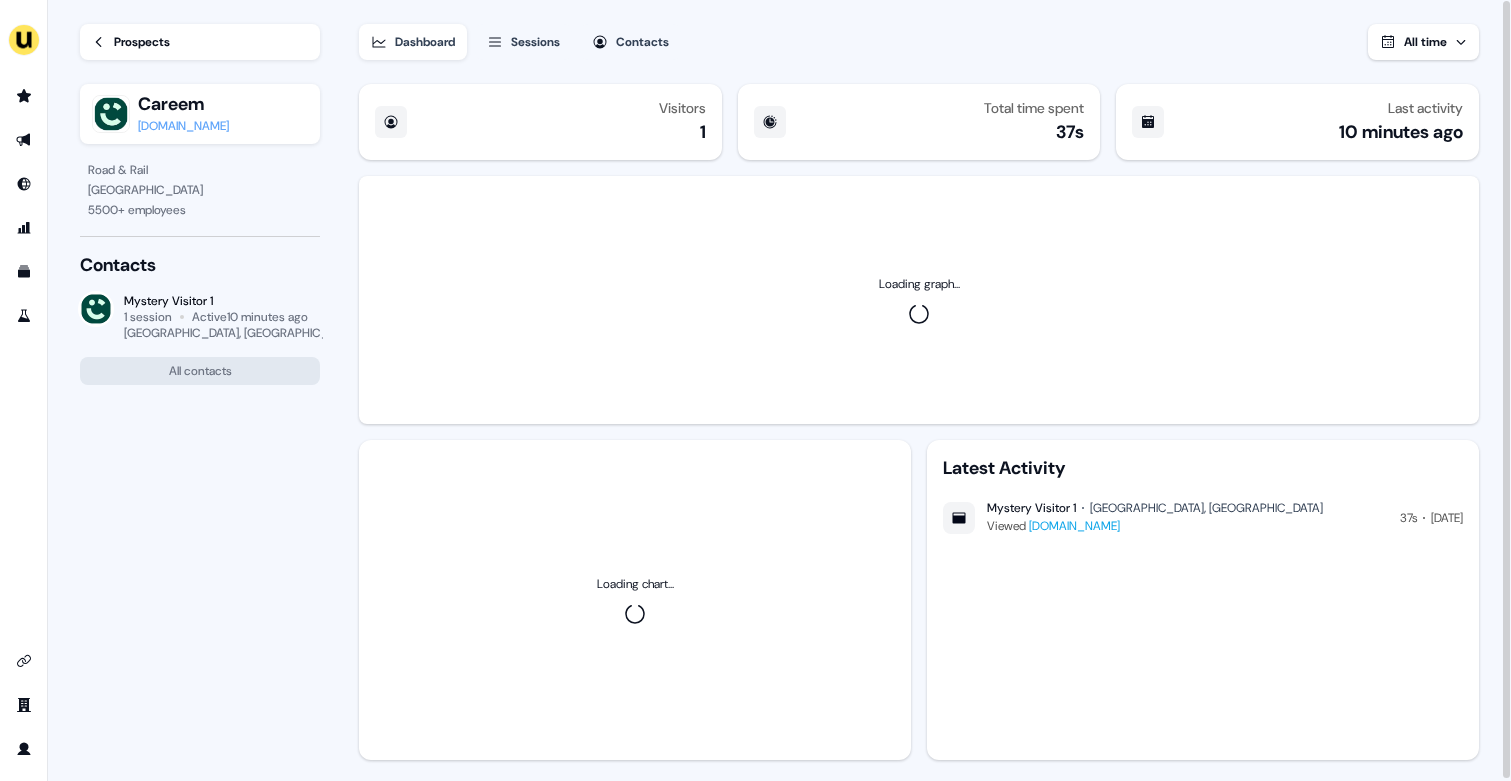 click on "Prospects" at bounding box center (142, 42) 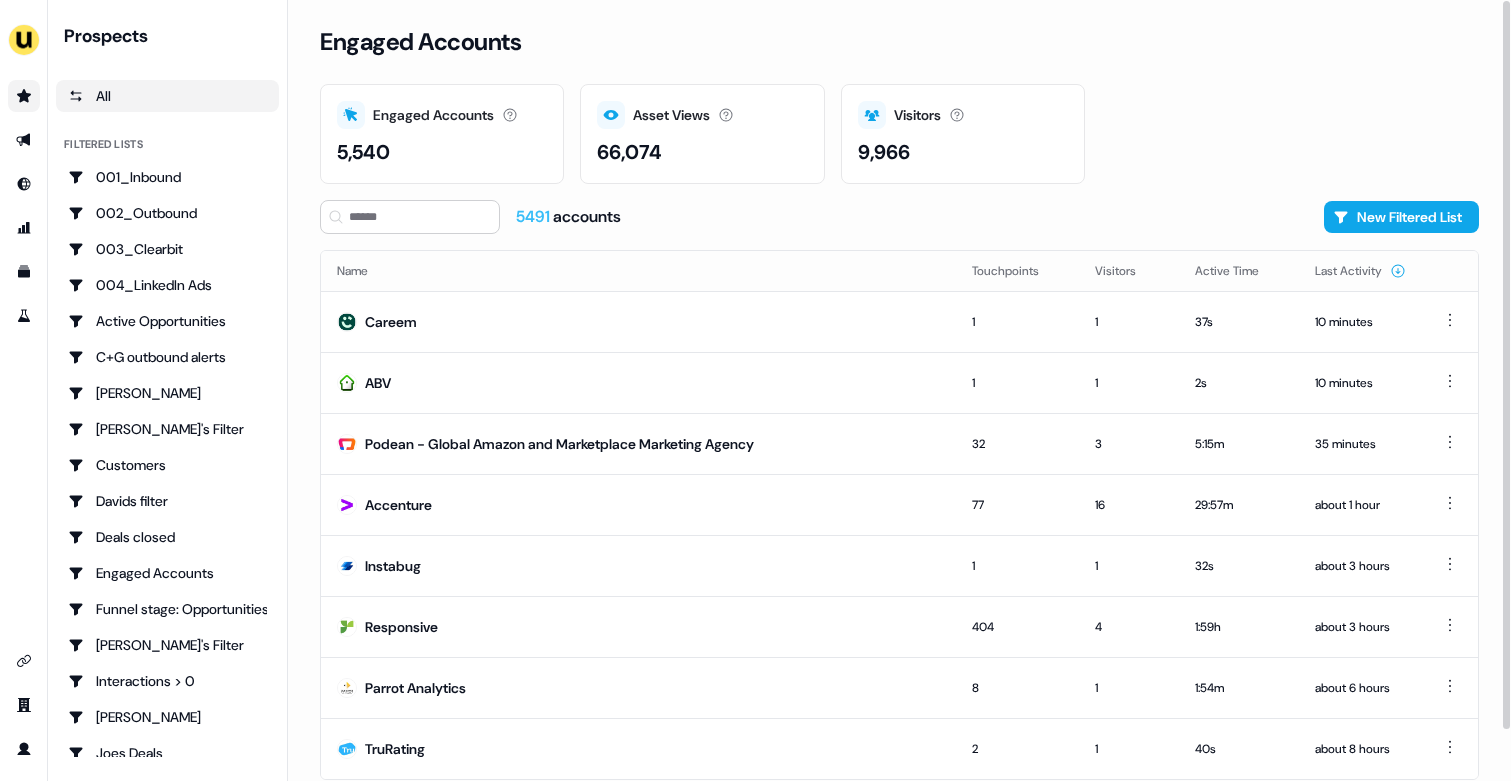 scroll, scrollTop: 54, scrollLeft: 0, axis: vertical 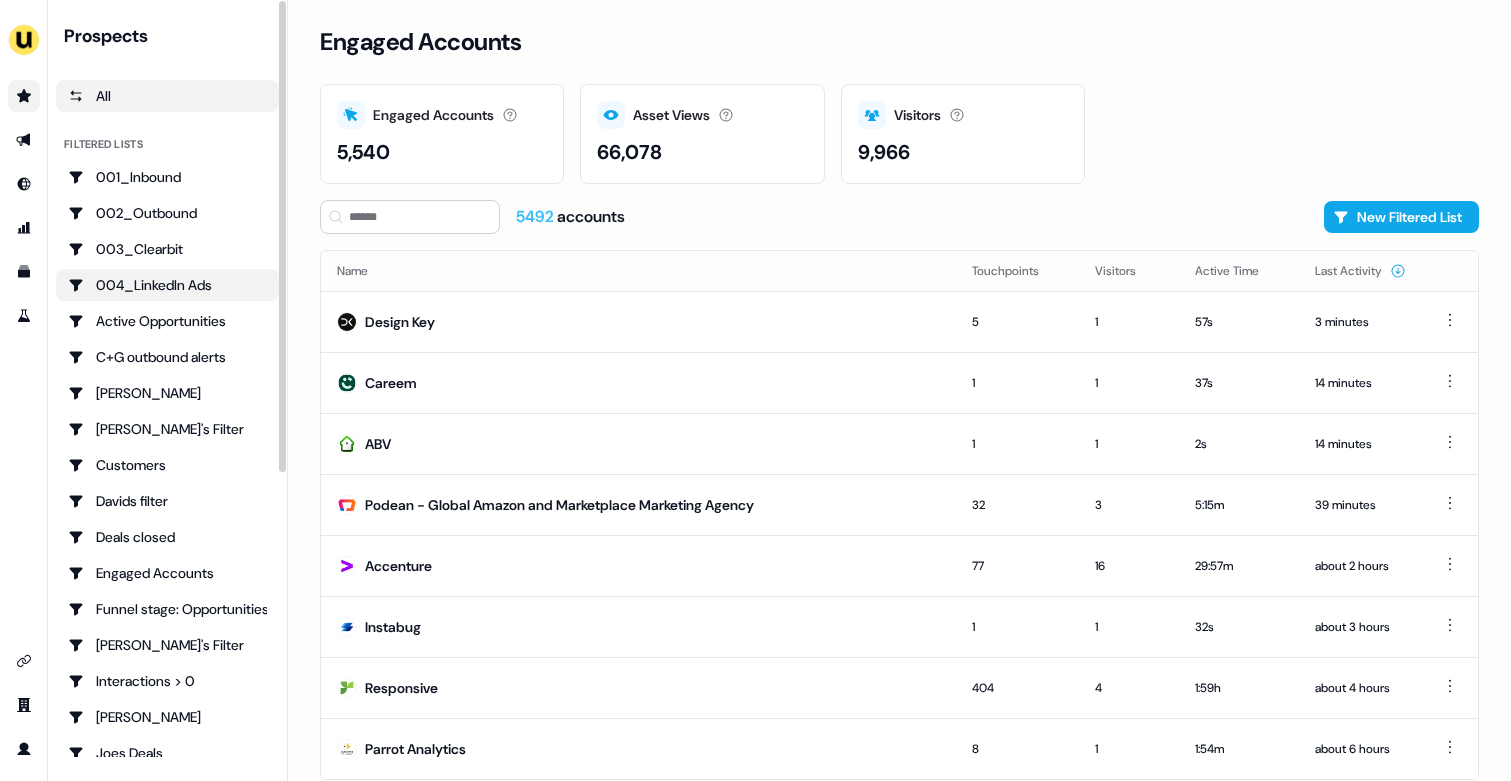 click on "004_LinkedIn Ads" at bounding box center [167, 285] 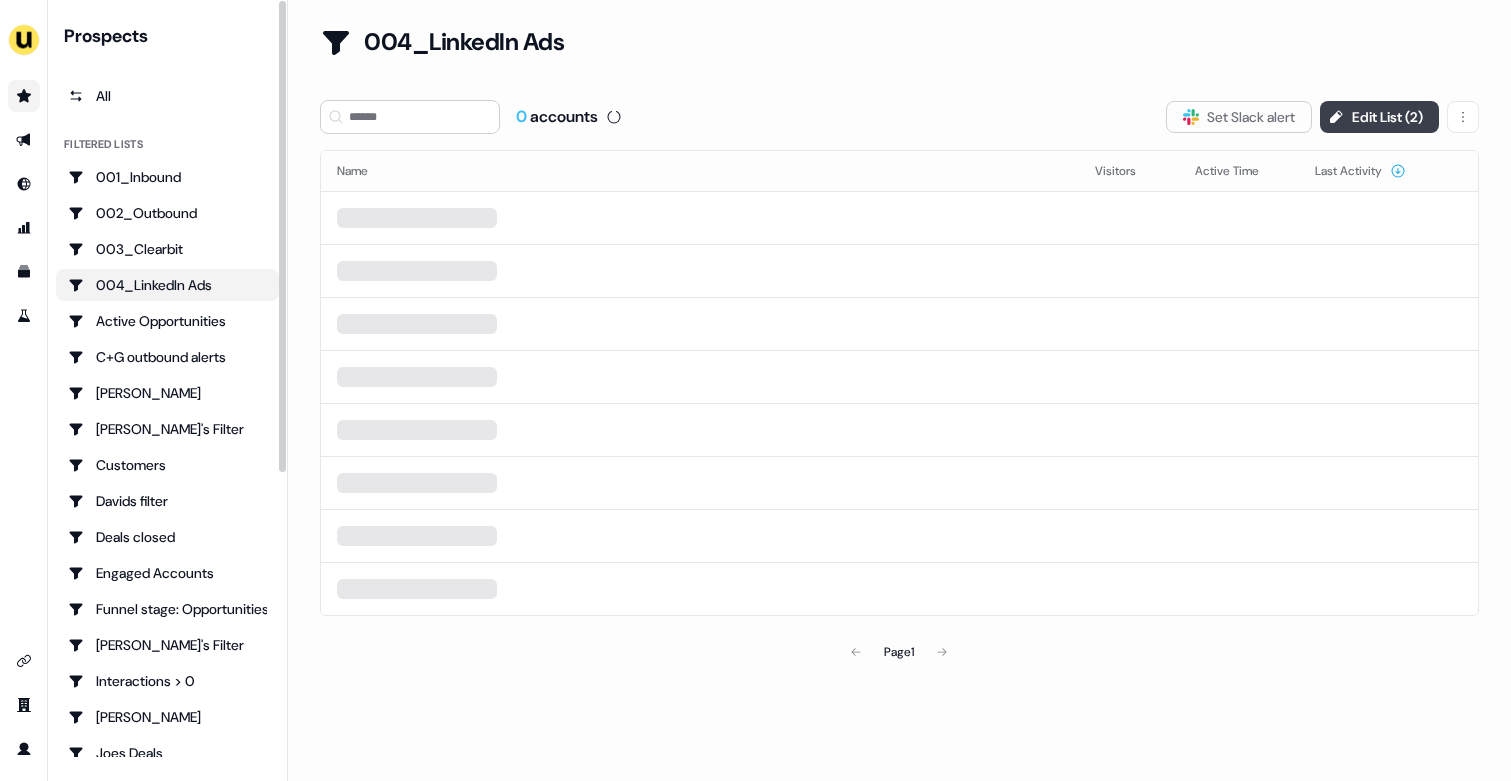 click on "Edit List ( 2 )" at bounding box center (1379, 117) 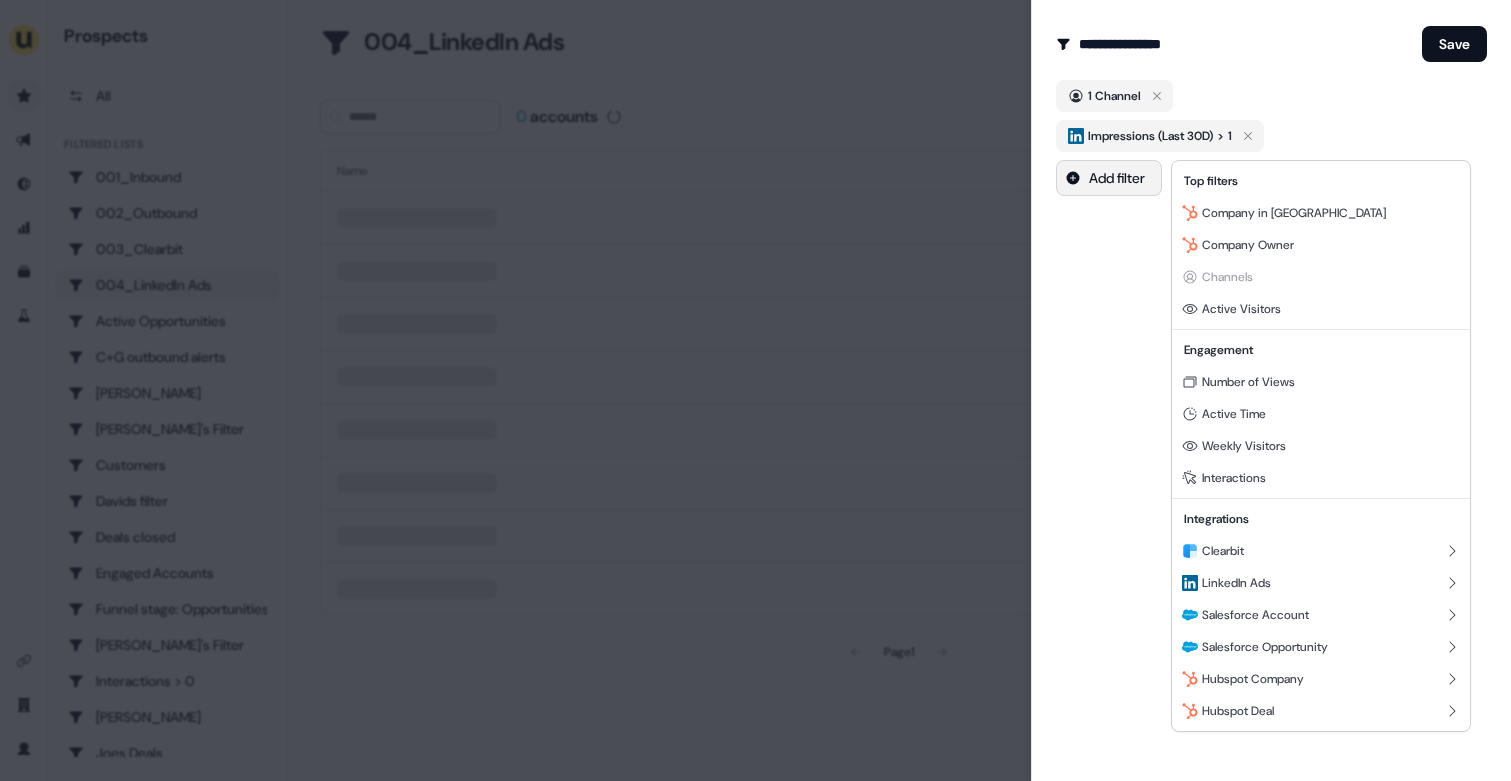click on "**********" at bounding box center [755, 390] 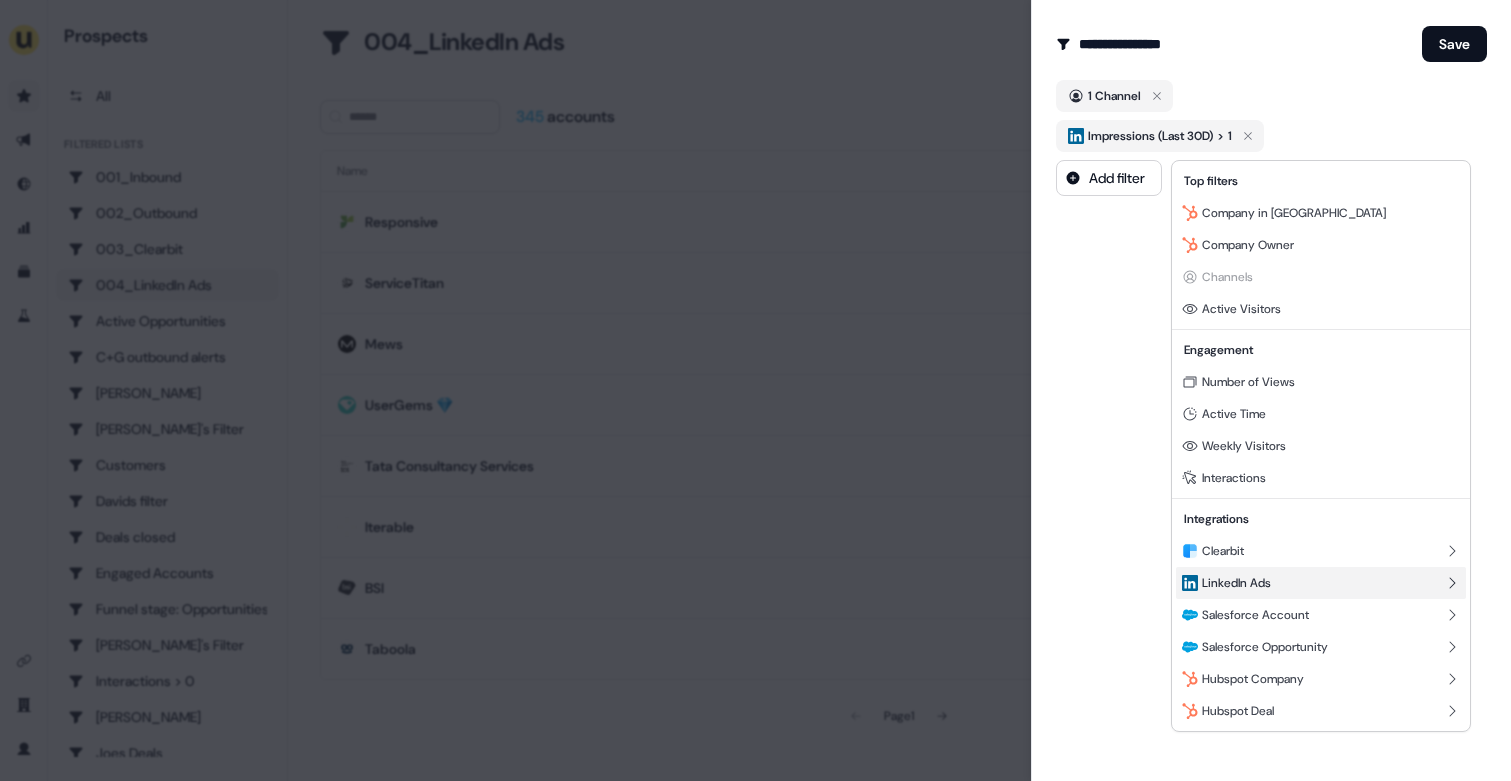 click on "LinkedIn Ads" at bounding box center (1236, 583) 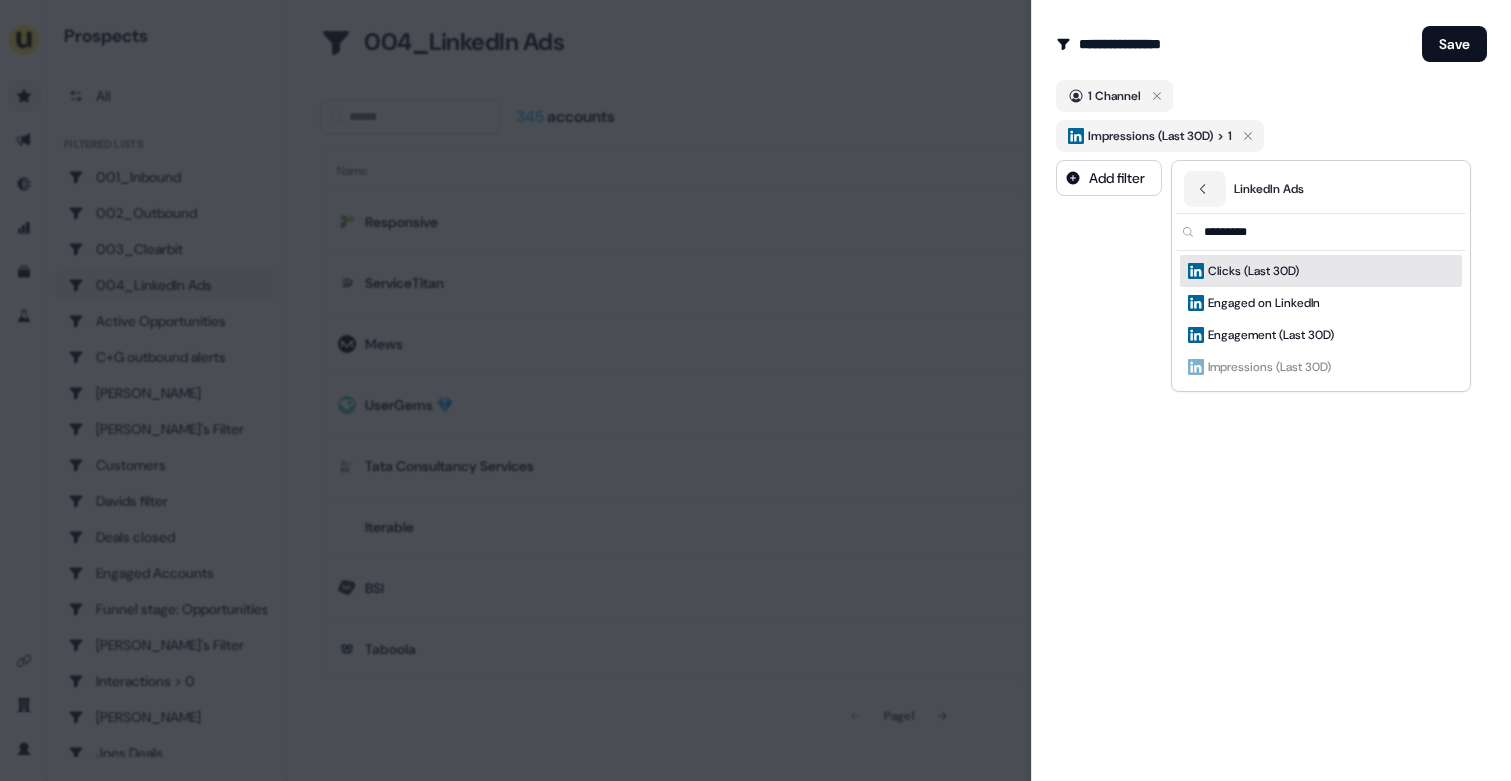 click on "Clicks (Last 30D)" at bounding box center (1321, 271) 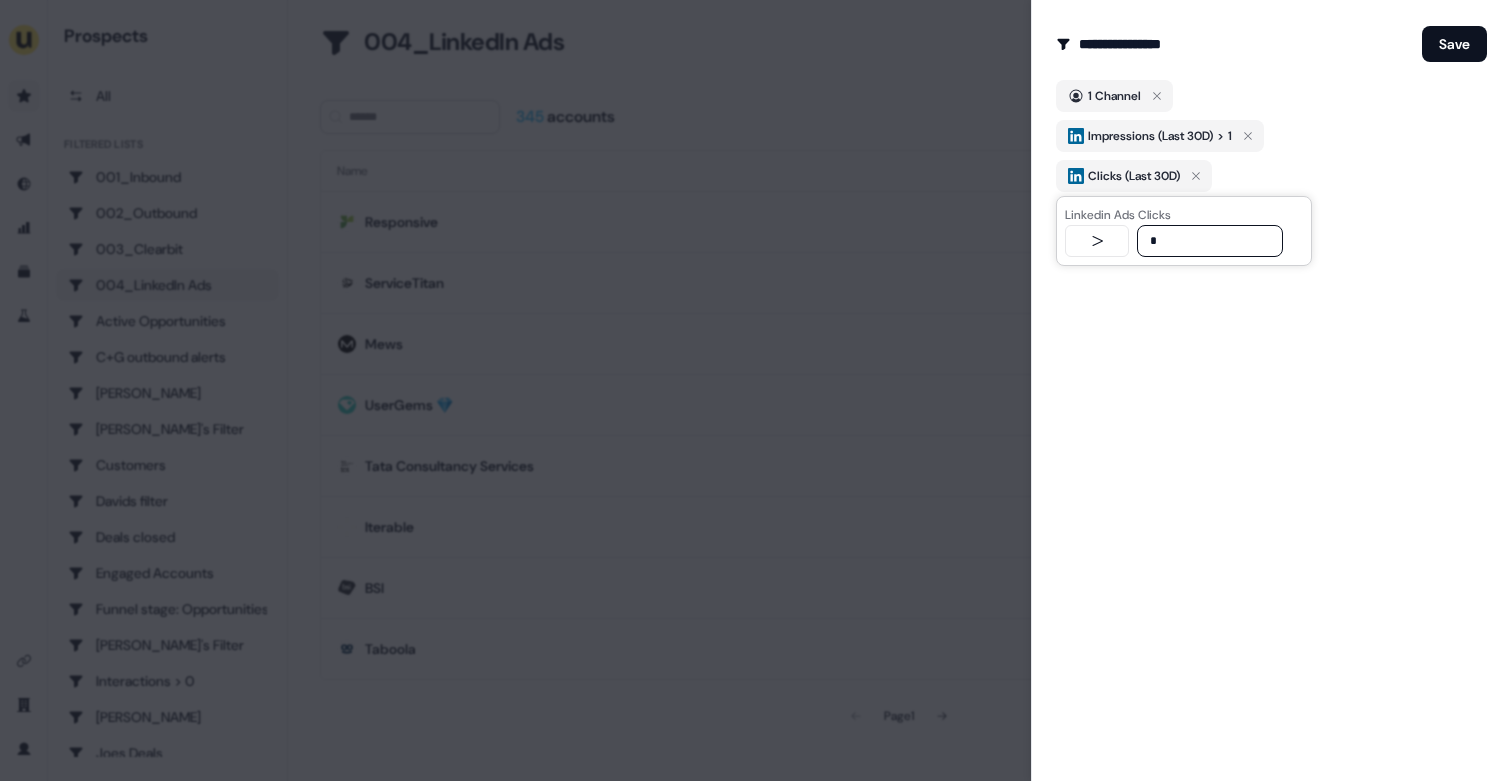 type on "*" 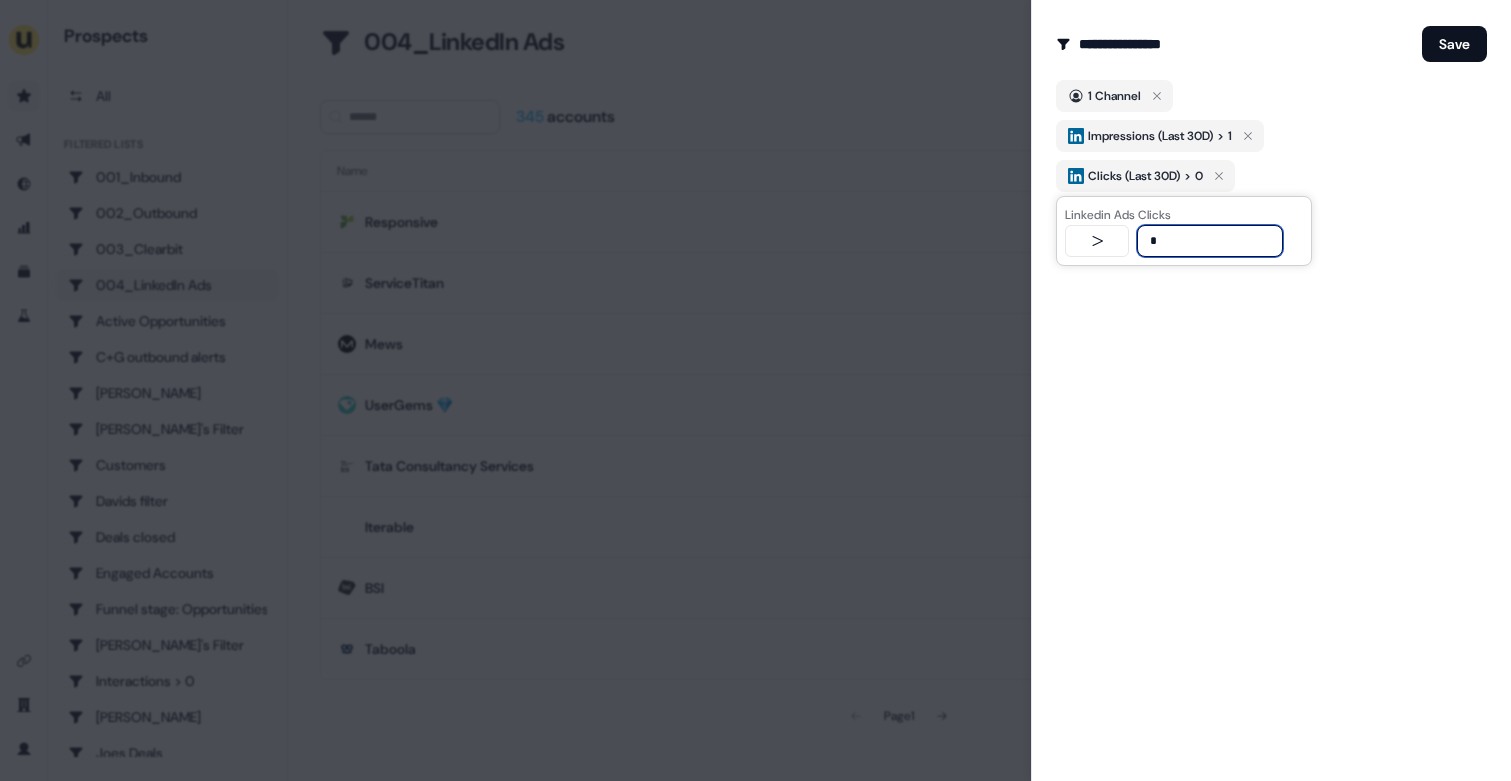 click on "1 Channel Impressions (Last 30D) > 1 Clicks (Last 30D) > 0" at bounding box center (1271, 136) 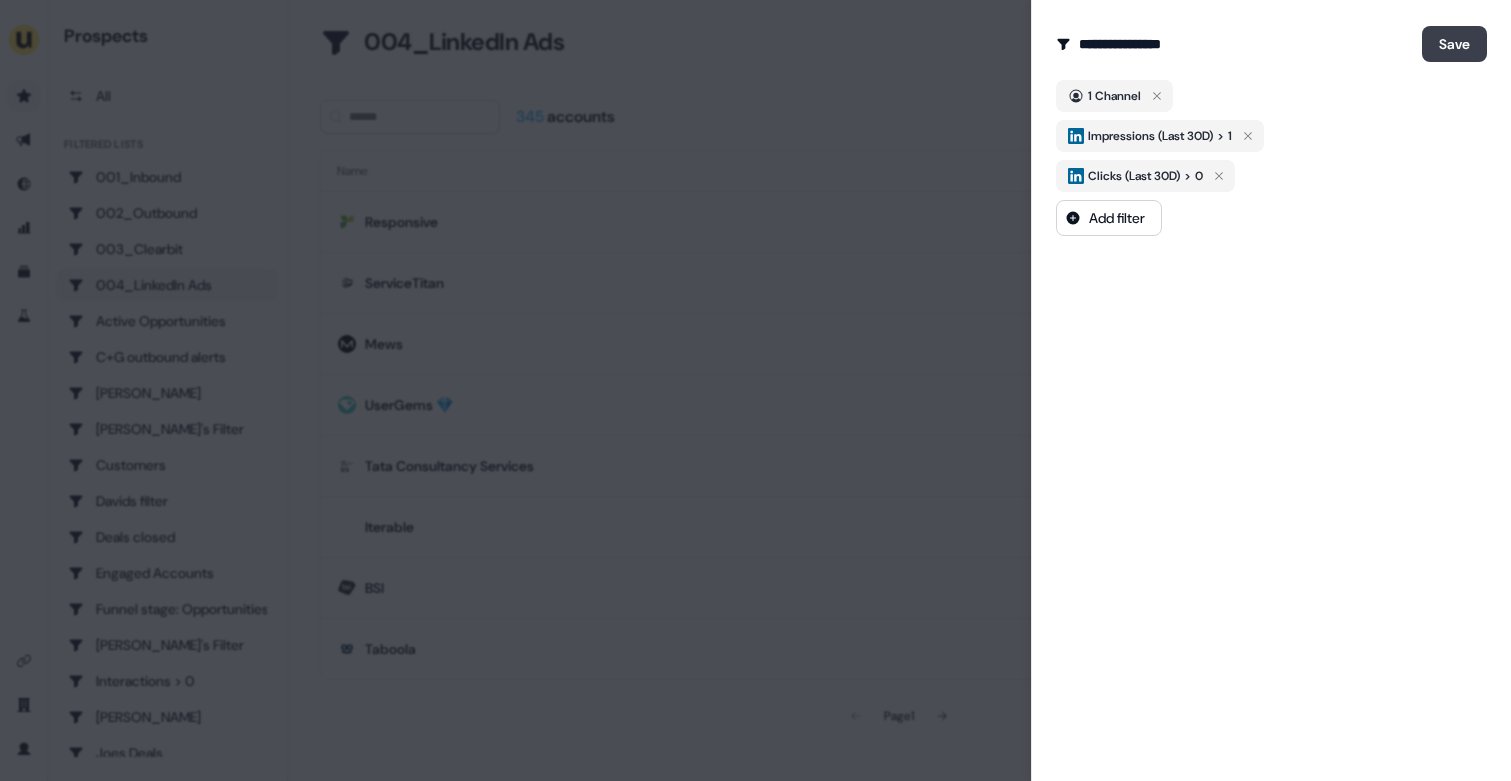 click on "Save" at bounding box center (1454, 44) 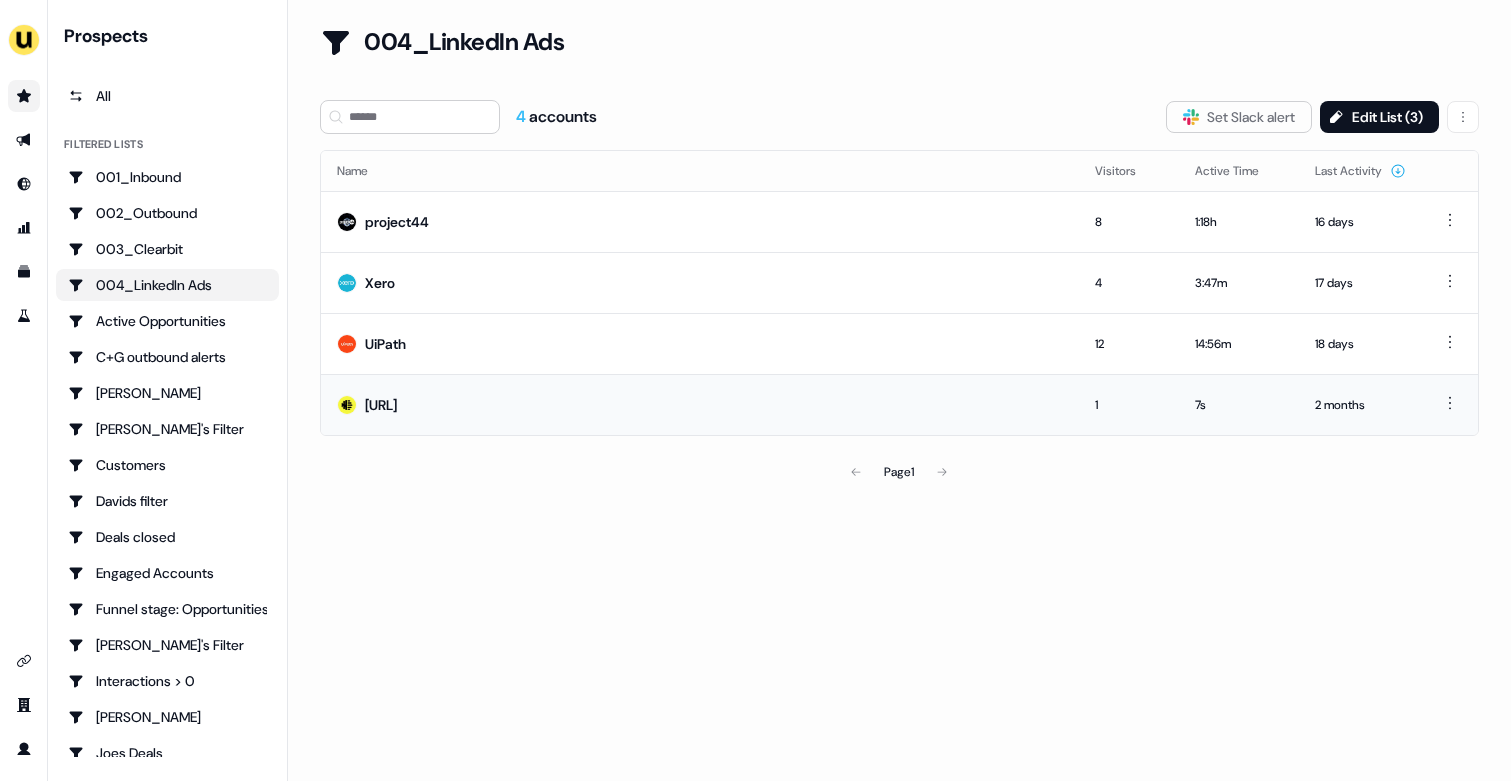 click on "Observe.AI" at bounding box center (700, 404) 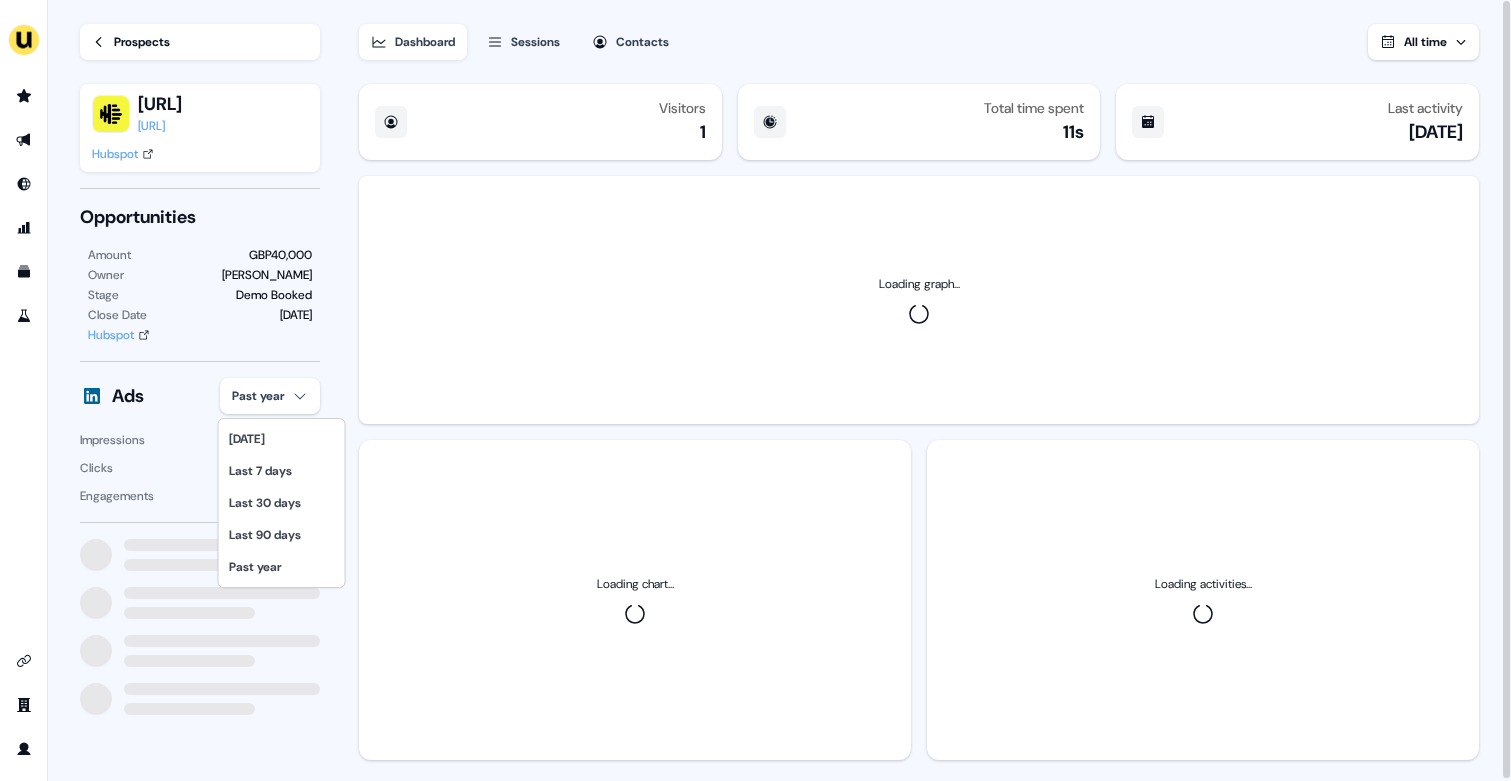 click on "For the best experience switch devices to a bigger screen. Go to Userled.io Loading... Prospects Observe.AI observe.ai Hubspot Opportunities Amount GBP40,000 Owner Joe McAuliffe Stage Demo Booked Close Date 30 Apr Hubspot Ads Past year Impressions 981 Clicks 6 Engagements 5 Dashboard Sessions Contacts All time Visitors 1 Total time spent 11s Last activity 2 months ago Loading graph... Loading chart... Loading activities... Today Last 7 days Last 30 days Last 90 days Past year" at bounding box center (755, 390) 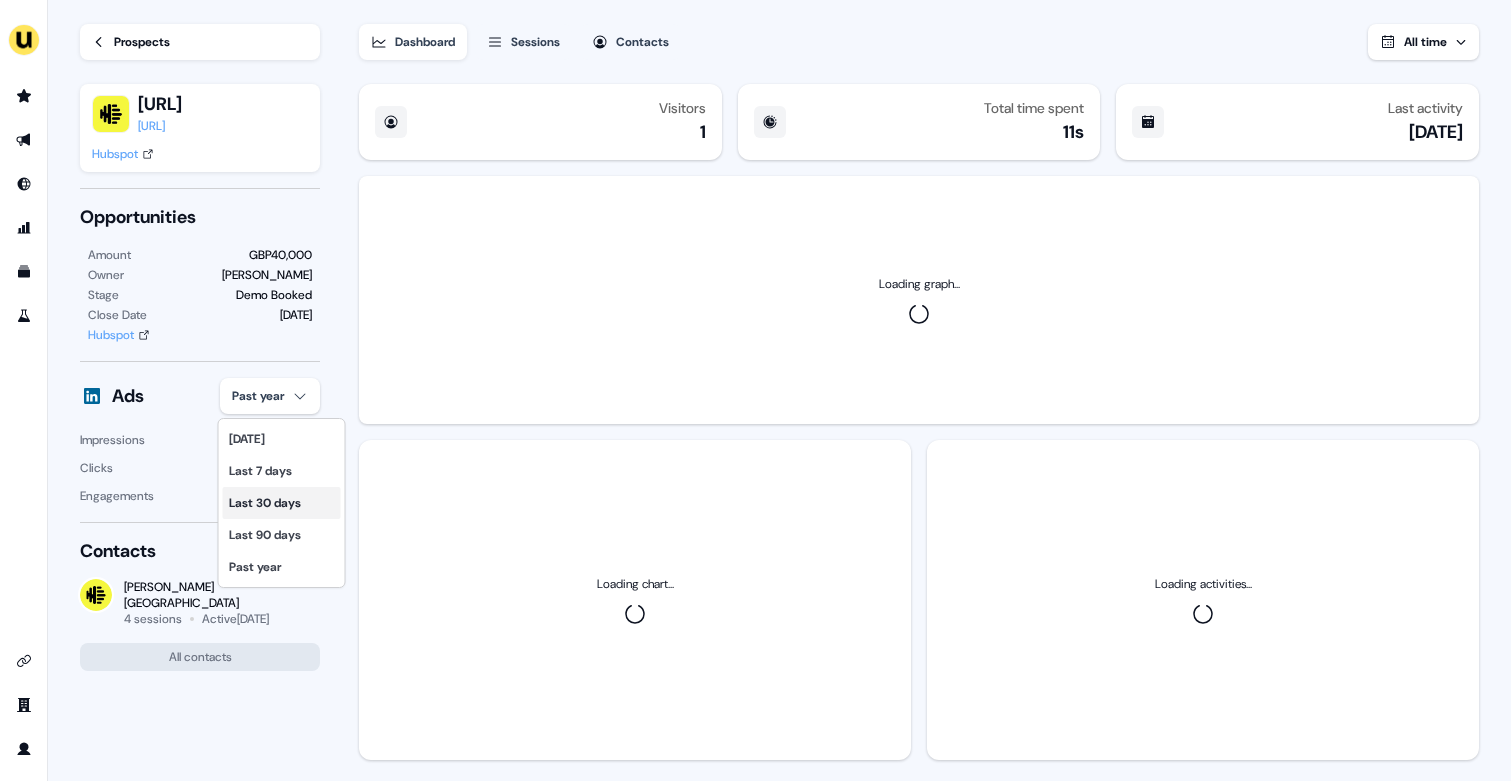 click on "Last 30 days" at bounding box center [282, 503] 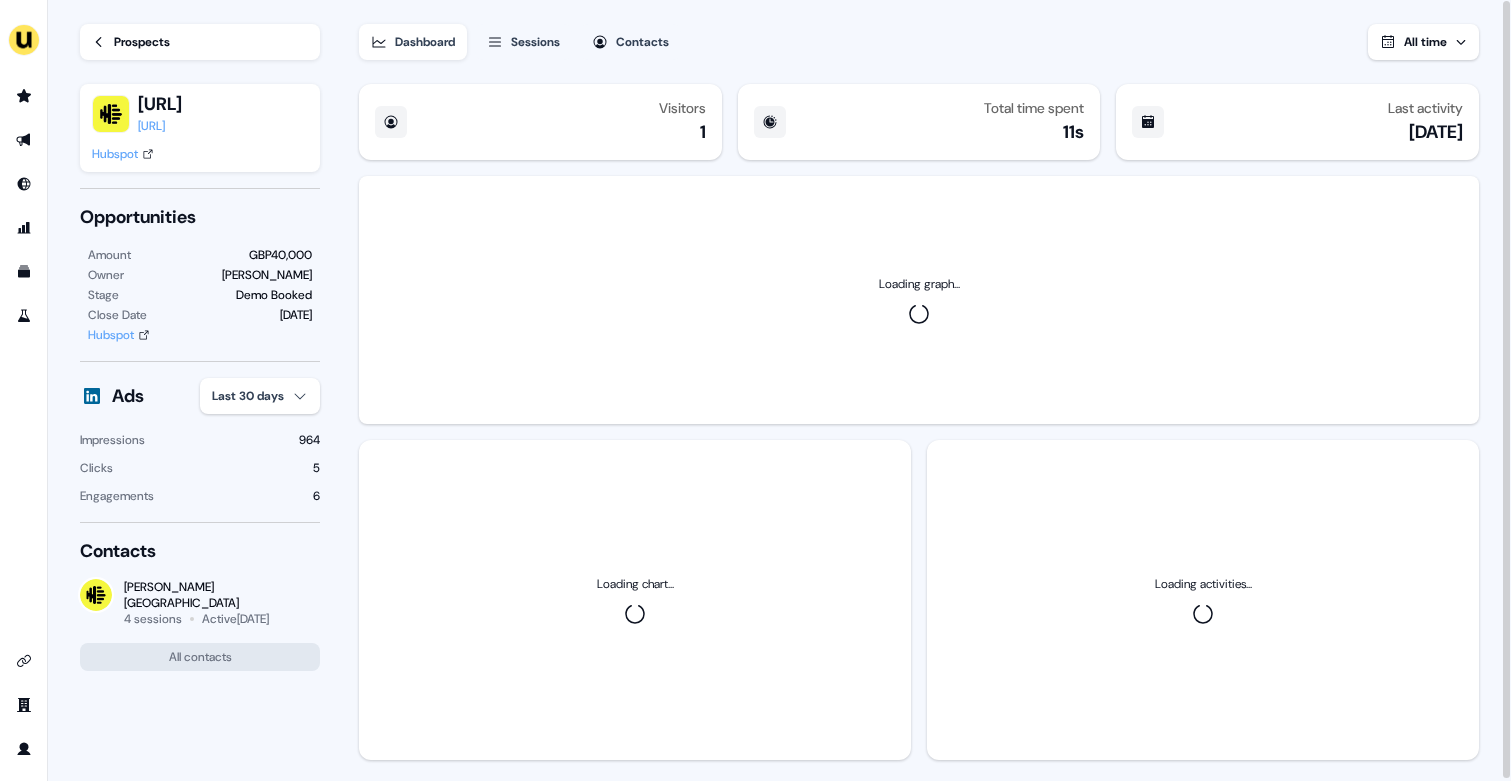 drag, startPoint x: 302, startPoint y: 467, endPoint x: 346, endPoint y: 467, distance: 44 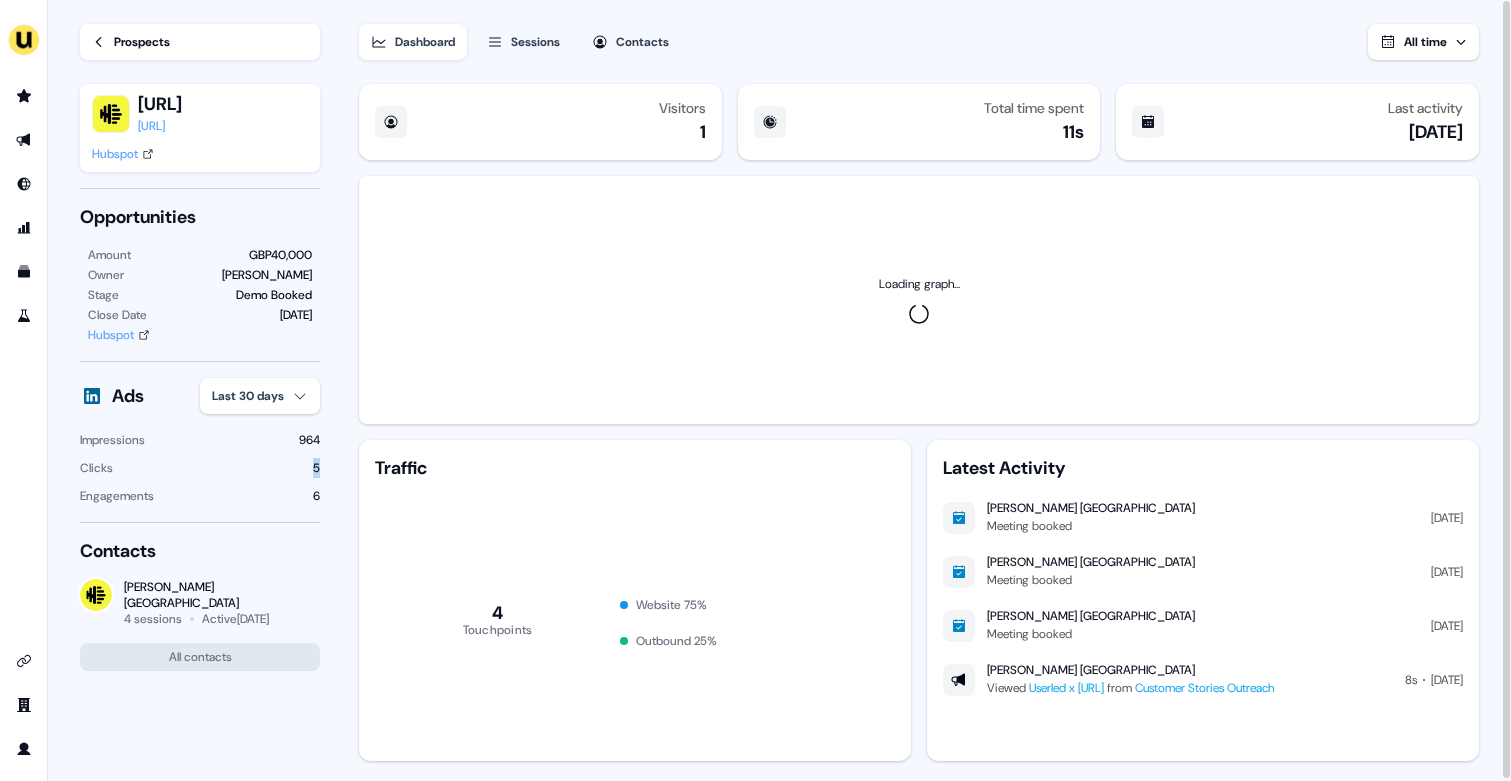 drag, startPoint x: 303, startPoint y: 464, endPoint x: 332, endPoint y: 464, distance: 29 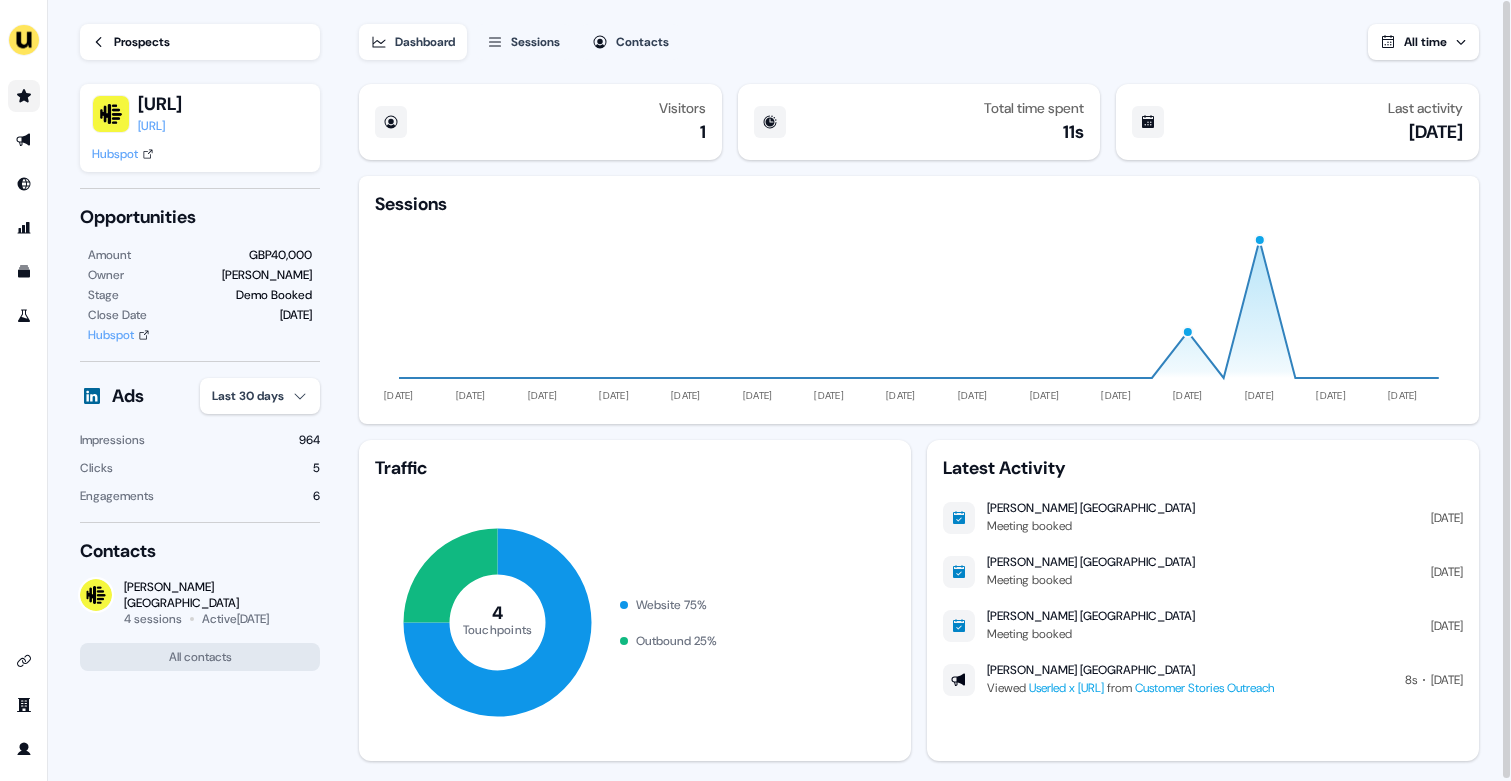 click 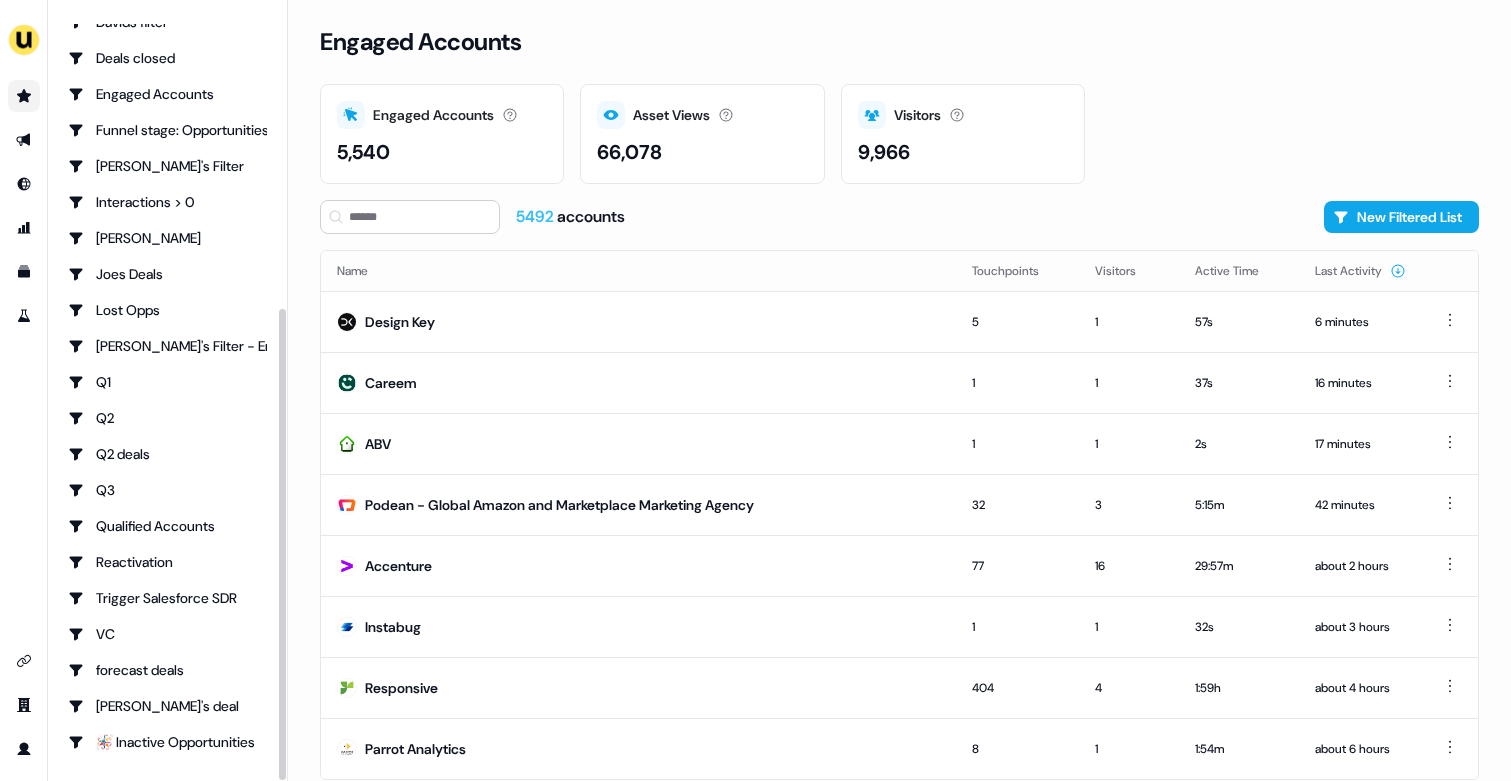 scroll, scrollTop: 0, scrollLeft: 0, axis: both 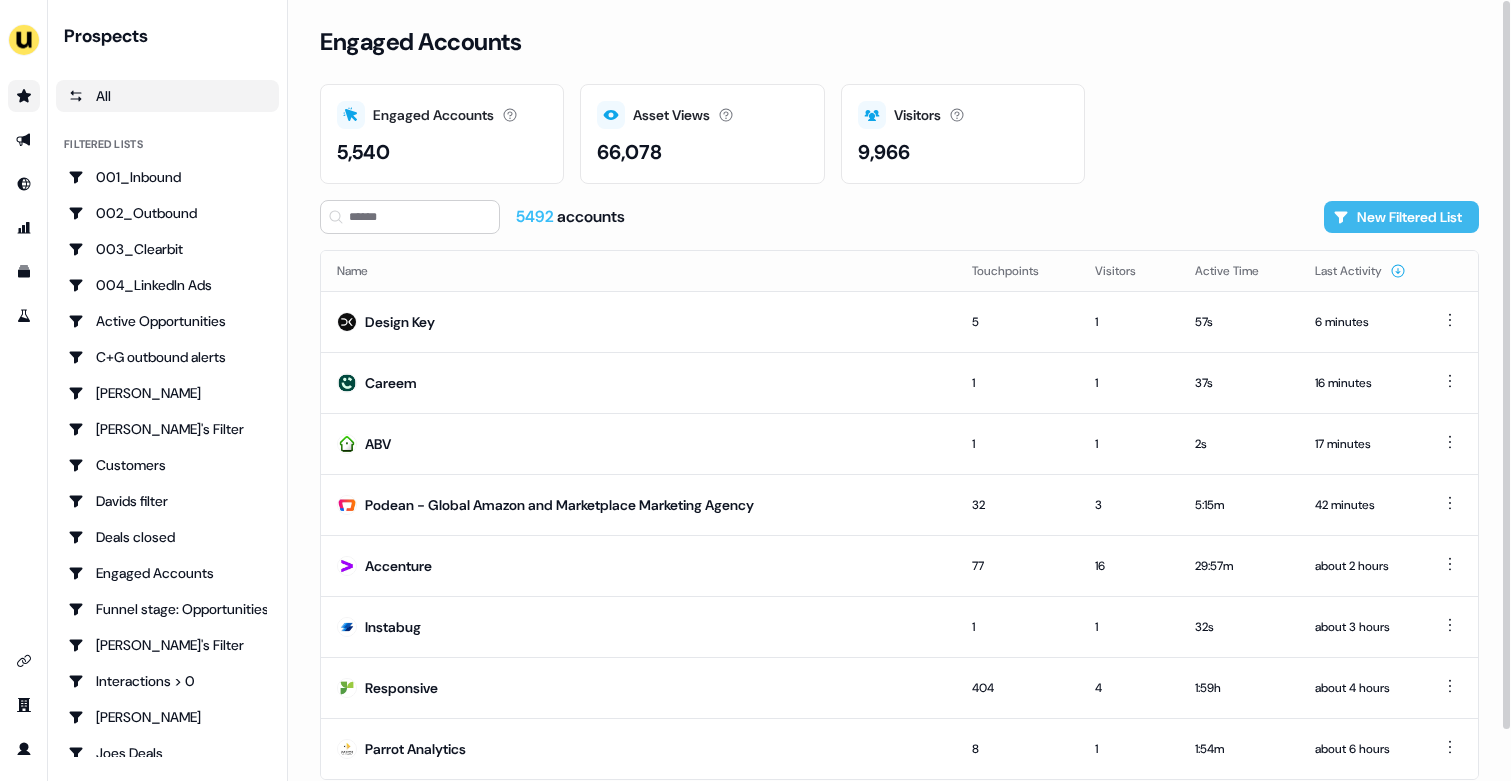 click on "New Filtered List" at bounding box center (1401, 217) 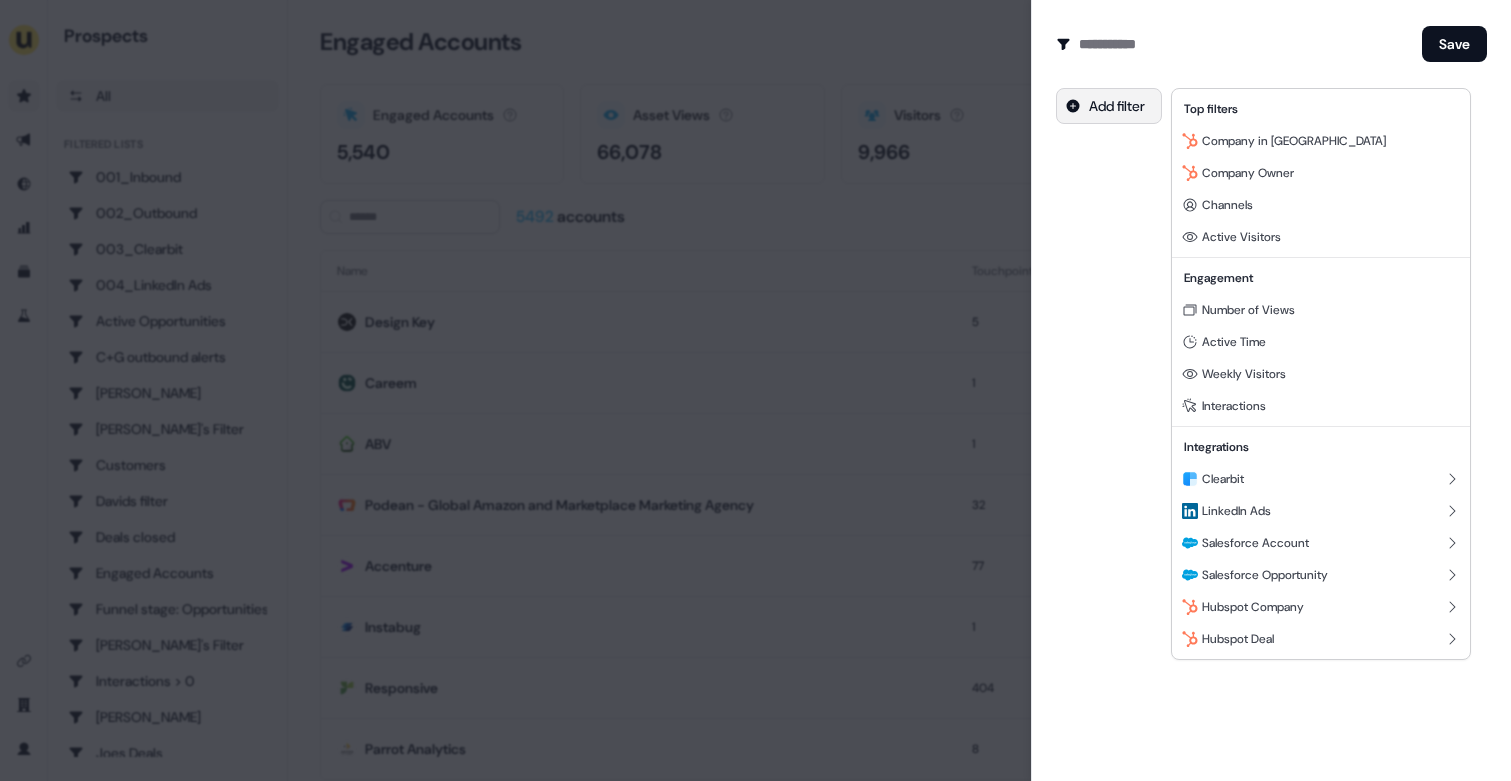 click on "For the best experience switch devices to a bigger screen. Go to Userled.io Prospects All Filtered lists 001_Inbound 002_Outbound 003_Clearbit 004_LinkedIn Ads Active Opportunities C+G outbound alerts  Charlotte Stone  Charlotte's Filter  Customers Davids filter Deals closed Engaged Accounts Funnel stage: Opportunities Geneviève's Filter Interactions > 0 JJ Deals Joes Deals Lost Opps Ollie's Filter - Entrust Q1 Q2 Q2 deals Q3 Qualified Accounts Reactivation Trigger Salesforce SDR VC forecast deals  yann's deal 🪅 Inactive Opportunities Loading... Engaged Accounts Engaged Accounts Accounts that have interacted with an asset. 5,540 Asset Views How many times your assets have been seen. 66,078 Visitors Number of unique visitors. 9,966 5492   accounts New Filtered List Name Touchpoints Visitors Active Time Last Activity Design Key 5 1 57s 6 minutes Careem 1 1 37s 17 minutes ABV 1 1 2s 17 minutes Podean - Global Amazon and Marketplace Marketing Agency 32 3 5:15m 42 minutes Accenture 77 16 29:57m about 2 hours 1" at bounding box center (755, 390) 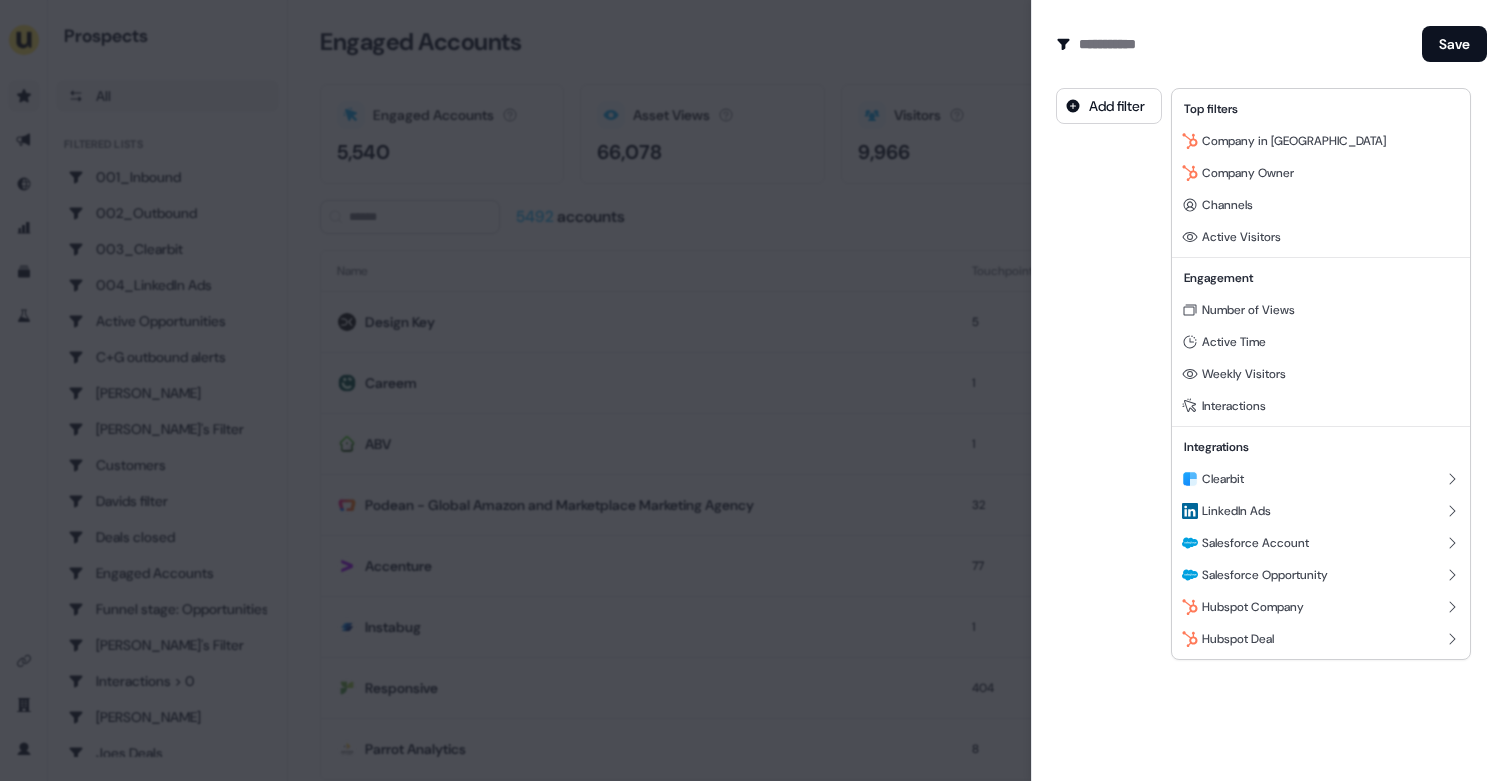 click at bounding box center (755, 390) 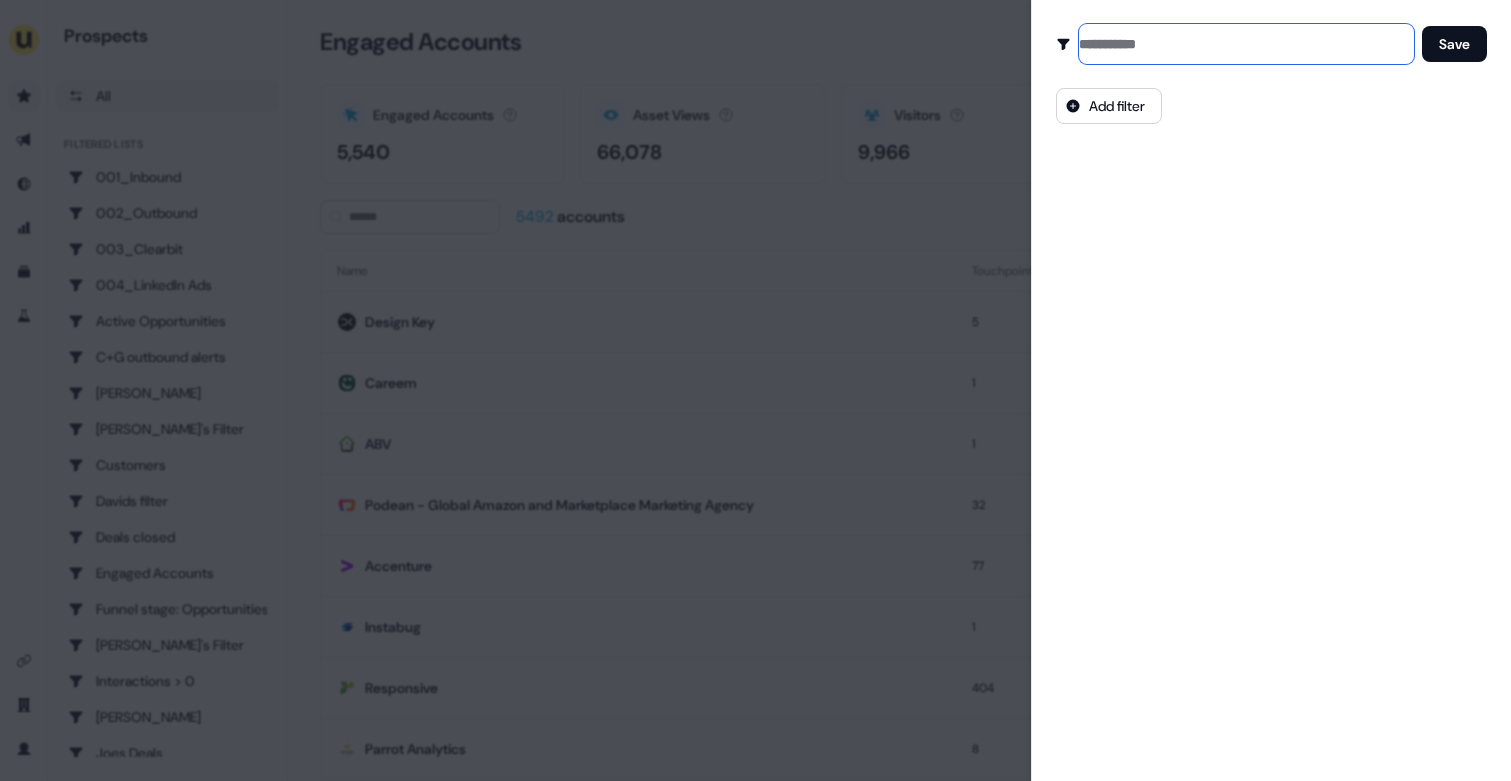 click at bounding box center (1246, 44) 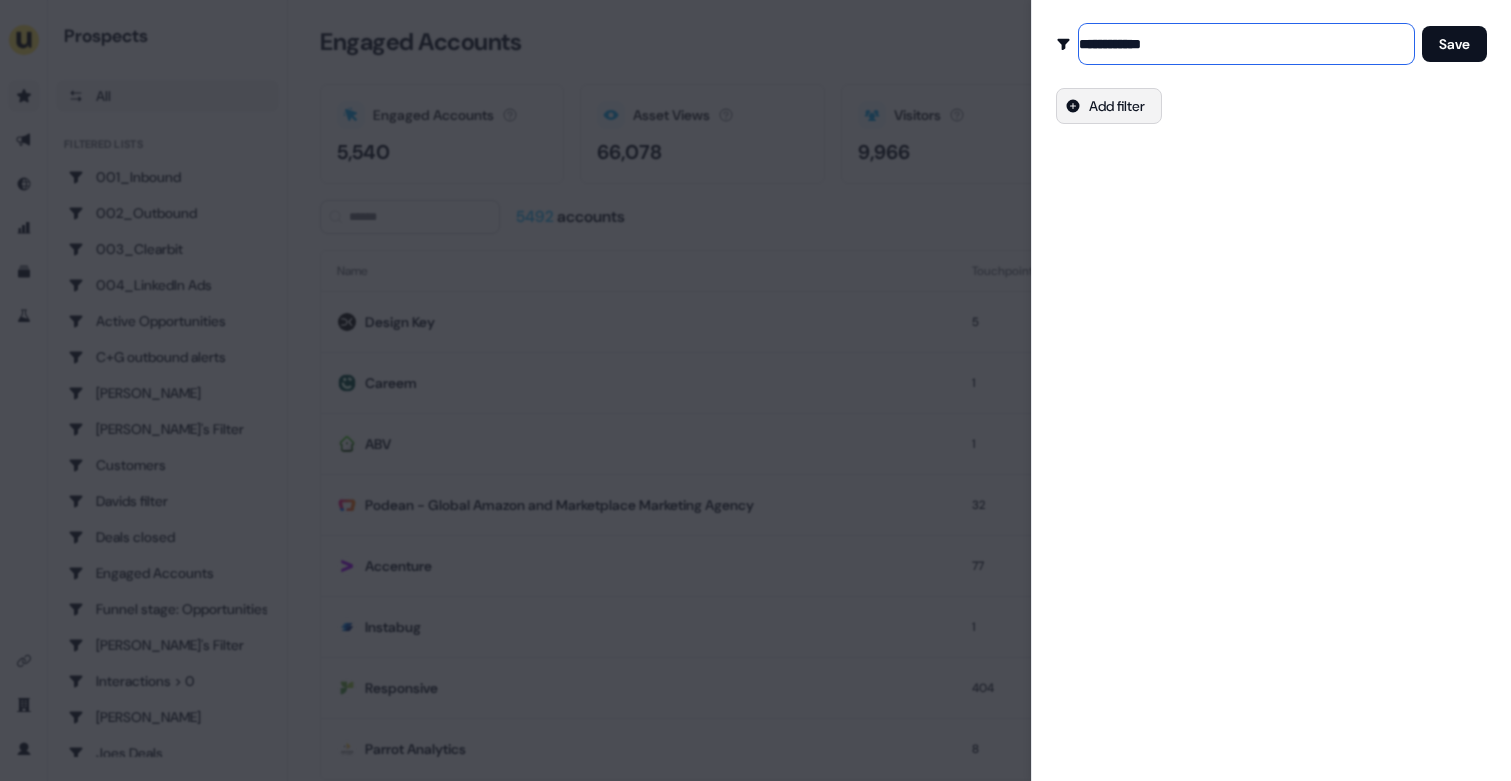 type on "**********" 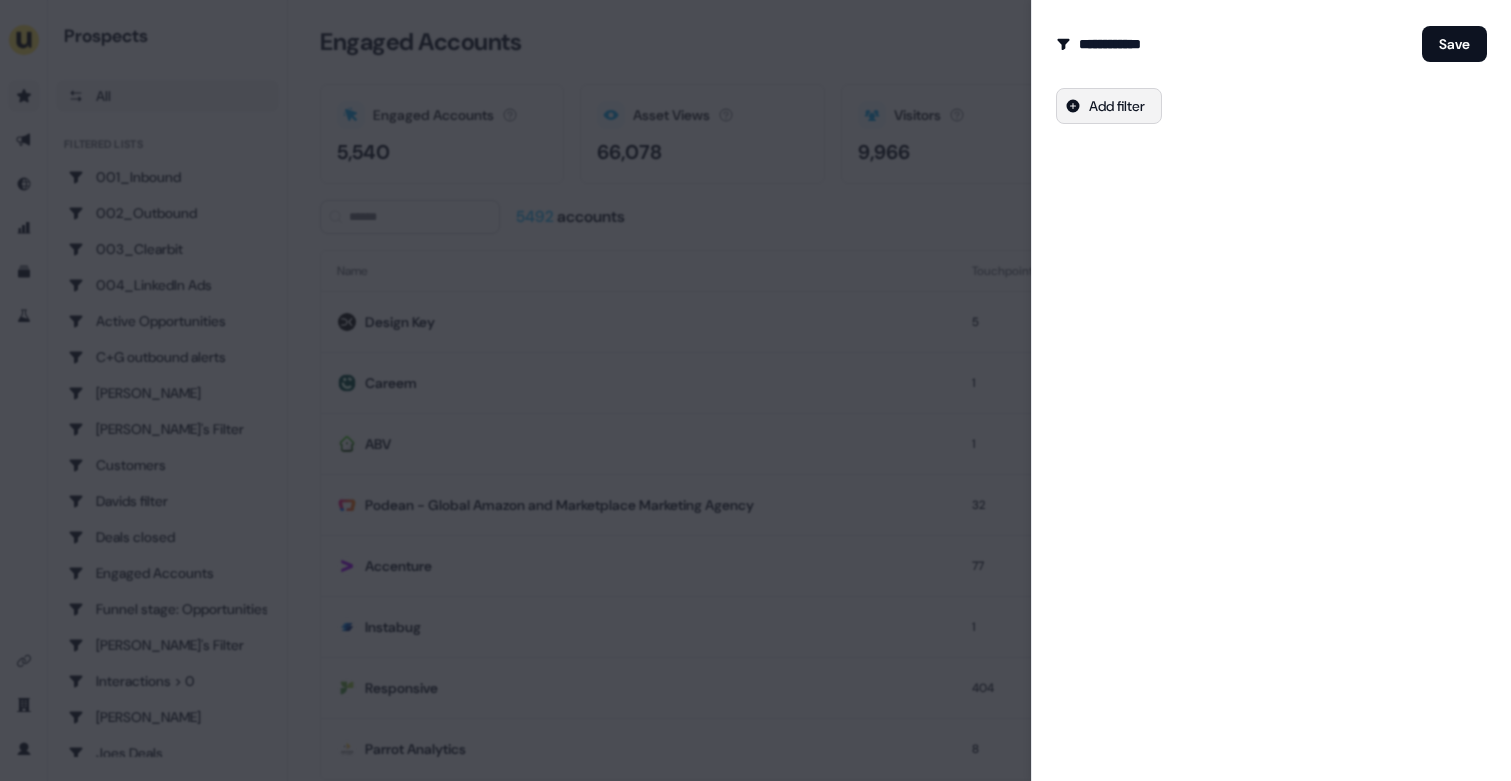 click on "For the best experience switch devices to a bigger screen. Go to Userled.io Prospects All Filtered lists 001_Inbound 002_Outbound 003_Clearbit 004_LinkedIn Ads Active Opportunities C+G outbound alerts  Charlotte Stone  Charlotte's Filter  Customers Davids filter Deals closed Engaged Accounts Funnel stage: Opportunities Geneviève's Filter Interactions > 0 JJ Deals Joes Deals Lost Opps Ollie's Filter - Entrust Q1 Q2 Q2 deals Q3 Qualified Accounts Reactivation Trigger Salesforce SDR VC forecast deals  yann's deal 🪅 Inactive Opportunities Loading... Engaged Accounts Engaged Accounts Accounts that have interacted with an asset. 5,540 Asset Views How many times your assets have been seen. 66,078 Visitors Number of unique visitors. 9,966 5492   accounts New Filtered List Name Touchpoints Visitors Active Time Last Activity Design Key 5 1 57s 6 minutes Careem 1 1 37s 17 minutes ABV 1 1 2s 17 minutes Podean - Global Amazon and Marketplace Marketing Agency 32 3 5:15m 42 minutes Accenture 77 16 29:57m about 2 hours 1" at bounding box center [755, 390] 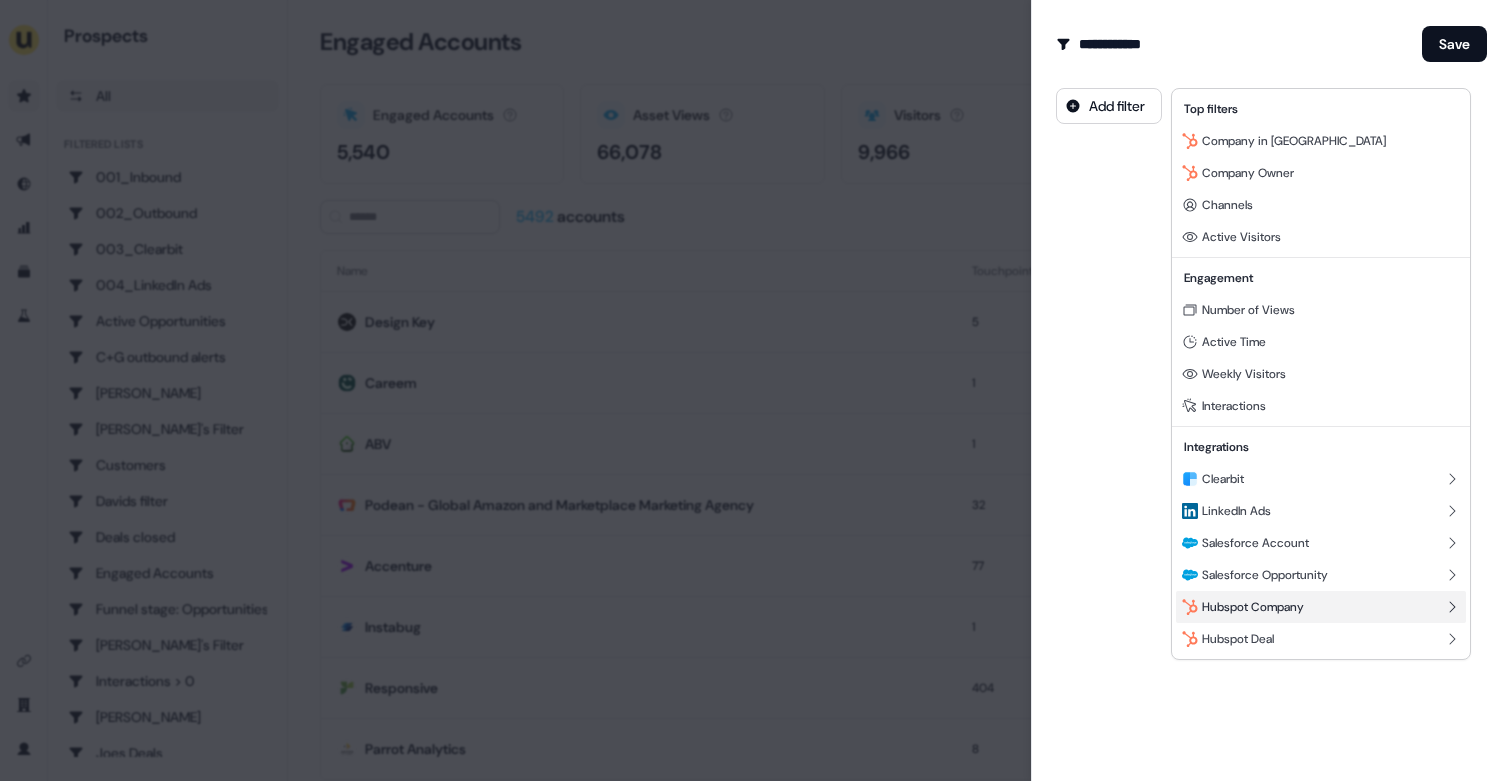 click on "Hubspot Company" at bounding box center (1321, 607) 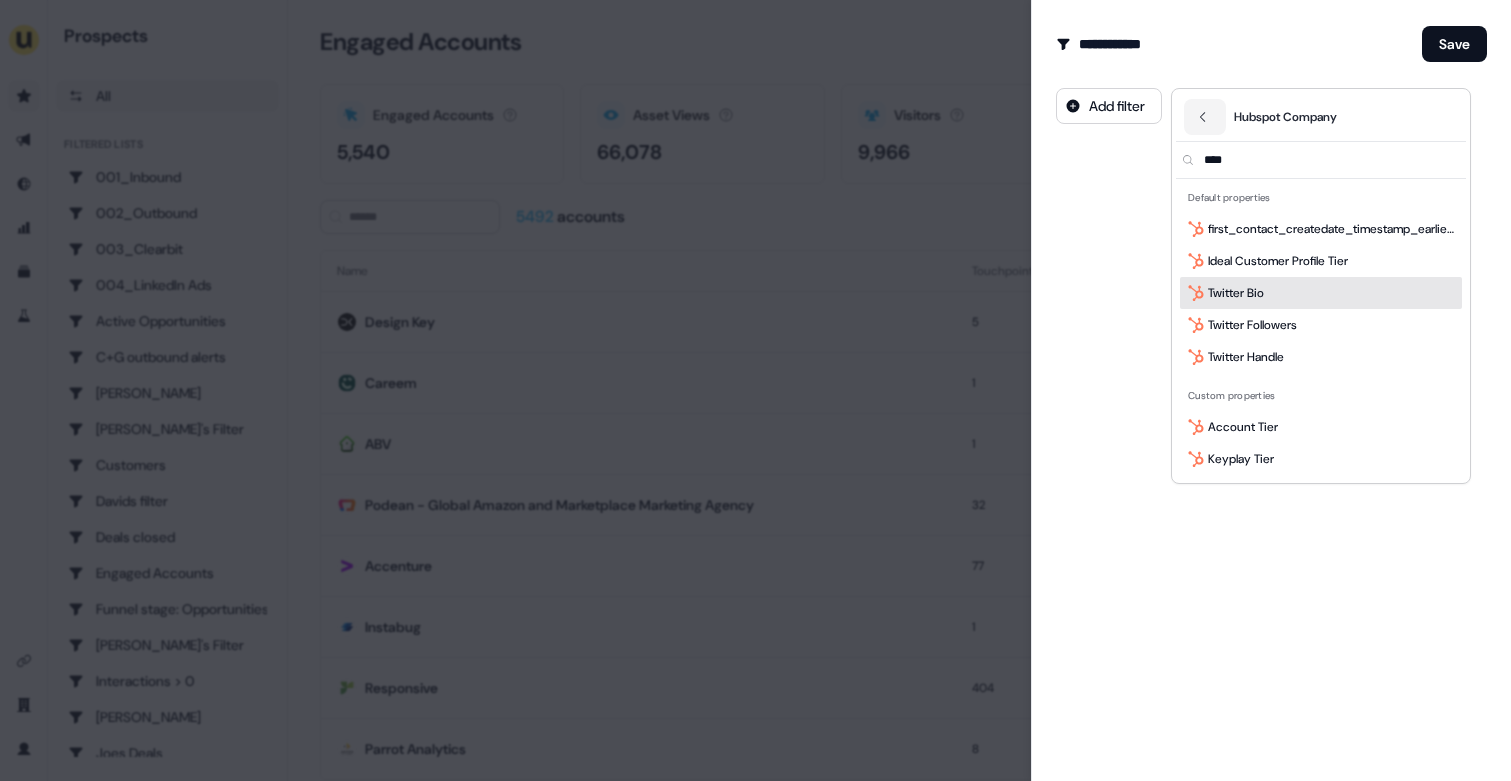 type on "****" 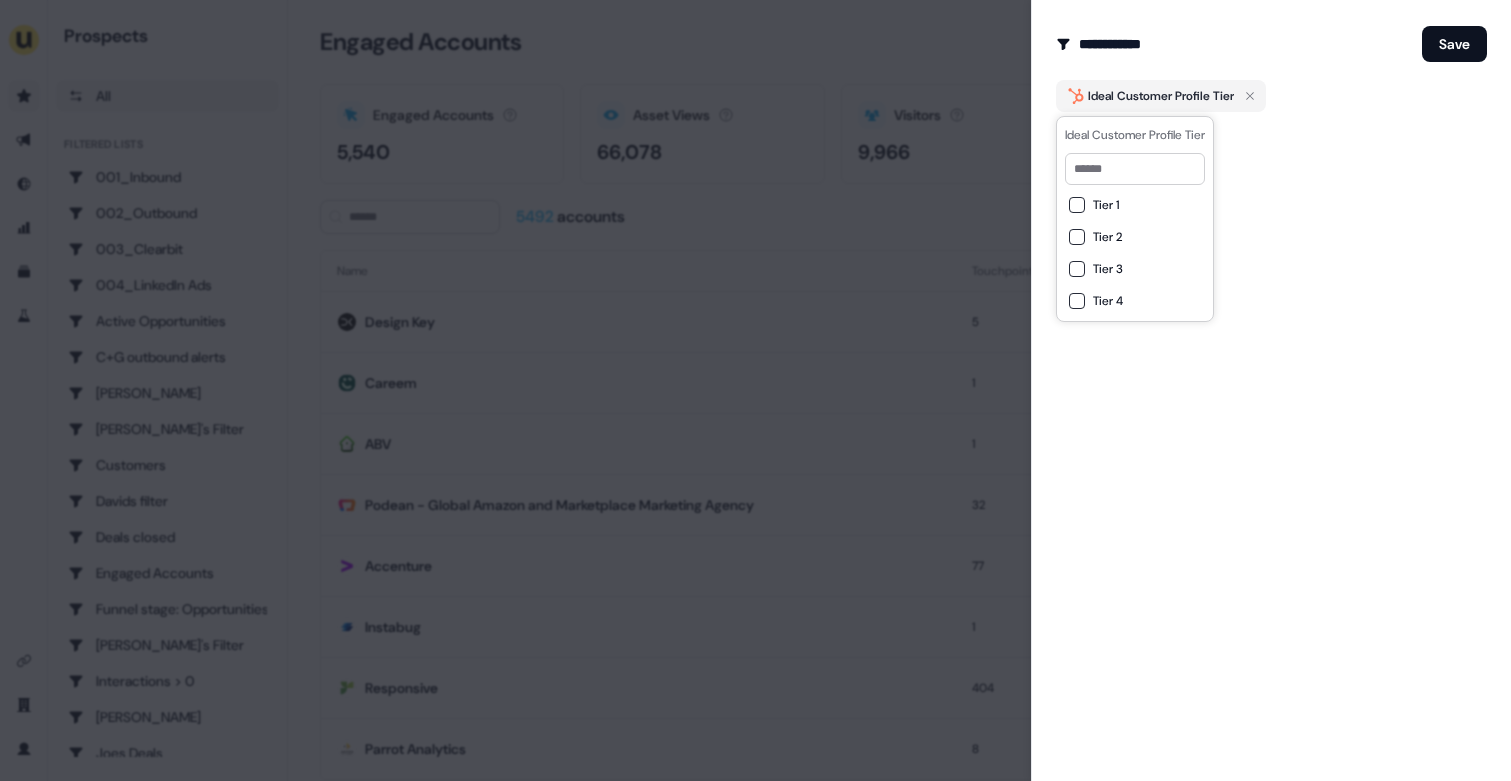 click on "Tier 1" at bounding box center (1135, 205) 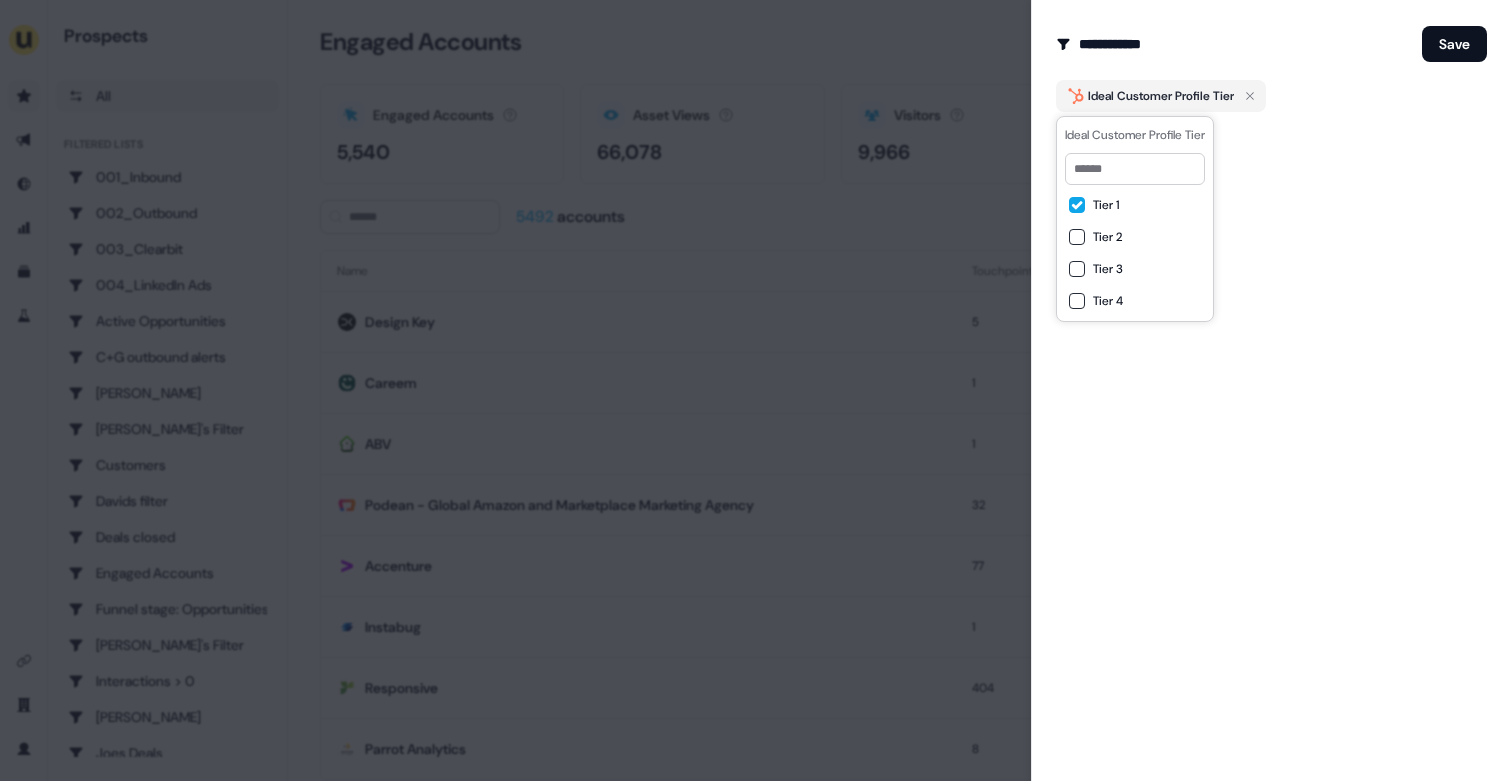 click on "**********" at bounding box center (1271, 390) 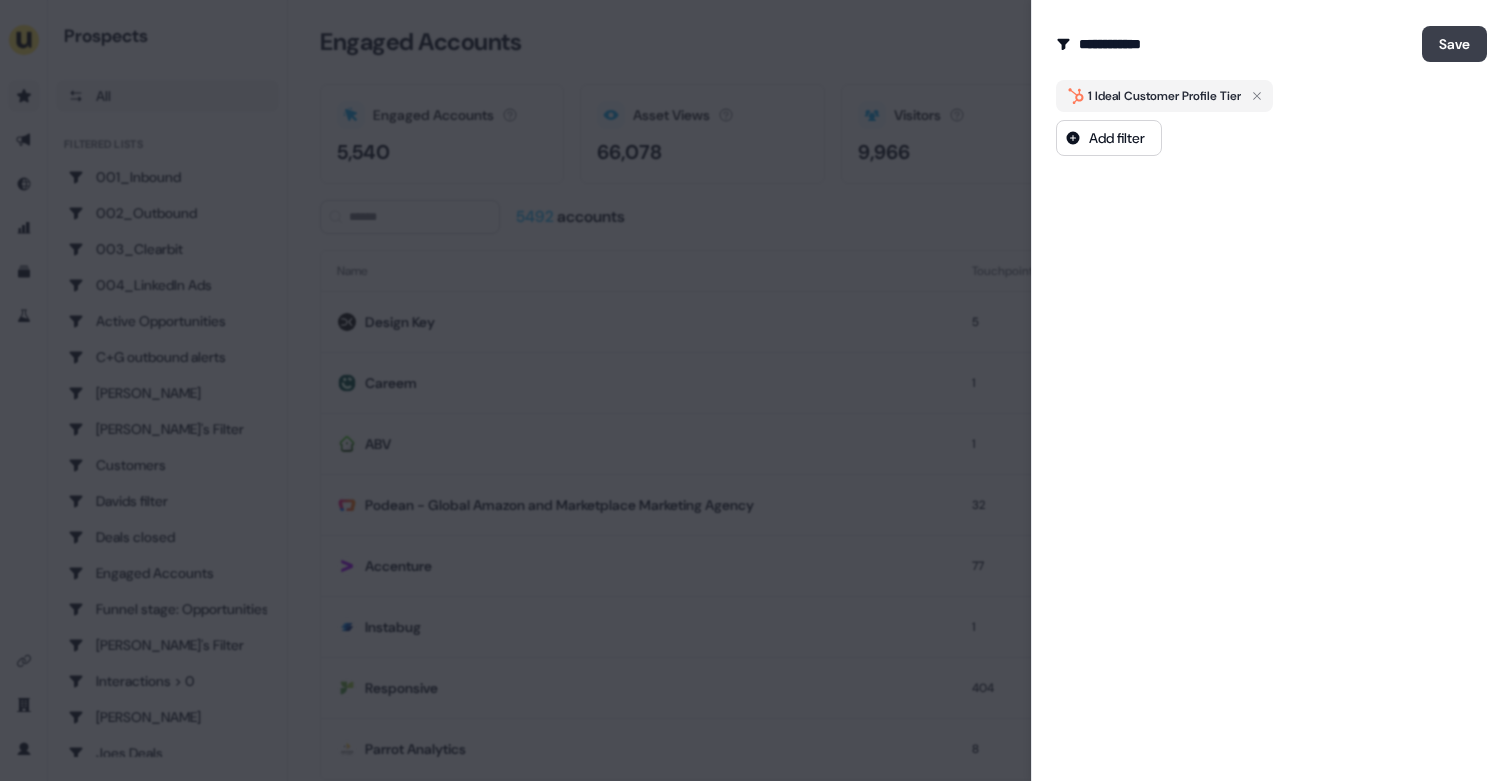 click on "Save" at bounding box center [1454, 44] 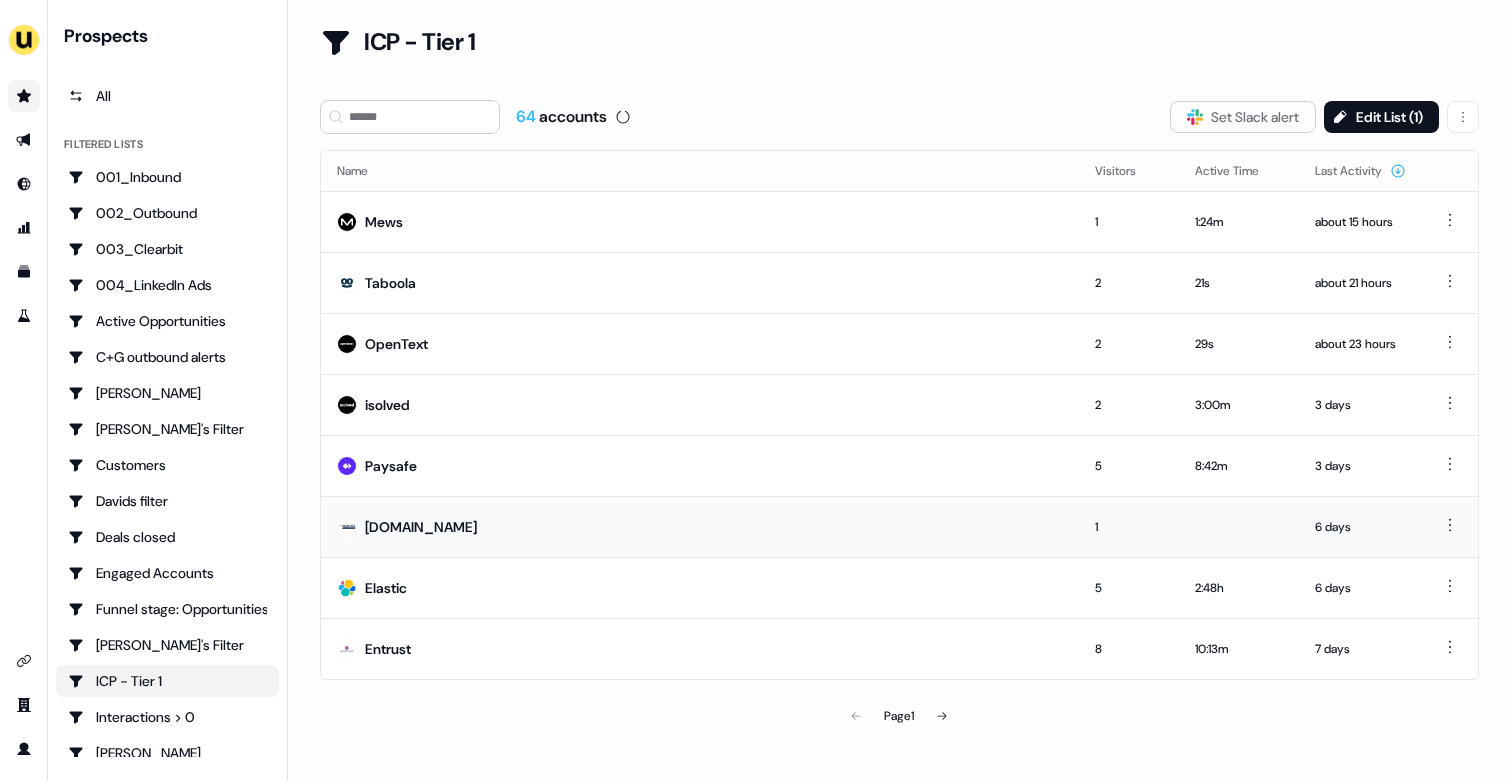 click on "tungstenautomation.com" at bounding box center (421, 527) 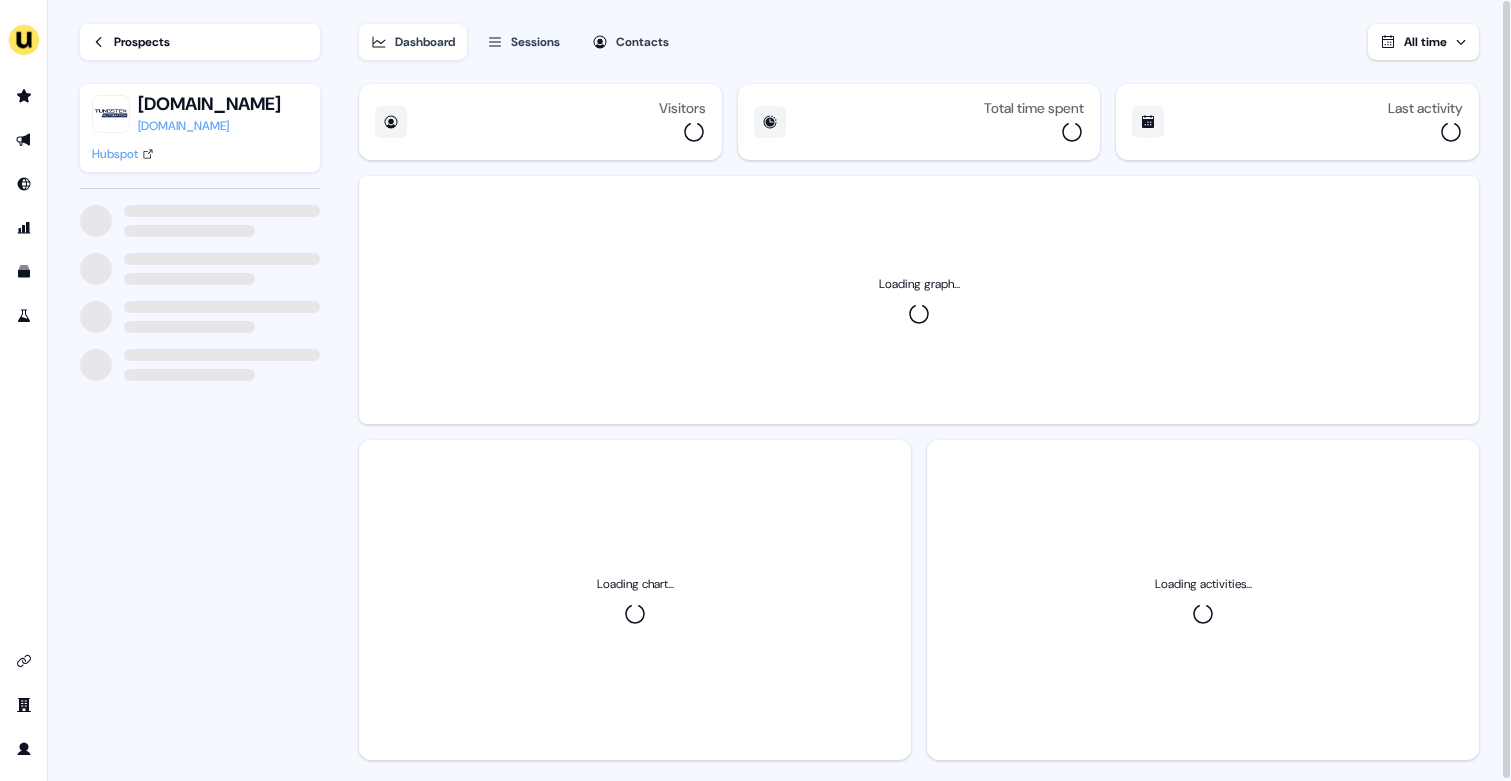 click on "Hubspot" at bounding box center [115, 154] 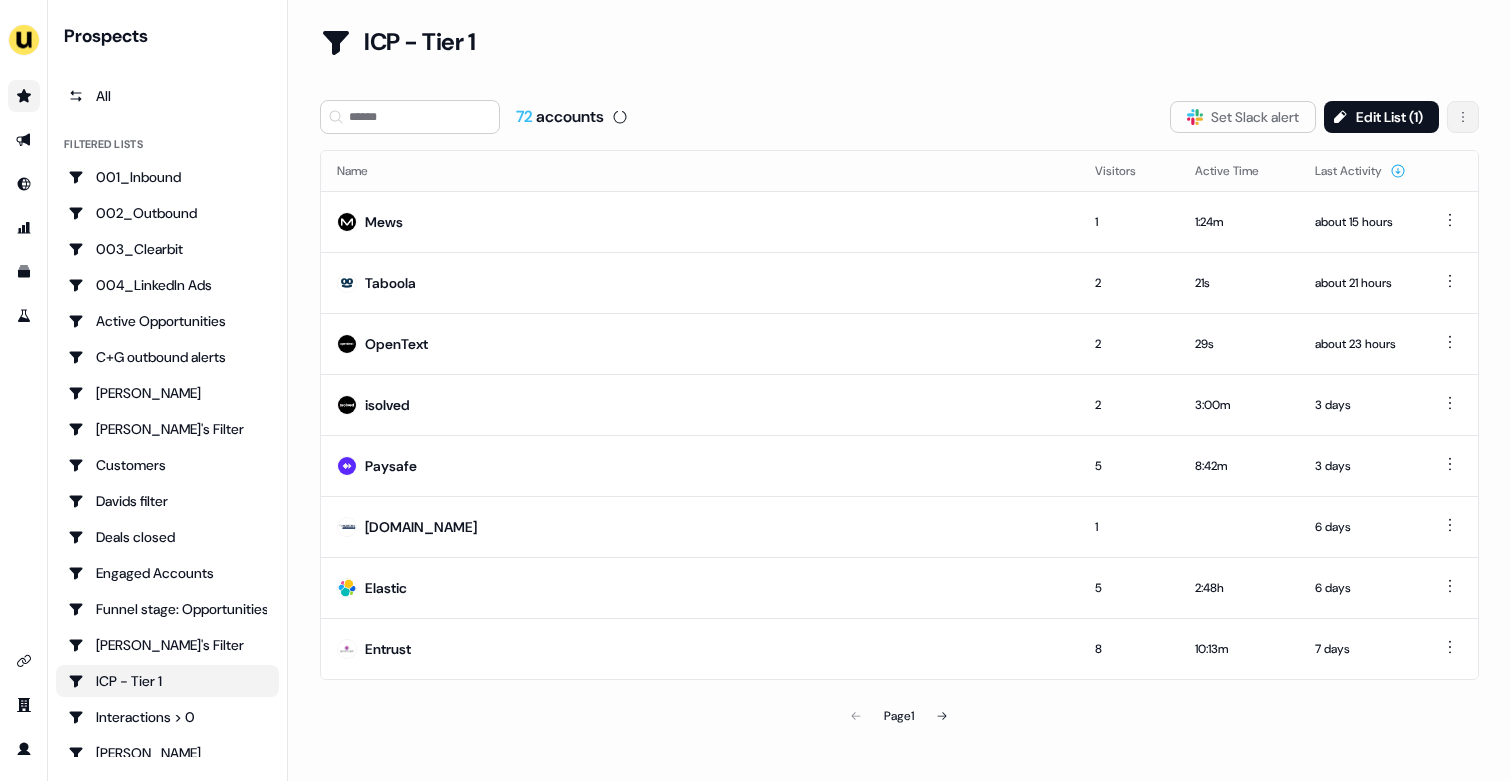 click on "For the best experience switch devices to a bigger screen. Go to Userled.io Prospects All Filtered lists 001_Inbound 002_Outbound 003_Clearbit 004_LinkedIn Ads Active Opportunities C+G outbound alerts  Charlotte Stone  Charlotte's Filter  Customers Davids filter Deals closed Engaged Accounts Funnel stage: Opportunities Geneviève's Filter ICP - Tier 1 Interactions > 0 JJ Deals Joes Deals Lost Opps Ollie's Filter - Entrust Q1 Q2 Q2 deals Q3 Qualified Accounts Reactivation Trigger Salesforce SDR VC forecast deals  yann's deal 🪅 Inactive Opportunities Loading... ICP - Tier 1 72   accounts Slack Logo SVG Set Slack alert Edit List ( 1 ) Name Visitors Active Time Last Activity Mews 1 1:24m about 15 hours Taboola 2 21s about 21 hours OpenText 2 29s about 23 hours isolved 2 3:00m 3 days Paysafe 5 8:42m 3 days tungstenautomation.com 1 6 days Elastic 5 2:48h 6 days Entrust 8 10:13m 7 days Page  1 15" at bounding box center [755, 390] 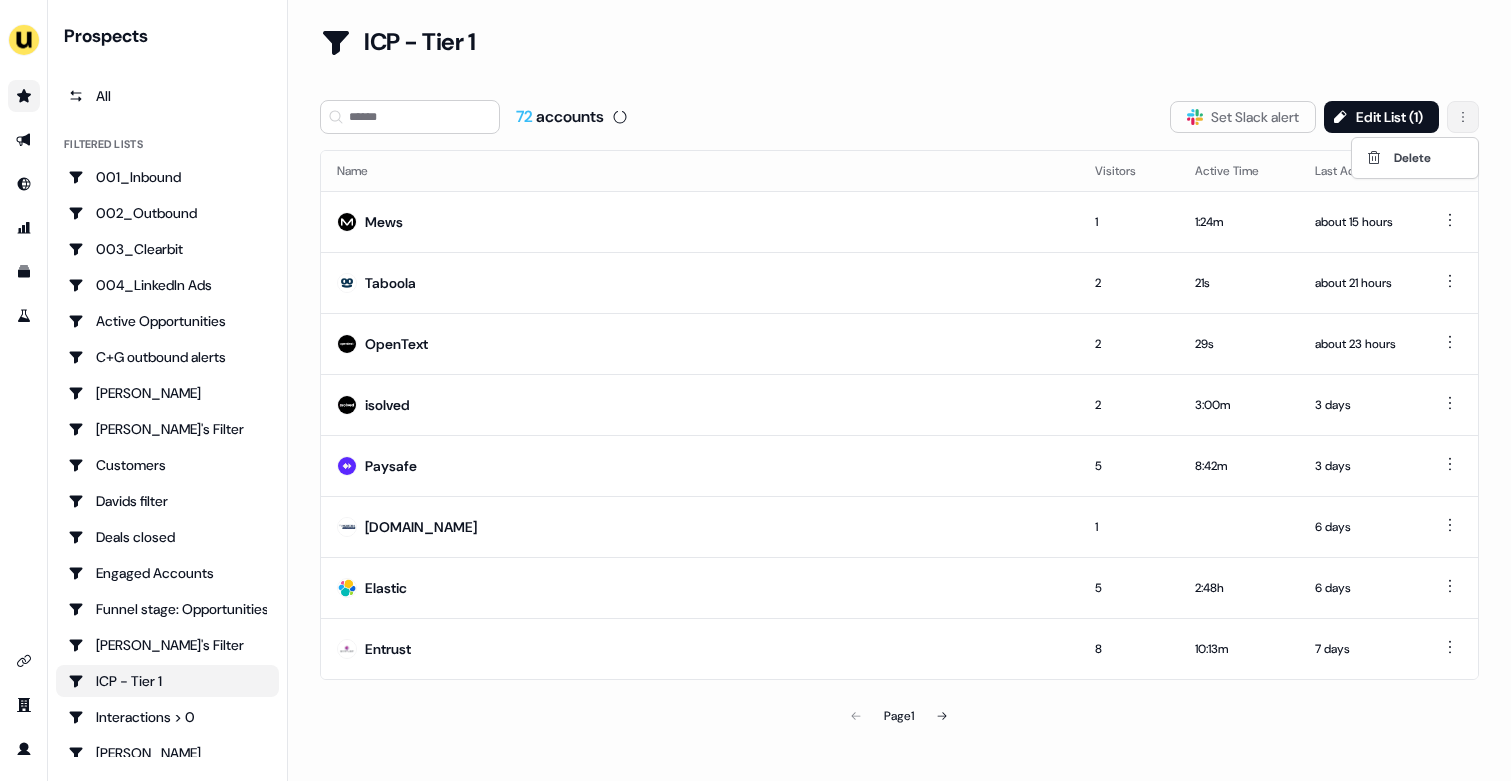 click on "For the best experience switch devices to a bigger screen. Go to Userled.io Prospects All Filtered lists 001_Inbound 002_Outbound 003_Clearbit 004_LinkedIn Ads Active Opportunities C+G outbound alerts  Charlotte Stone  Charlotte's Filter  Customers Davids filter Deals closed Engaged Accounts Funnel stage: Opportunities Geneviève's Filter ICP - Tier 1 Interactions > 0 JJ Deals Joes Deals Lost Opps Ollie's Filter - Entrust Q1 Q2 Q2 deals Q3 Qualified Accounts Reactivation Trigger Salesforce SDR VC forecast deals  yann's deal 🪅 Inactive Opportunities Loading... ICP - Tier 1 72   accounts Slack Logo SVG Set Slack alert Edit List ( 1 ) Name Visitors Active Time Last Activity Mews 1 1:24m about 15 hours Taboola 2 21s about 21 hours OpenText 2 29s about 23 hours isolved 2 3:00m 3 days Paysafe 5 8:42m 3 days tungstenautomation.com 1 6 days Elastic 5 2:48h 6 days Entrust 8 10:13m 7 days Page  1 15 Delete" at bounding box center [755, 390] 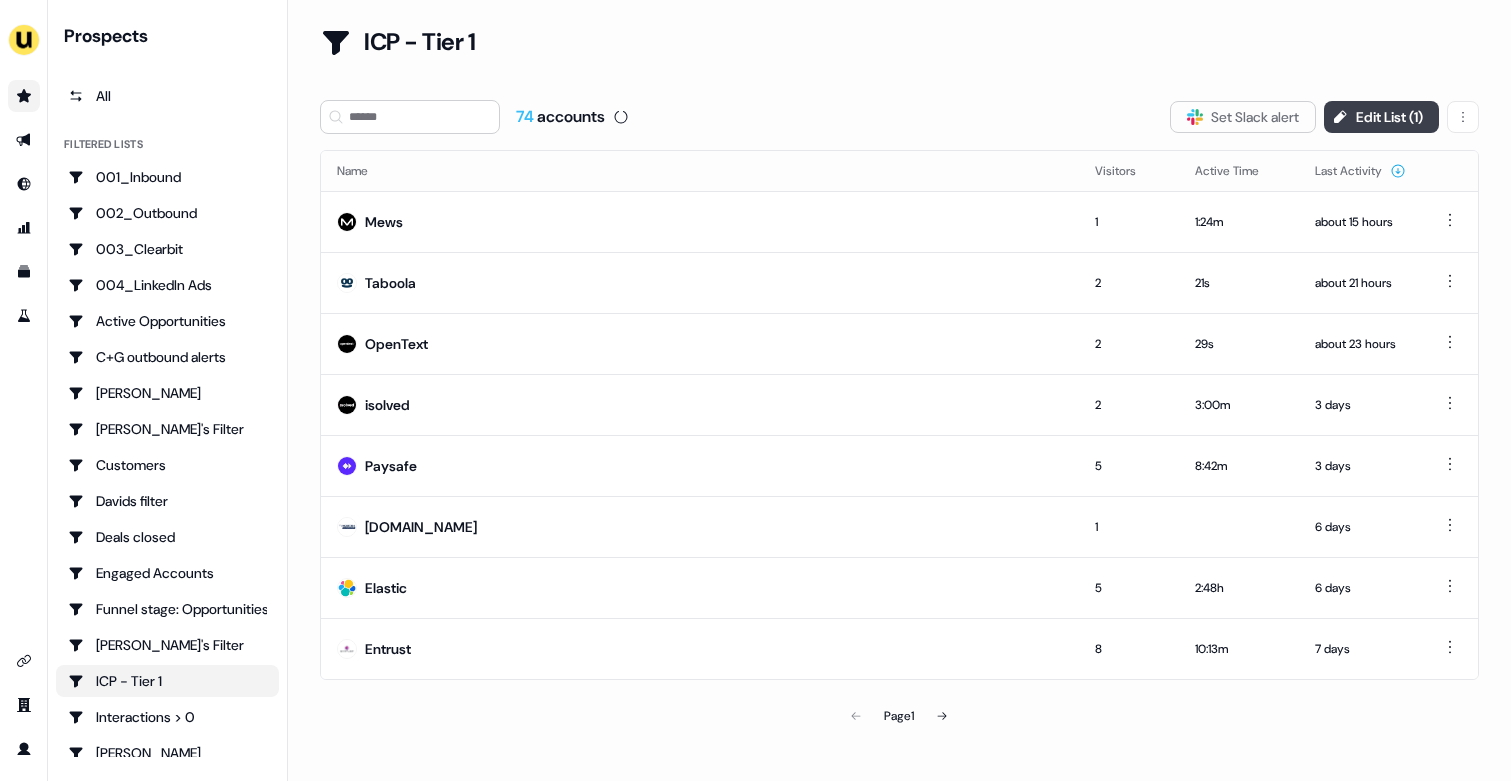 type 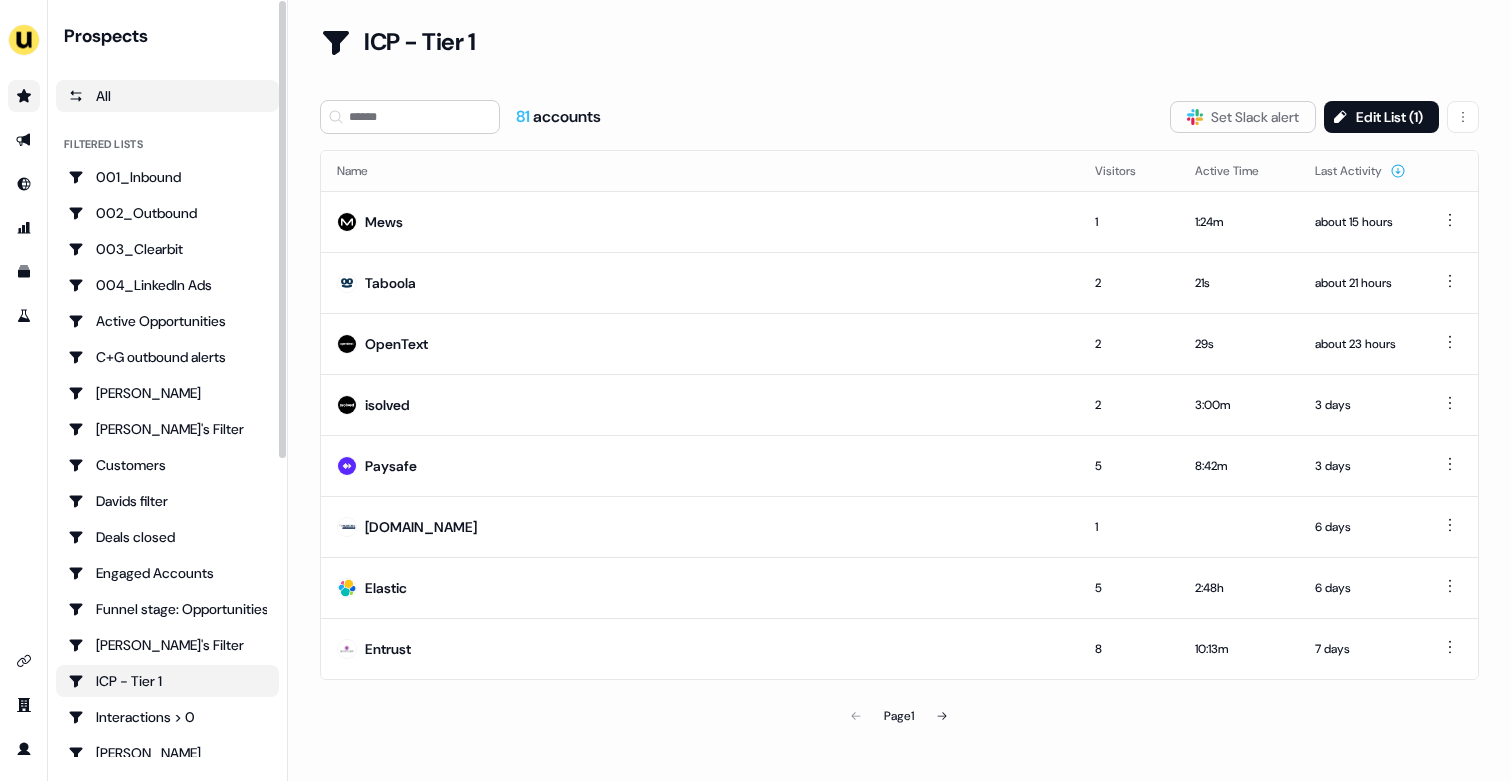 click on "All" at bounding box center (167, 96) 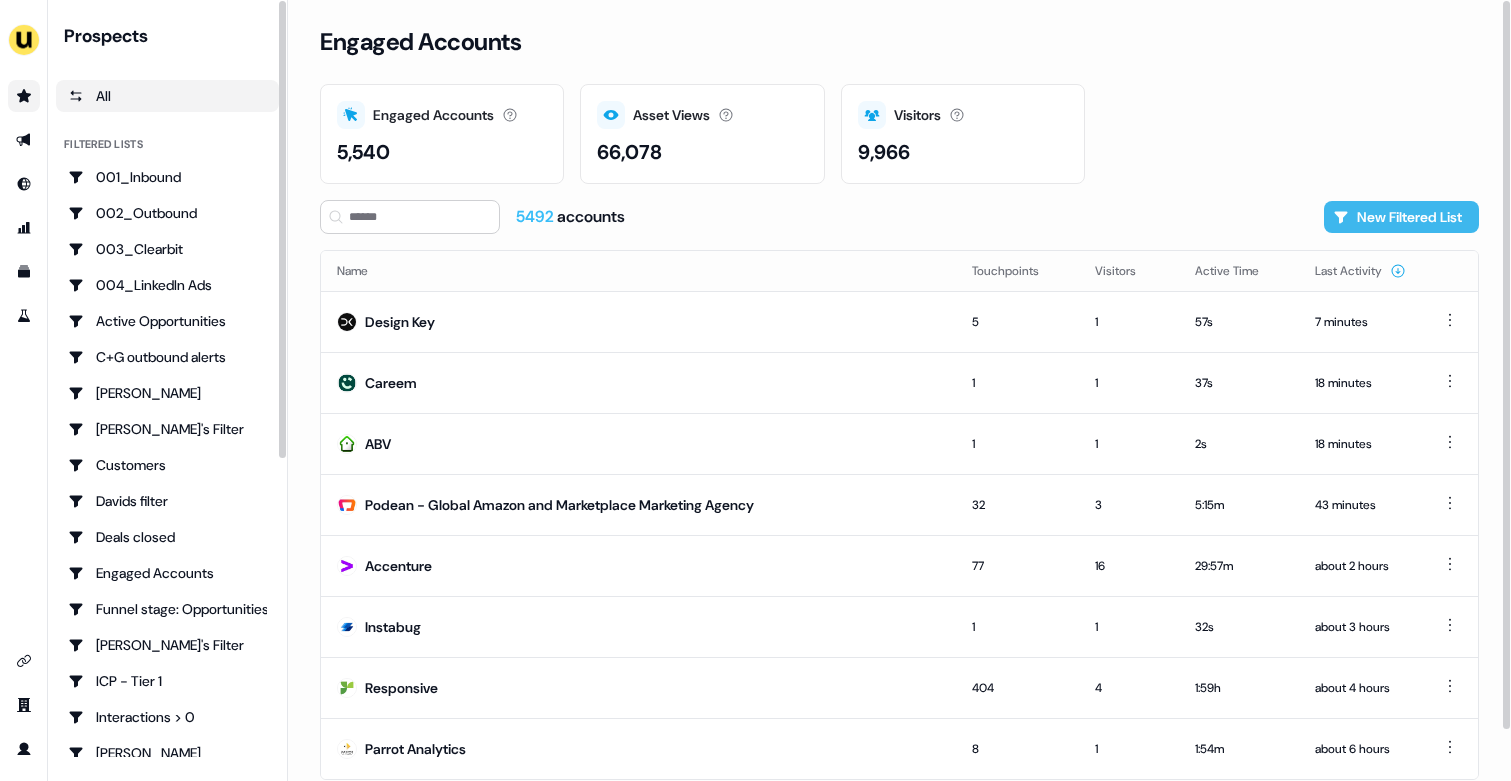 click on "New Filtered List" at bounding box center [1401, 217] 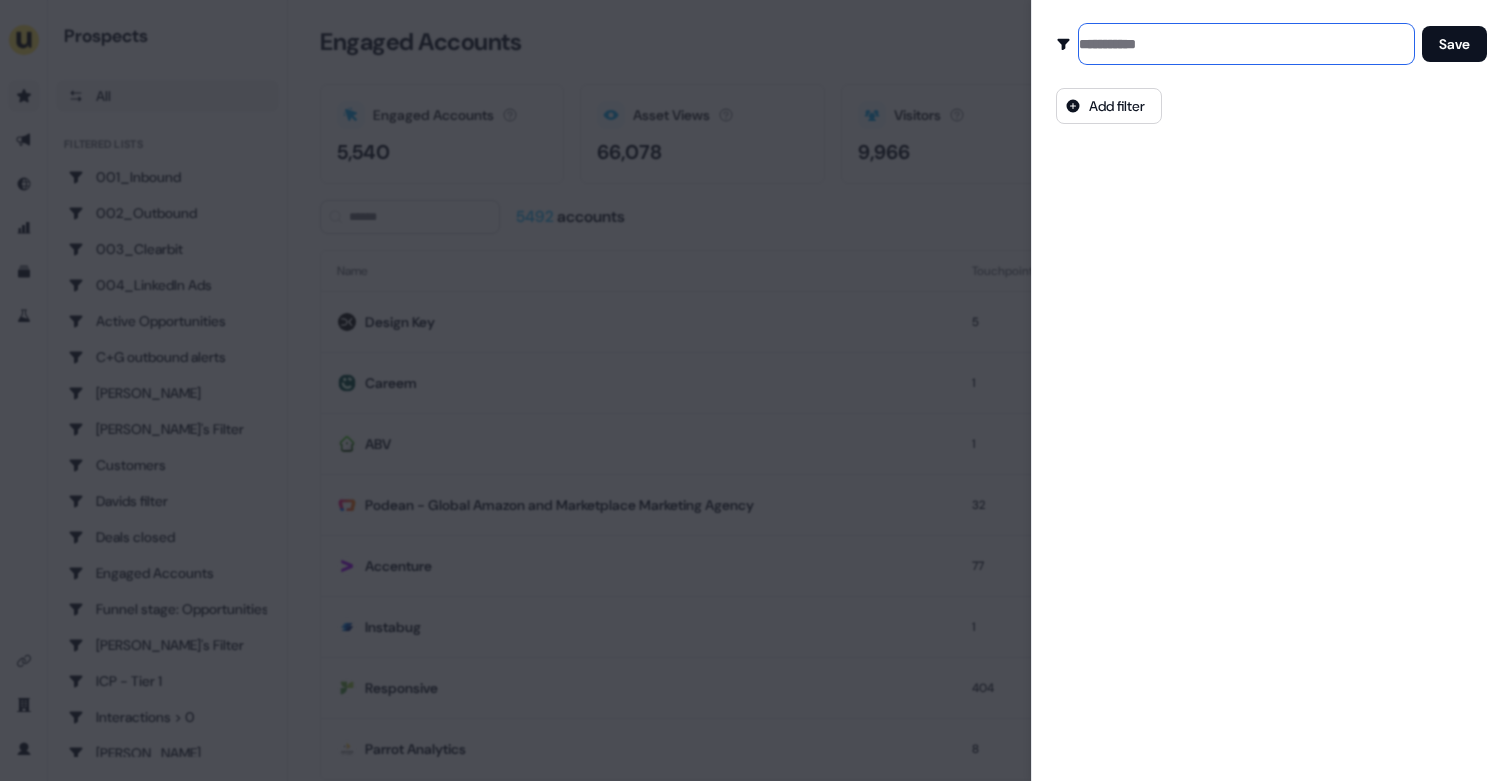 click at bounding box center [1246, 44] 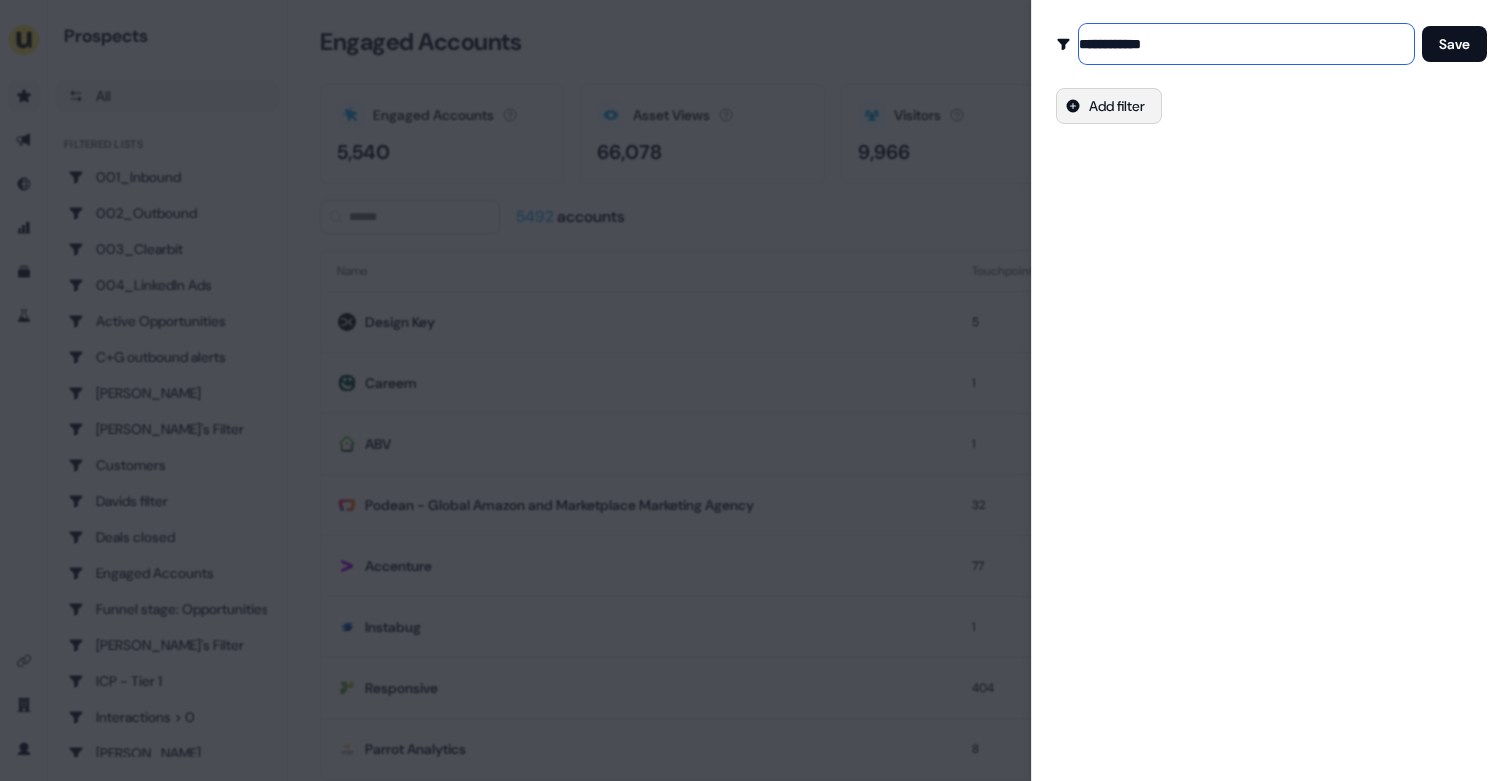 type on "**********" 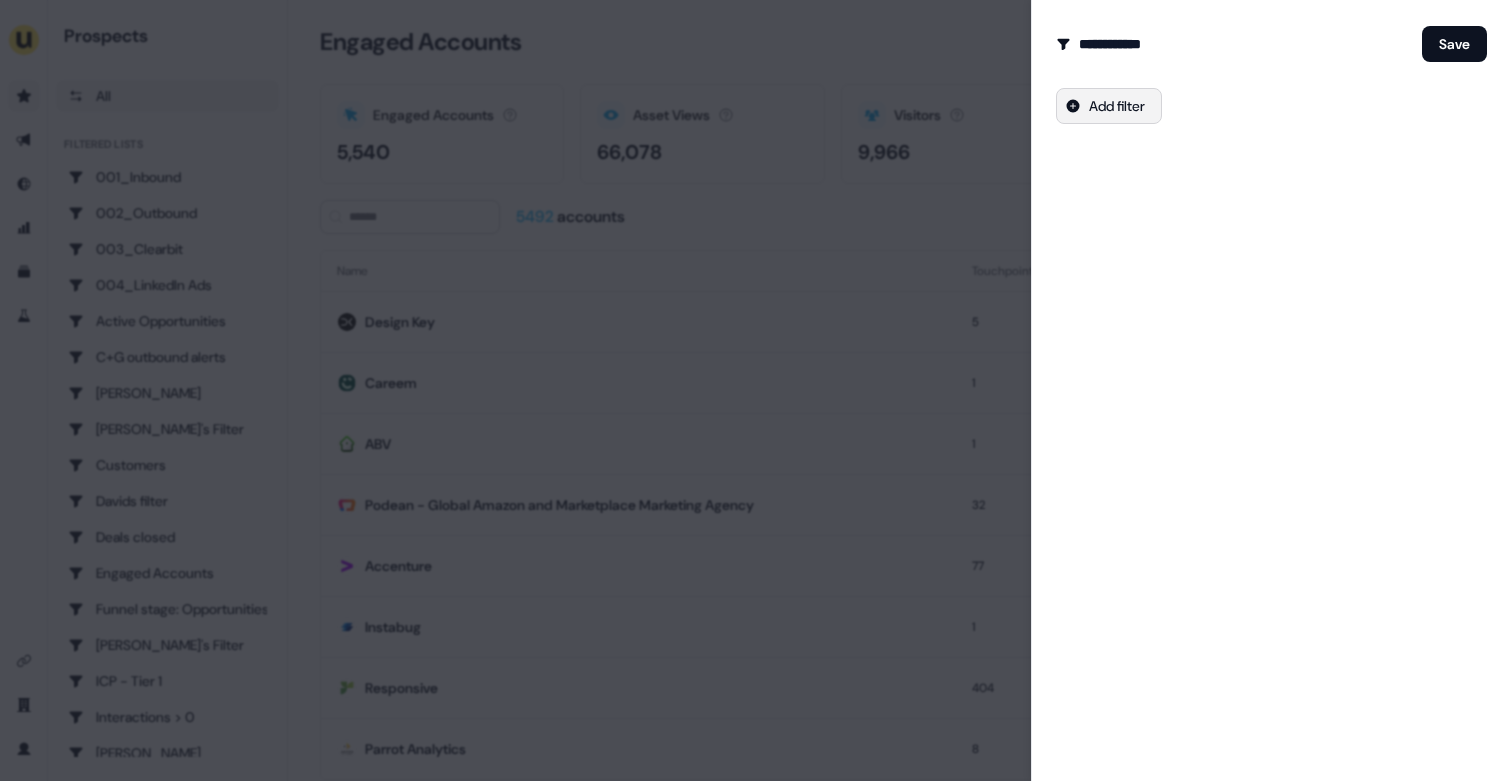 click on "For the best experience switch devices to a bigger screen. Go to Userled.io Prospects All Filtered lists 001_Inbound 002_Outbound 003_Clearbit 004_LinkedIn Ads Active Opportunities C+G outbound alerts  Charlotte Stone  Charlotte's Filter  Customers Davids filter Deals closed Engaged Accounts Funnel stage: Opportunities Geneviève's Filter ICP - Tier 1 Interactions > 0 JJ Deals Joes Deals Lost Opps Ollie's Filter - Entrust Q1 Q2 Q2 deals Q3 Qualified Accounts Reactivation Trigger Salesforce SDR VC forecast deals  yann's deal 🪅 Inactive Opportunities Loading... Engaged Accounts Engaged Accounts Accounts that have interacted with an asset. 5,540 Asset Views How many times your assets have been seen. 66,078 Visitors Number of unique visitors. 9,966 5492   accounts New Filtered List Name Touchpoints Visitors Active Time Last Activity Design Key 5 1 57s 7 minutes Careem 1 1 37s 18 minutes ABV 1 1 2s 18 minutes Podean - Global Amazon and Marketplace Marketing Agency 32 3 5:15m 43 minutes Accenture 77 16 29:57m 1" at bounding box center (755, 390) 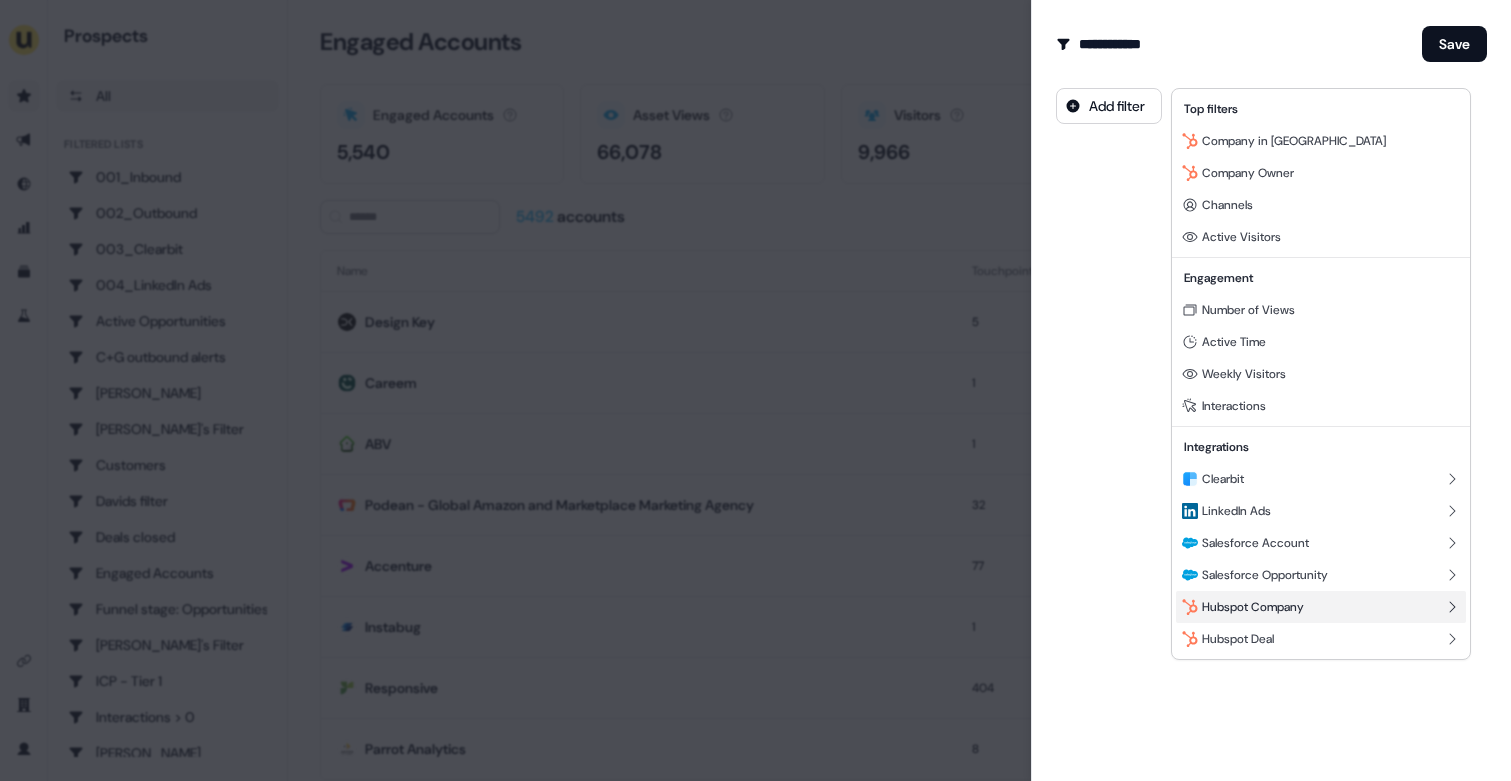 click on "Hubspot Company" at bounding box center (1253, 607) 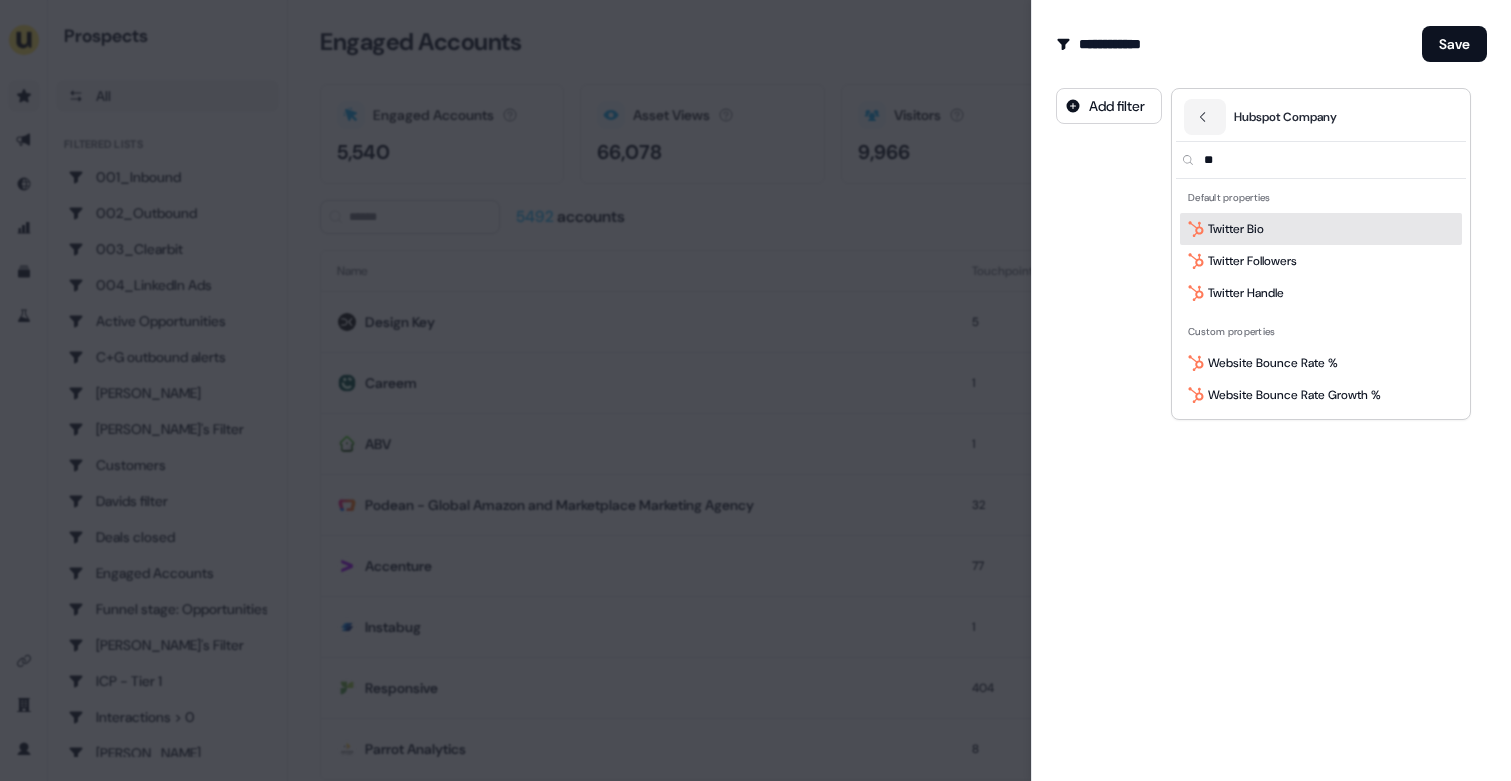 type on "*" 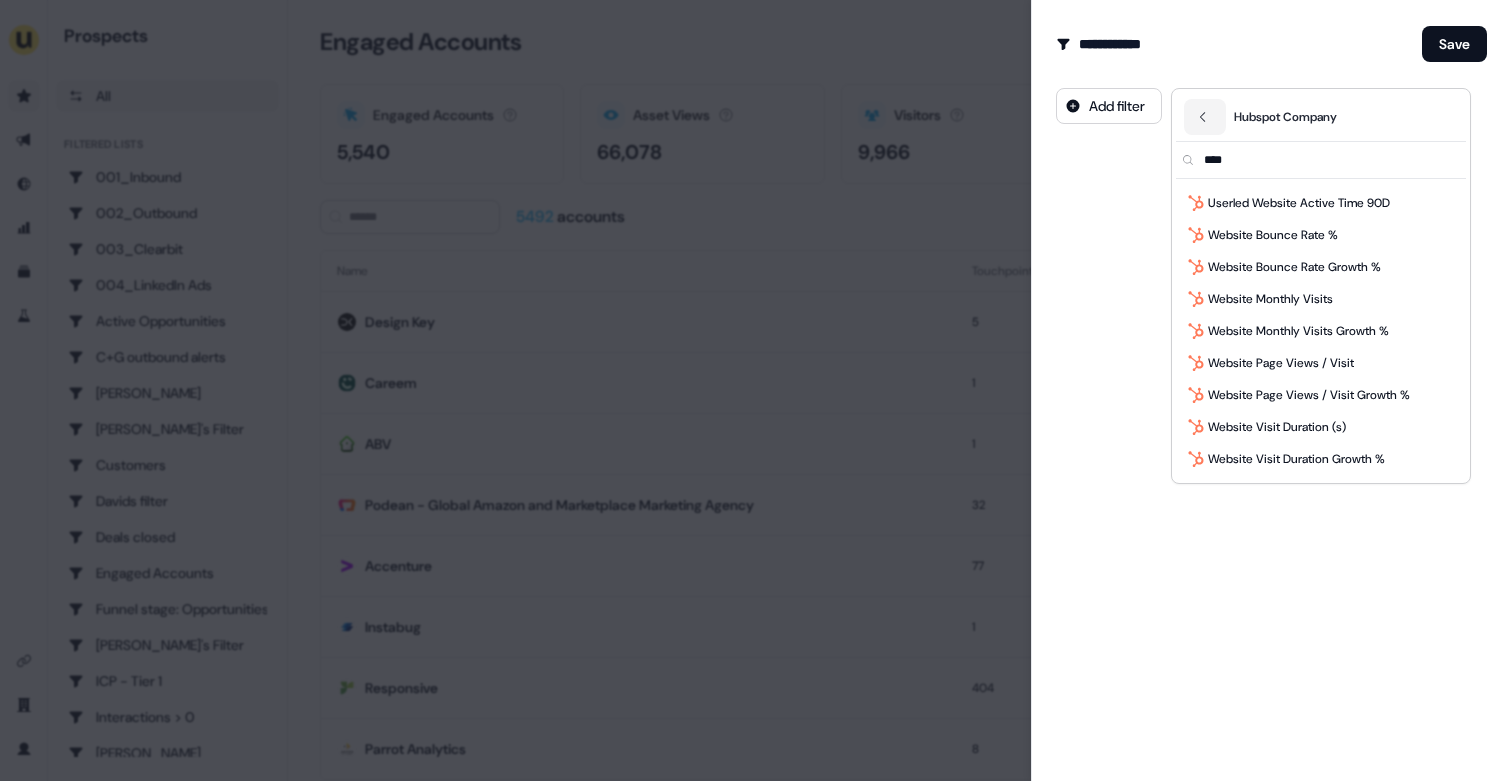 scroll, scrollTop: 64, scrollLeft: 0, axis: vertical 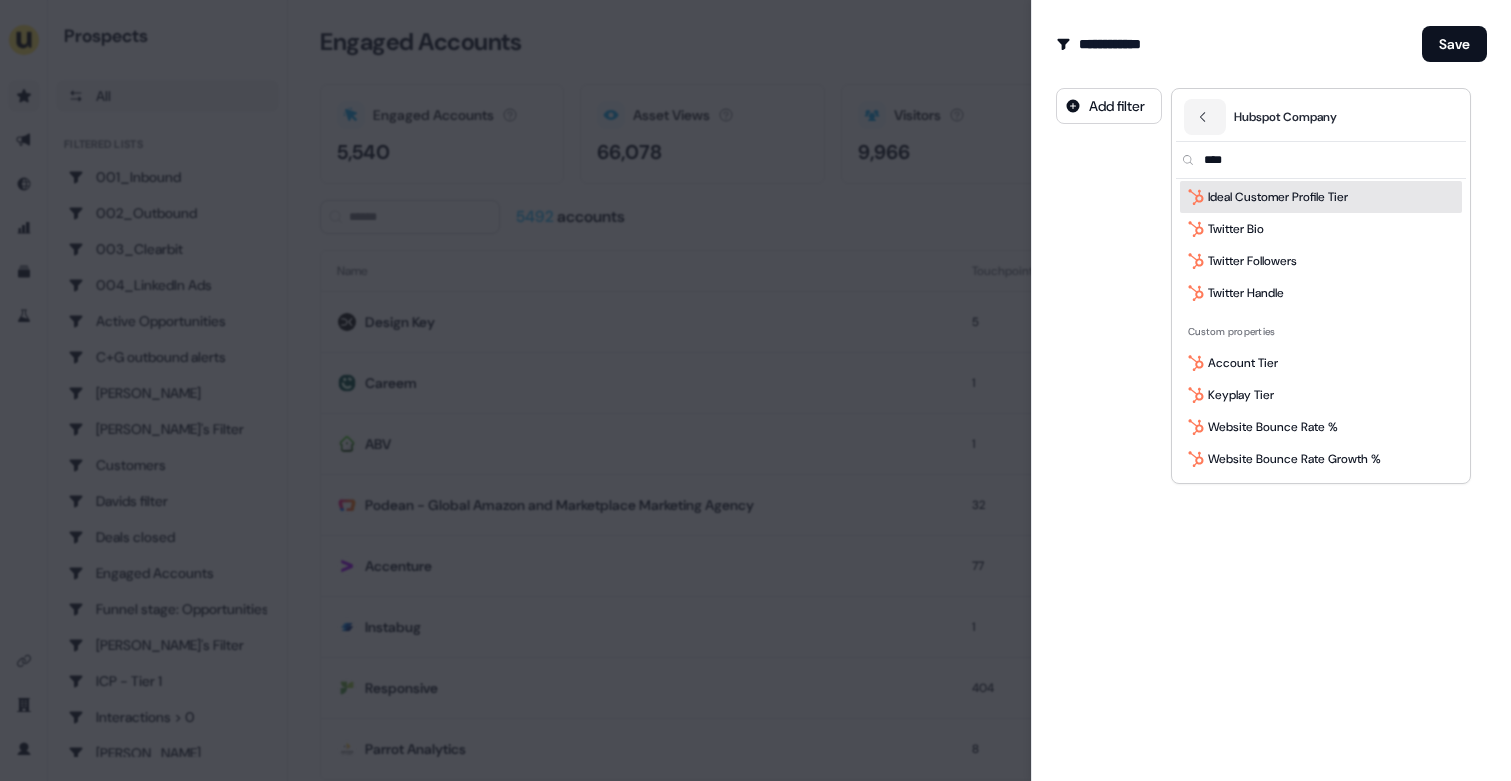 type on "****" 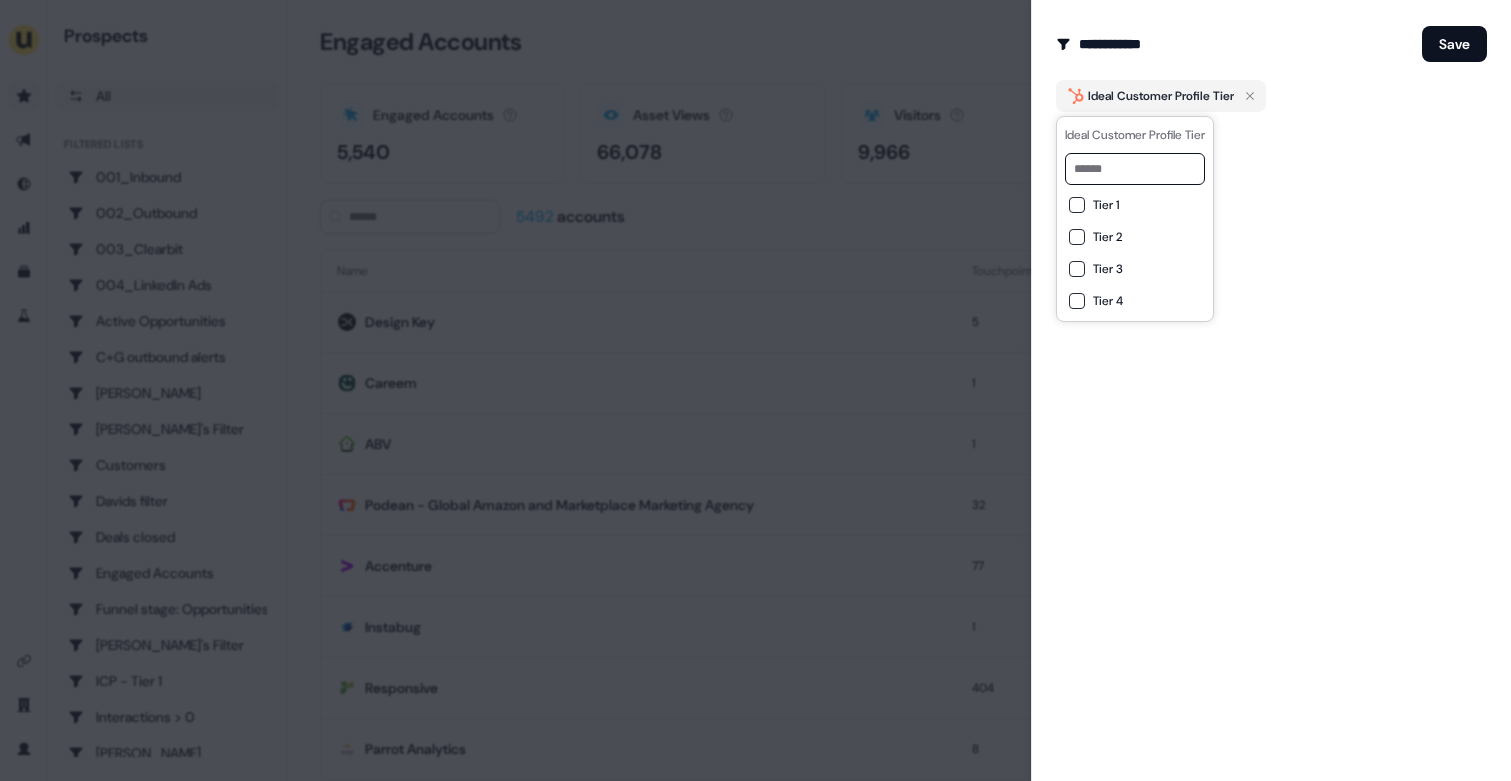 click on "Tier 2" at bounding box center (1107, 237) 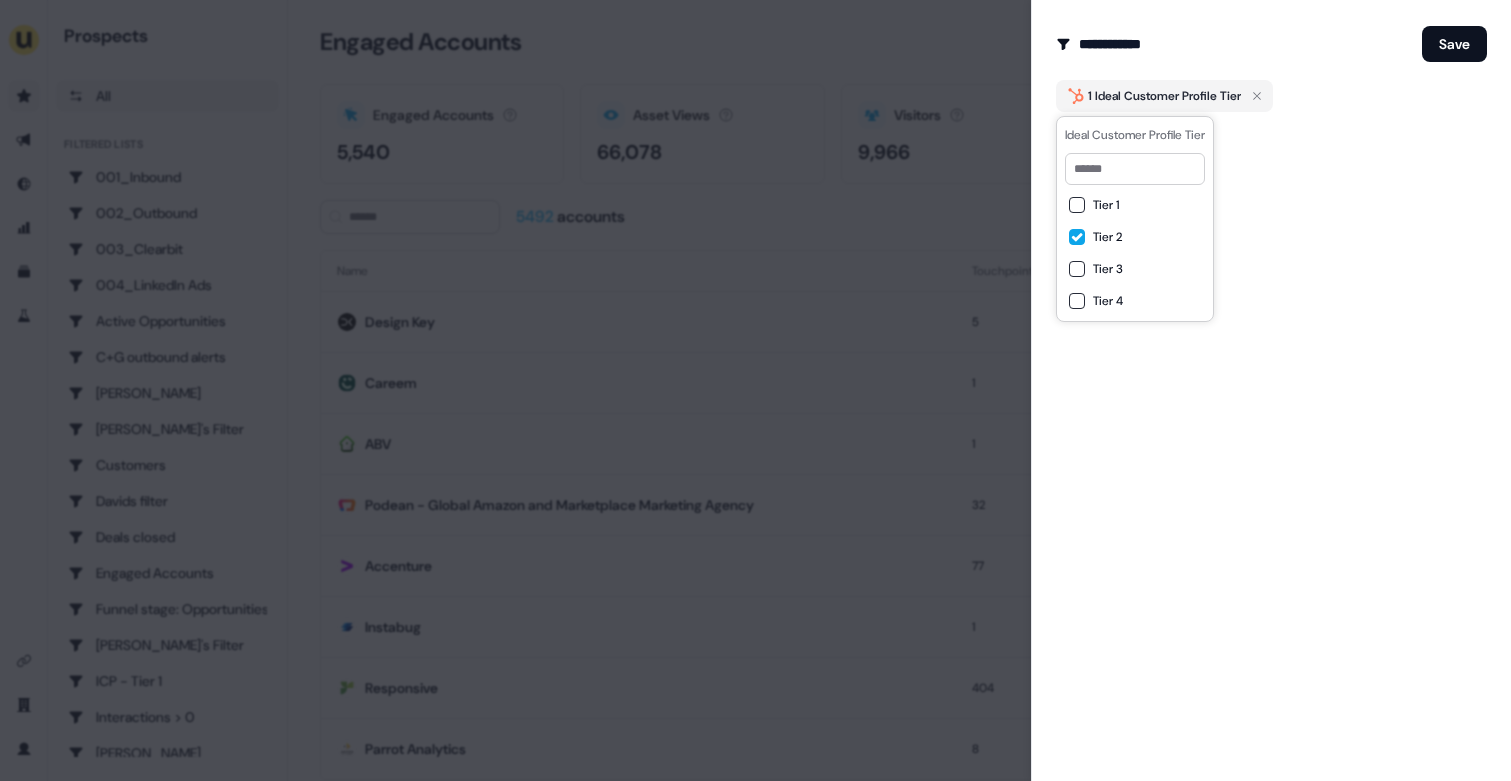 click on "**********" at bounding box center (1271, 390) 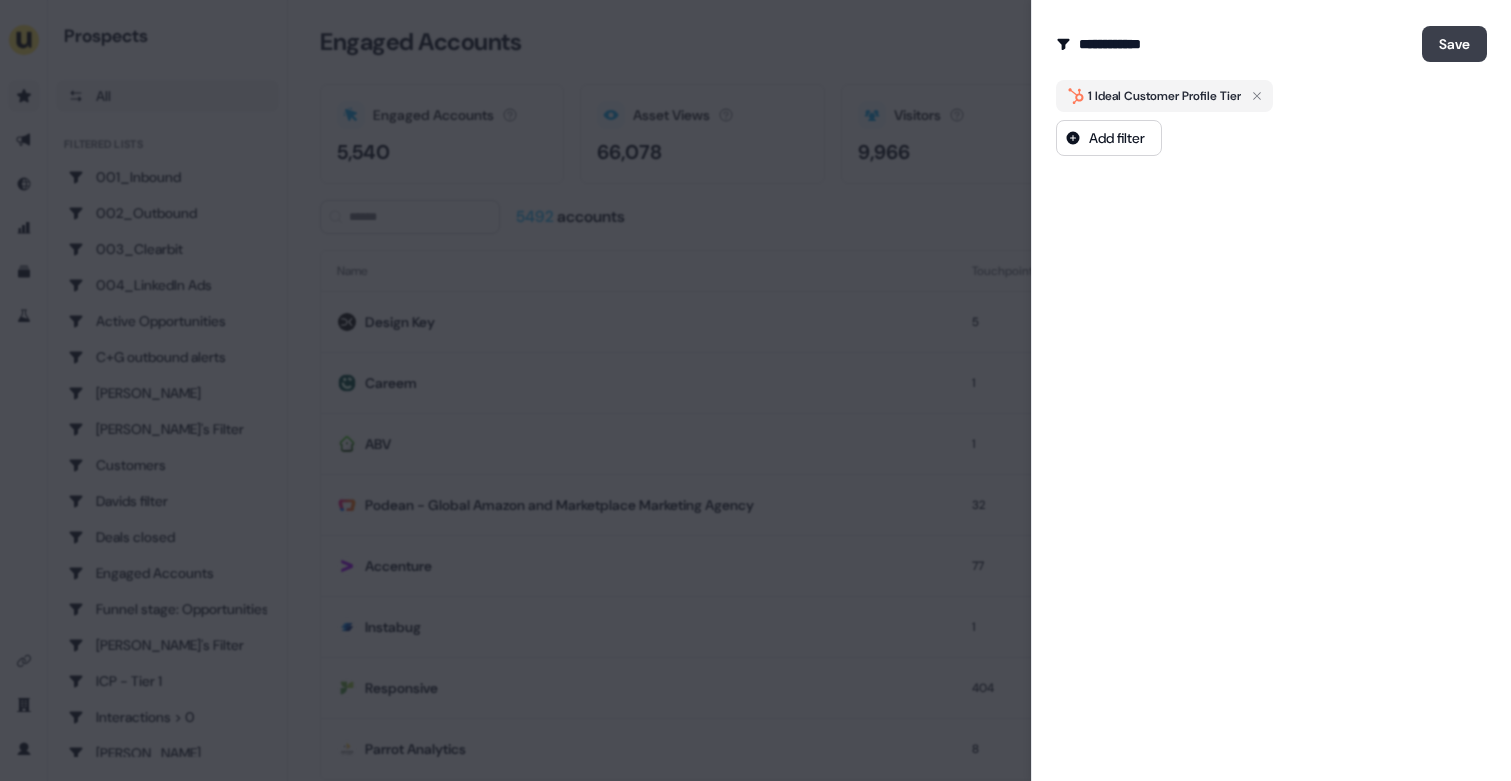 click on "Save" at bounding box center (1454, 44) 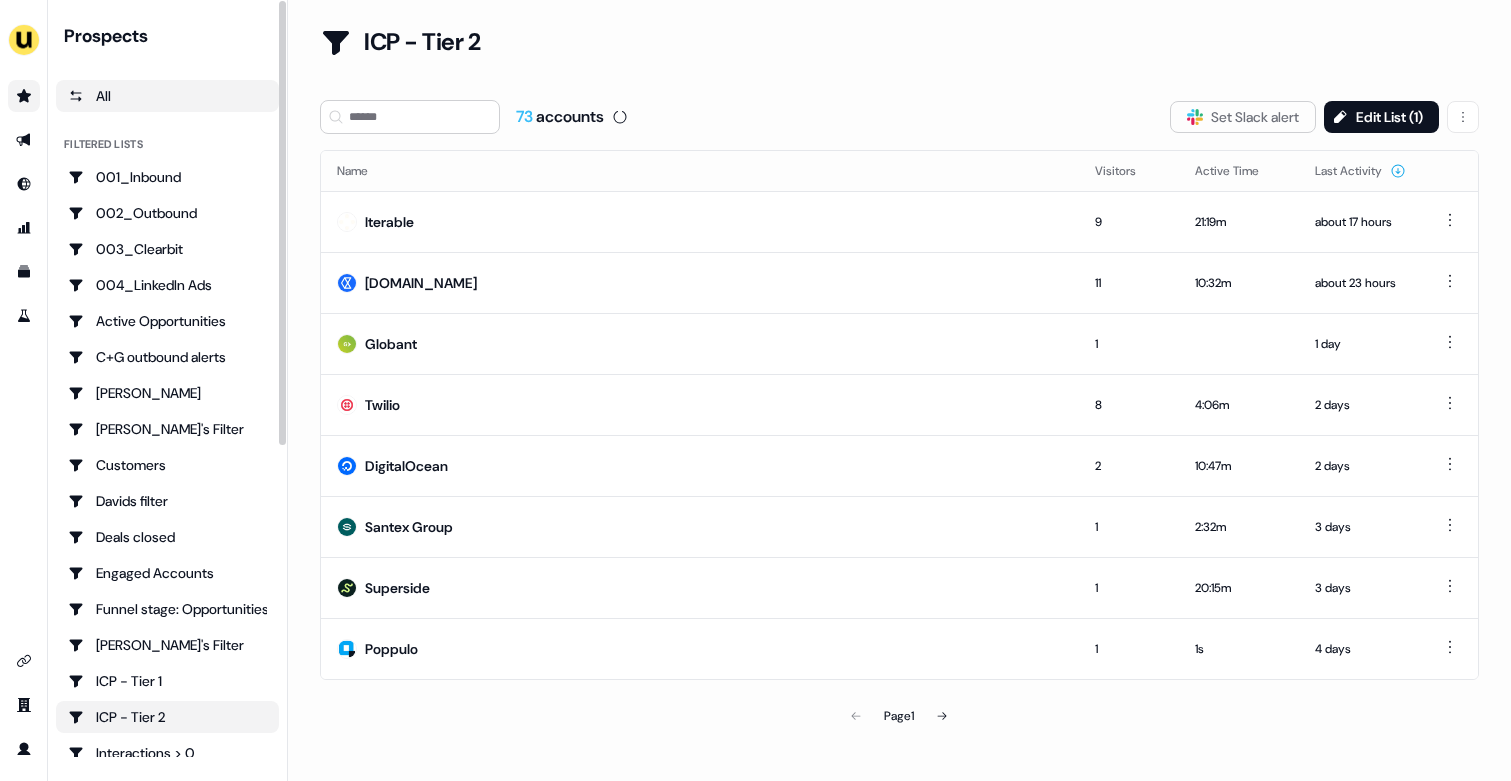 click on "All" at bounding box center [167, 96] 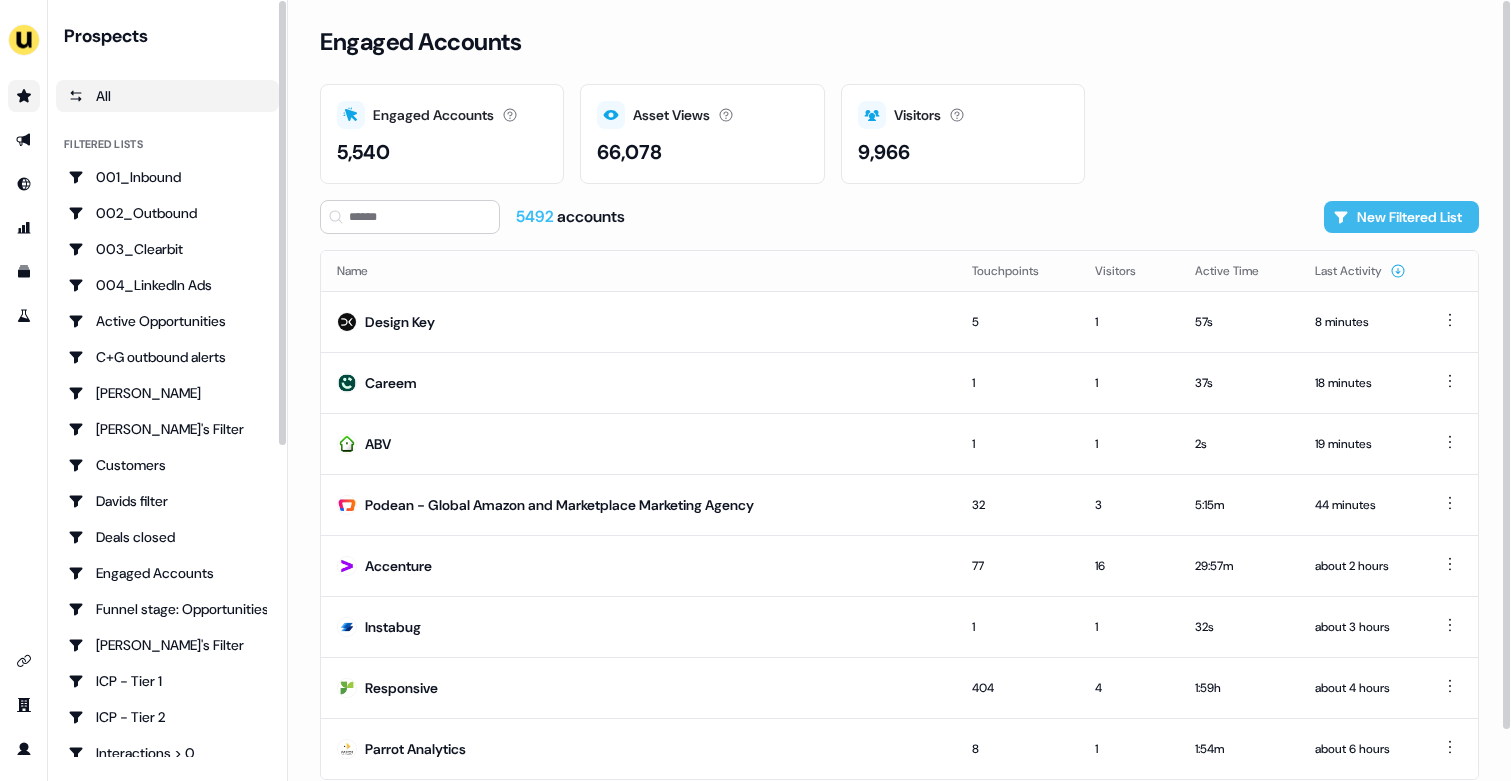 click on "New Filtered List" at bounding box center (1401, 217) 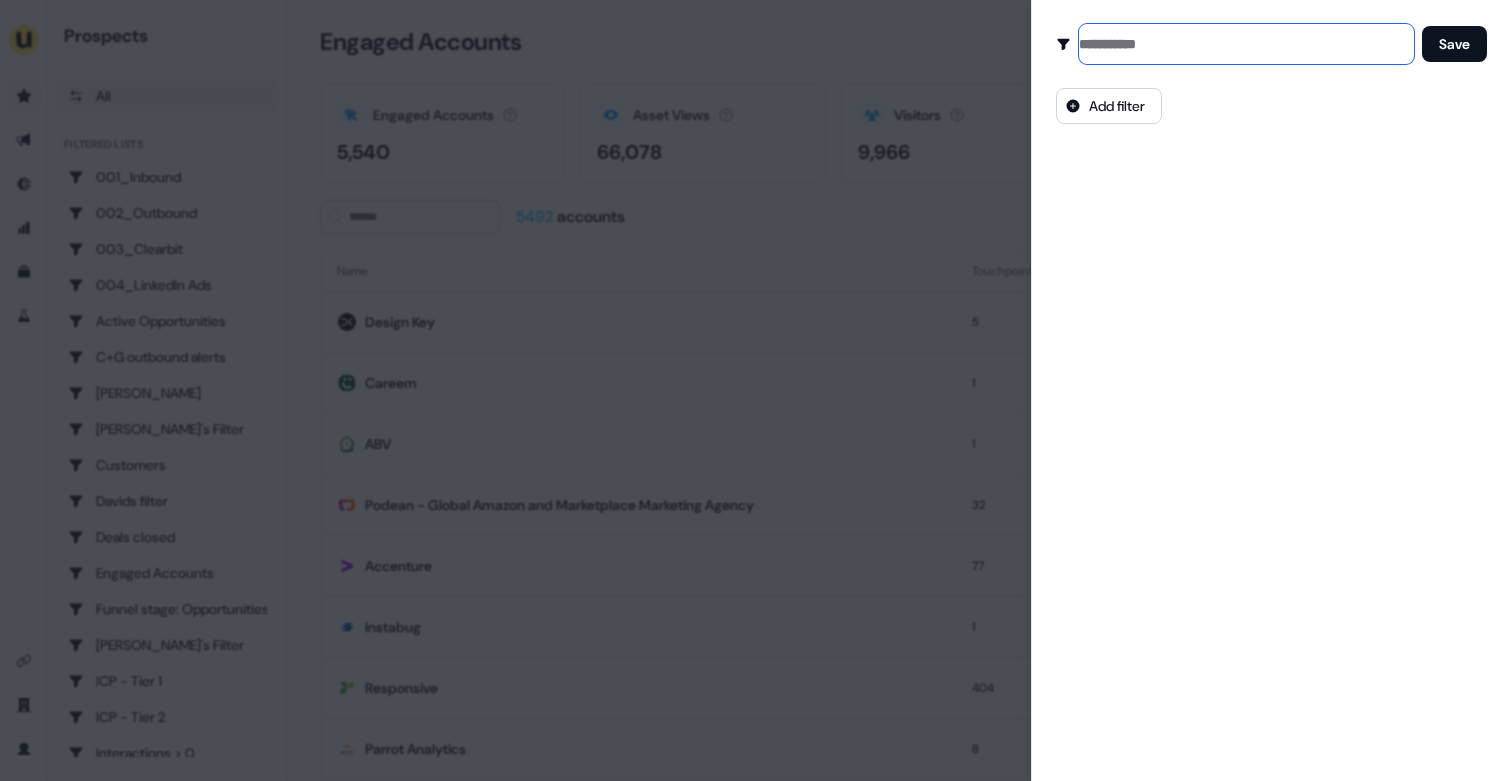 click at bounding box center (1246, 44) 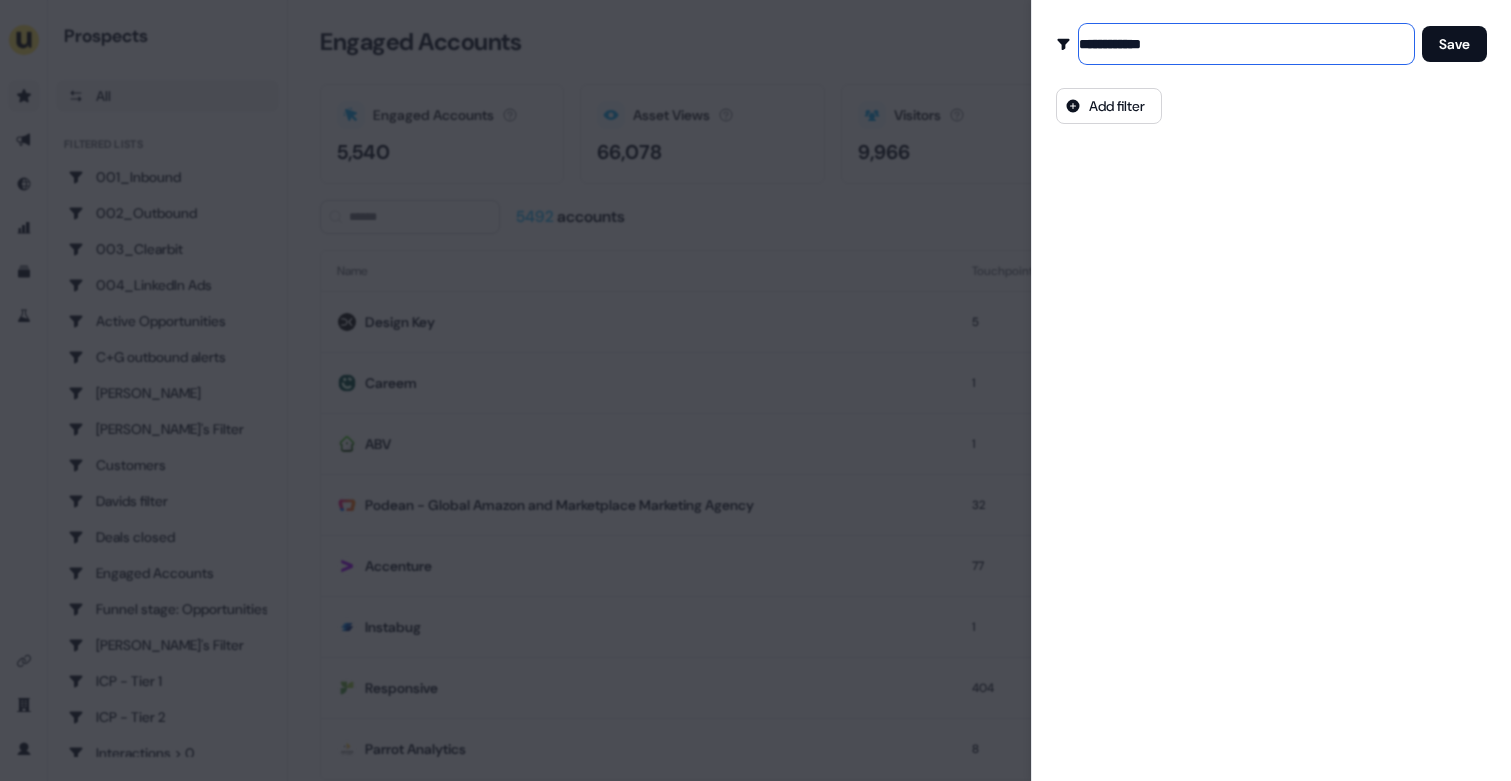 type on "**********" 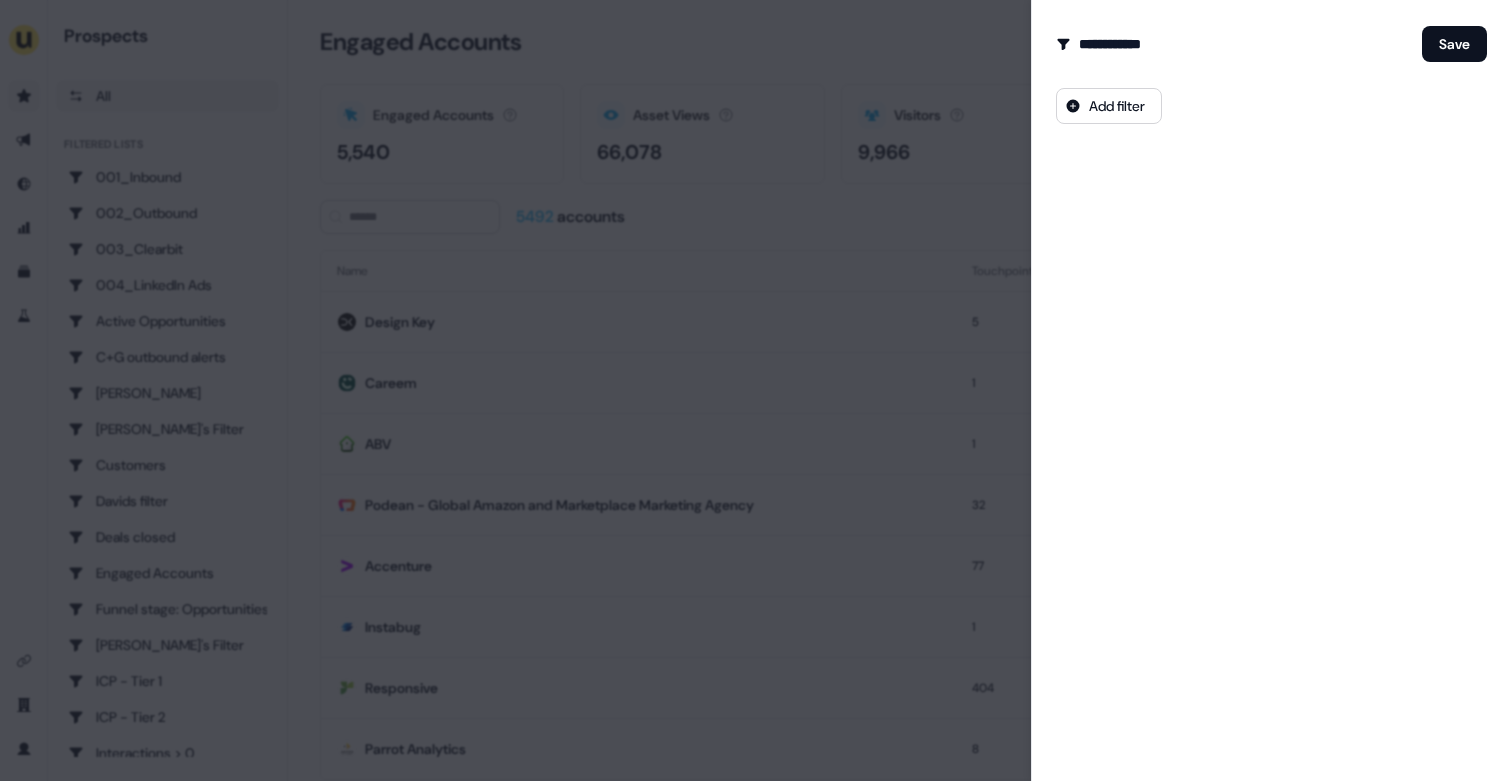 click on "Add filter" at bounding box center [1271, 102] 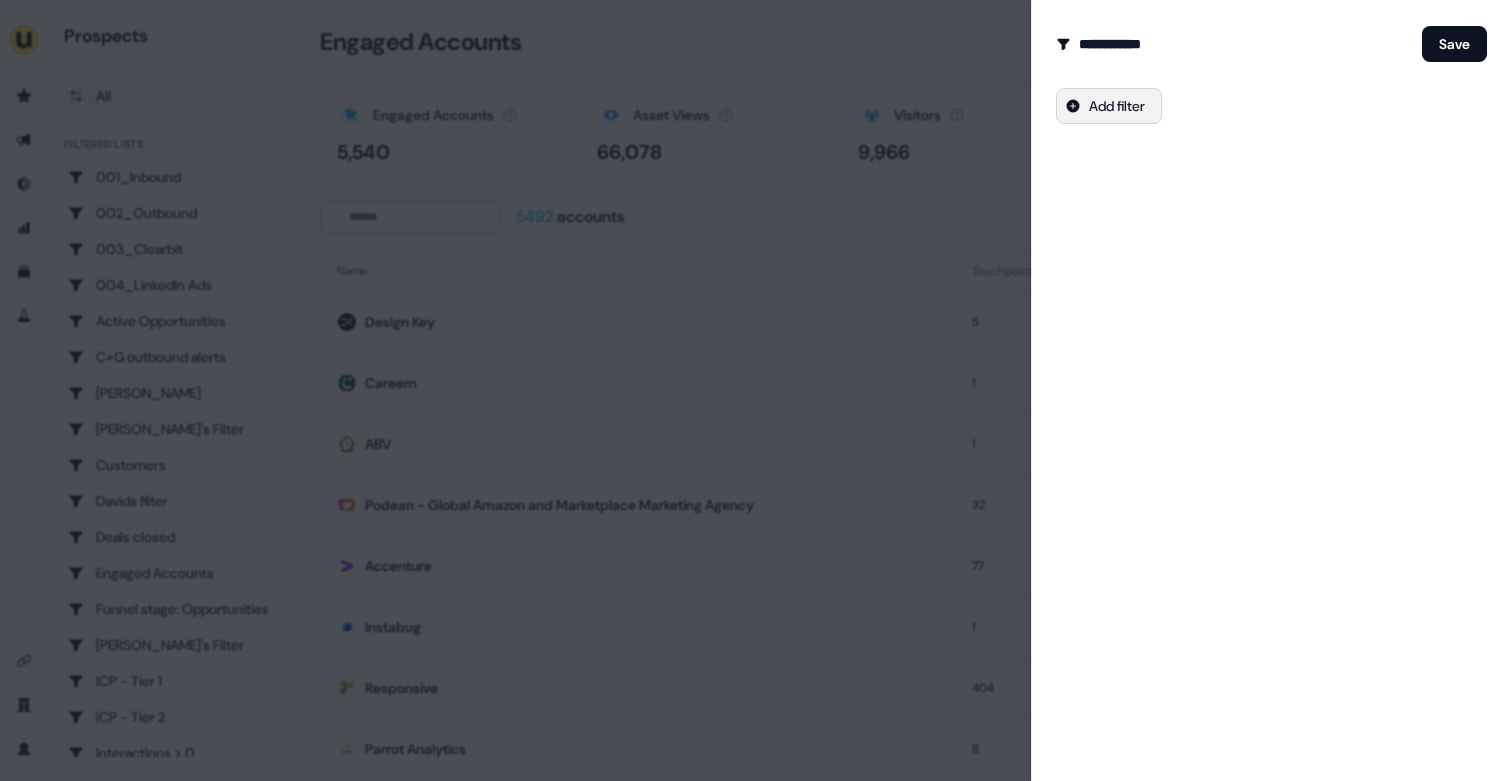 click on "For the best experience switch devices to a bigger screen. Go to Userled.io Prospects All Filtered lists 001_Inbound 002_Outbound 003_Clearbit 004_LinkedIn Ads Active Opportunities C+G outbound alerts  Charlotte Stone  Charlotte's Filter  Customers Davids filter Deals closed Engaged Accounts Funnel stage: Opportunities Geneviève's Filter ICP - Tier 1 ICP - Tier 2 Interactions > 0 JJ Deals Joes Deals Lost Opps Ollie's Filter - Entrust Q1 Q2 Q2 deals Q3 Qualified Accounts Reactivation Trigger Salesforce SDR VC forecast deals  yann's deal 🪅 Inactive Opportunities Loading... Engaged Accounts Engaged Accounts Accounts that have interacted with an asset. 5,540 Asset Views How many times your assets have been seen. 66,078 Visitors Number of unique visitors. 9,966 5492   accounts New Filtered List Name Touchpoints Visitors Active Time Last Activity Design Key 5 1 57s 8 minutes Careem 1 1 37s 18 minutes ABV 1 1 2s 19 minutes Podean - Global Amazon and Marketplace Marketing Agency 32 3 5:15m 44 minutes Accenture 77" at bounding box center (755, 390) 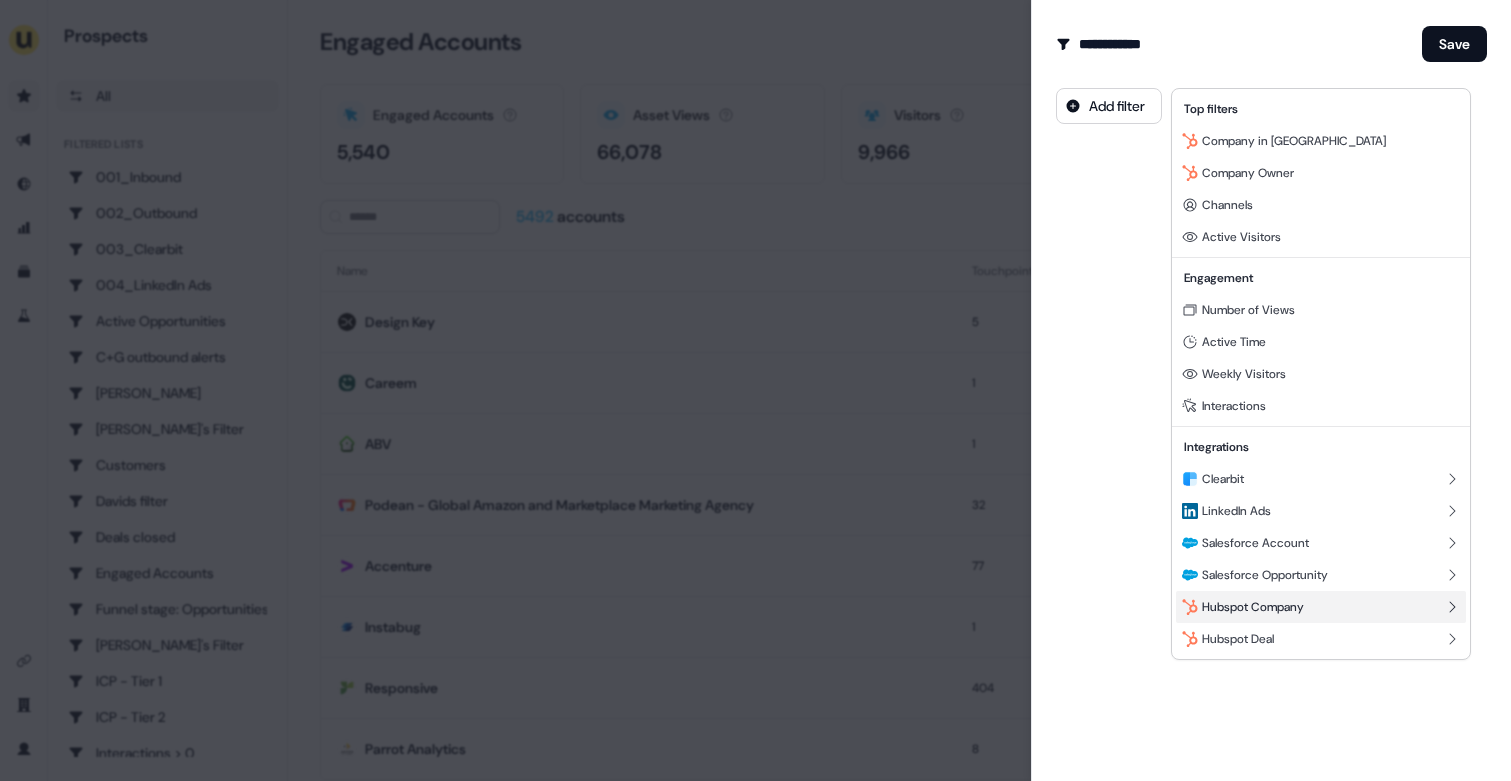 click on "Hubspot Company" at bounding box center [1253, 607] 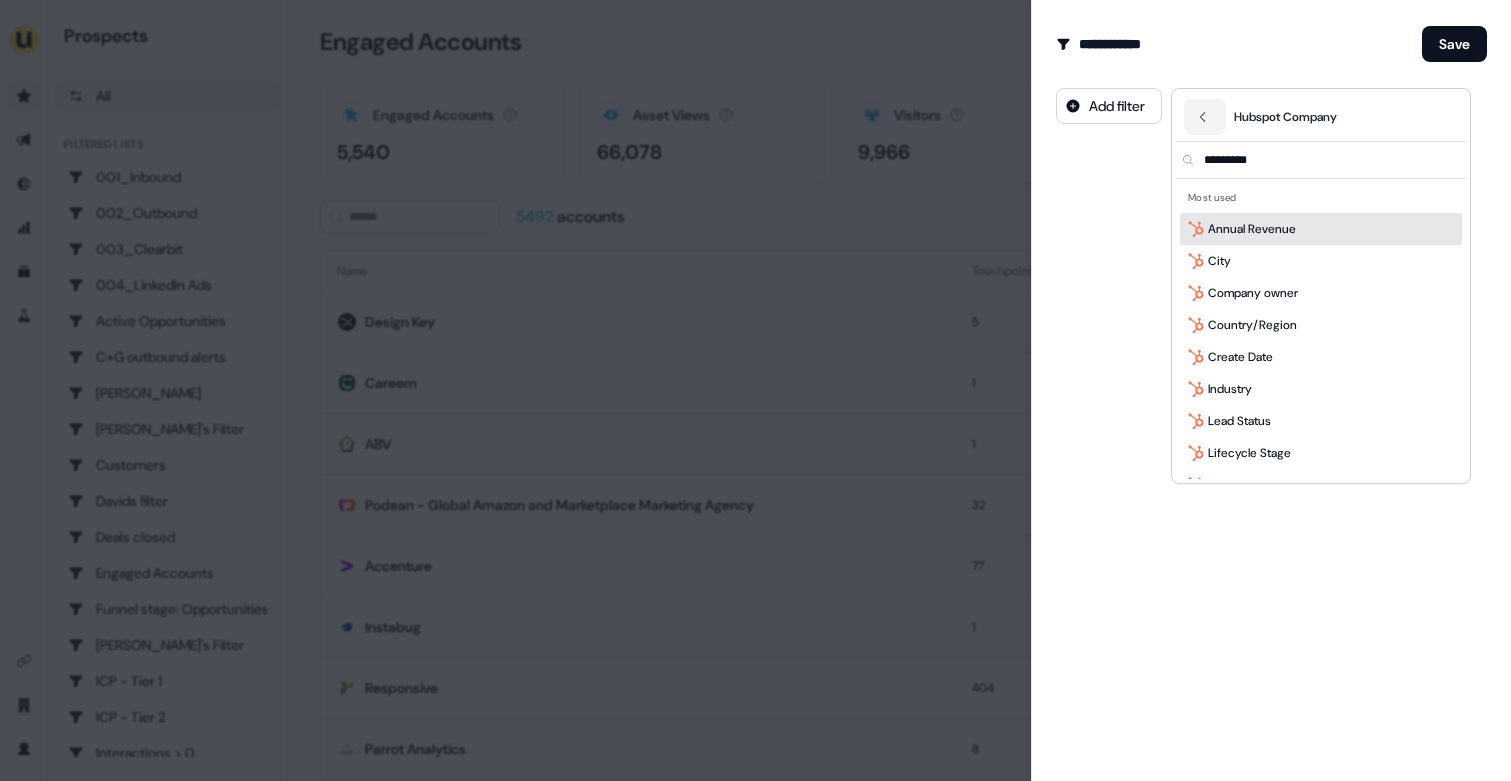 click at bounding box center (1333, 160) 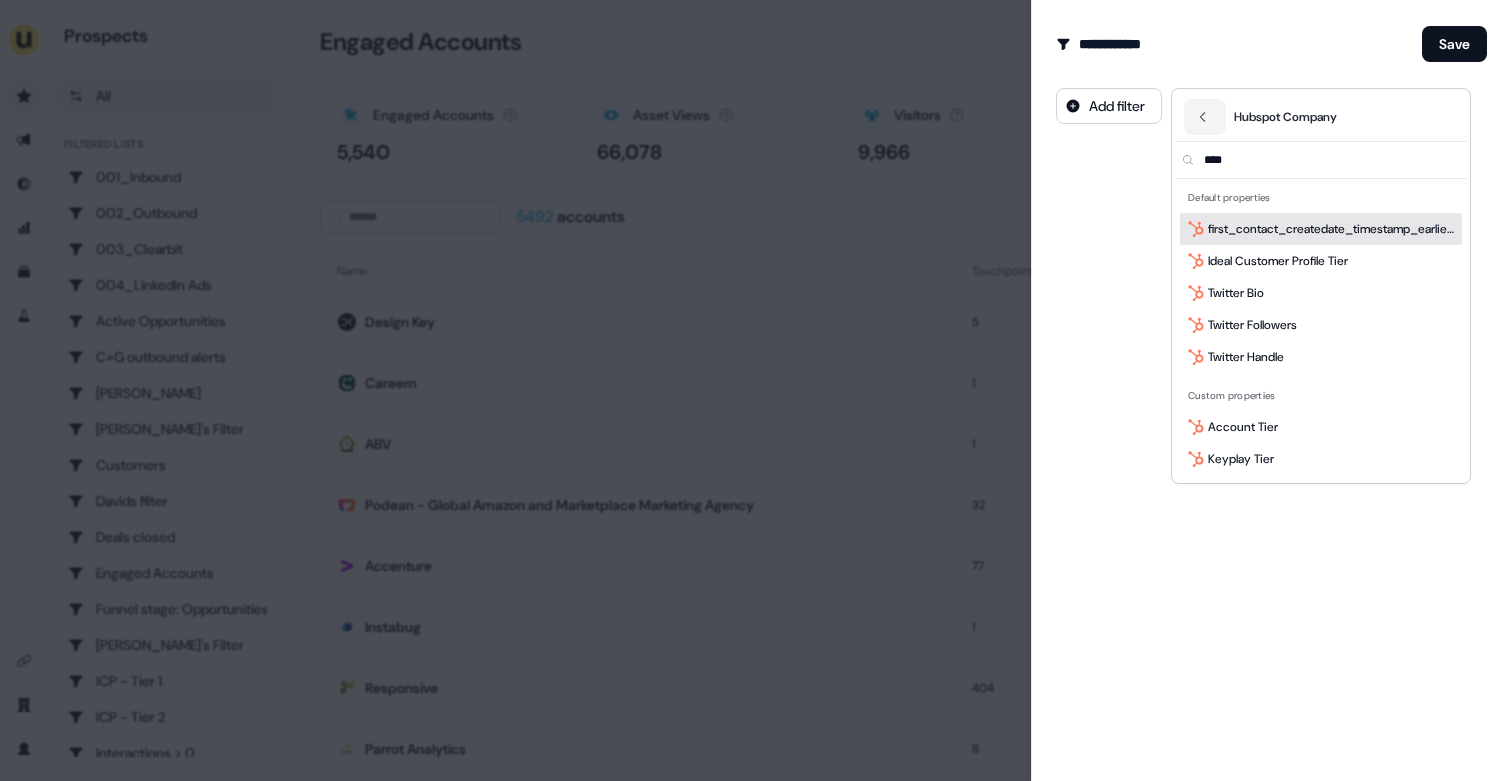 type on "****" 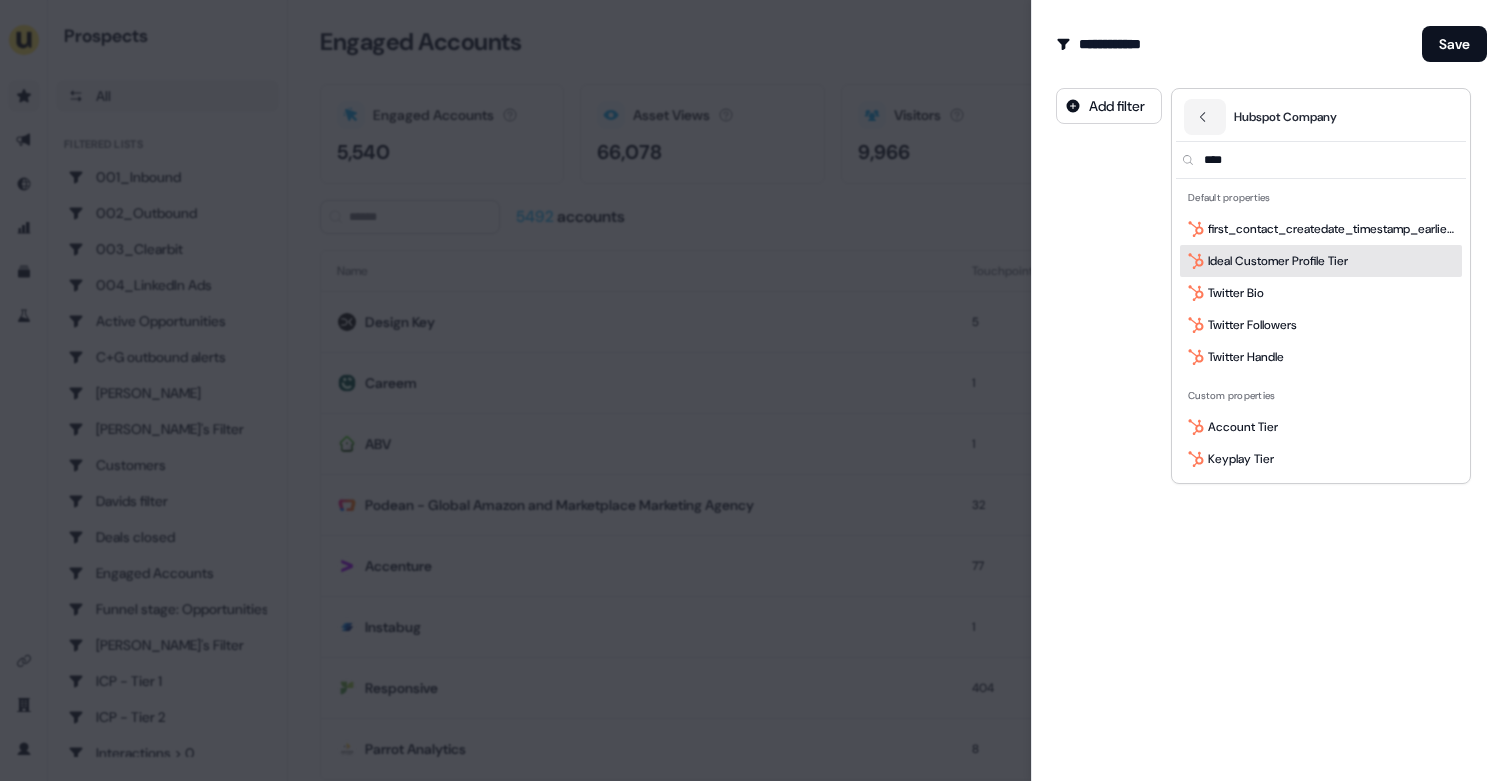 drag, startPoint x: 1299, startPoint y: 243, endPoint x: 1297, endPoint y: 258, distance: 15.132746 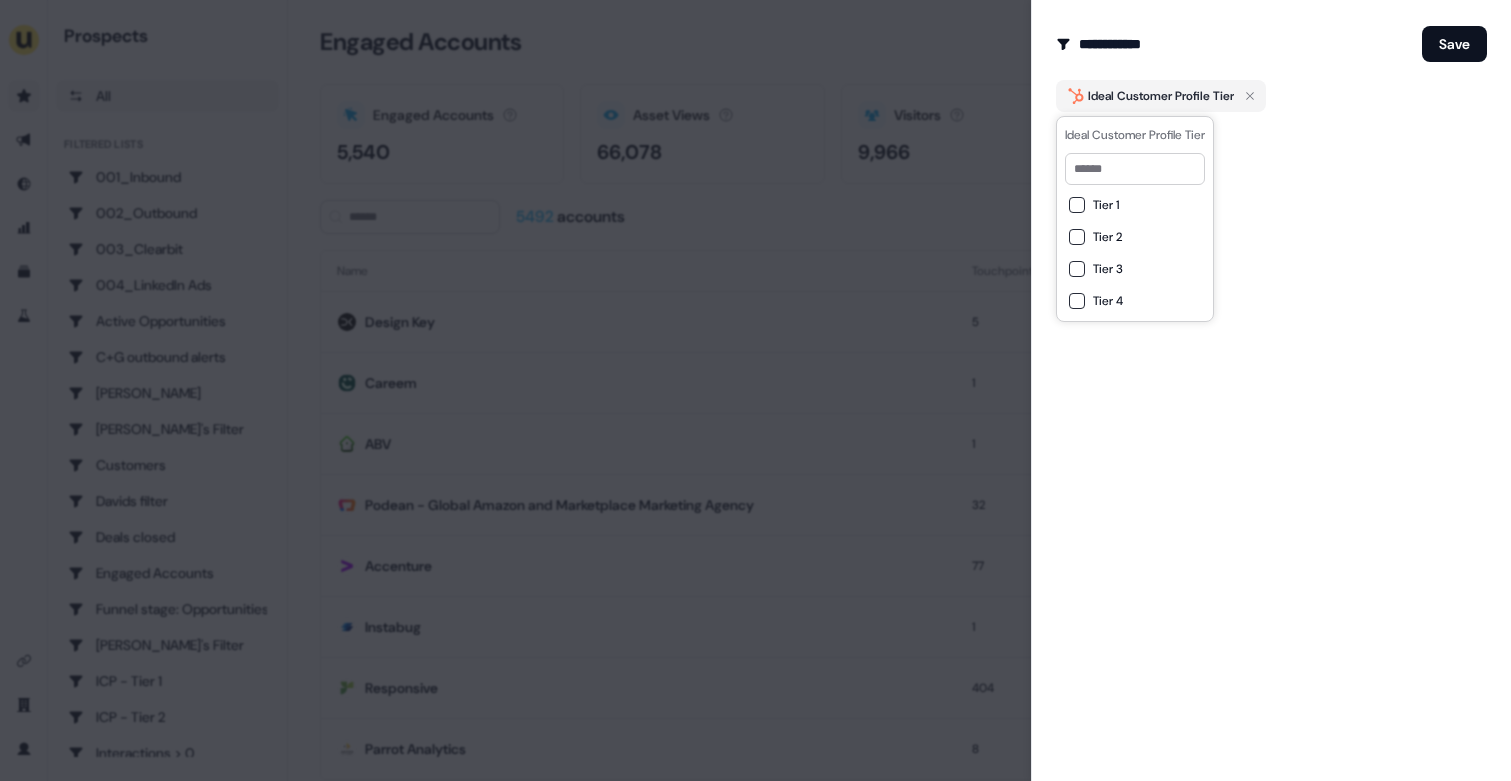 click on "Tier 3" at bounding box center [1108, 269] 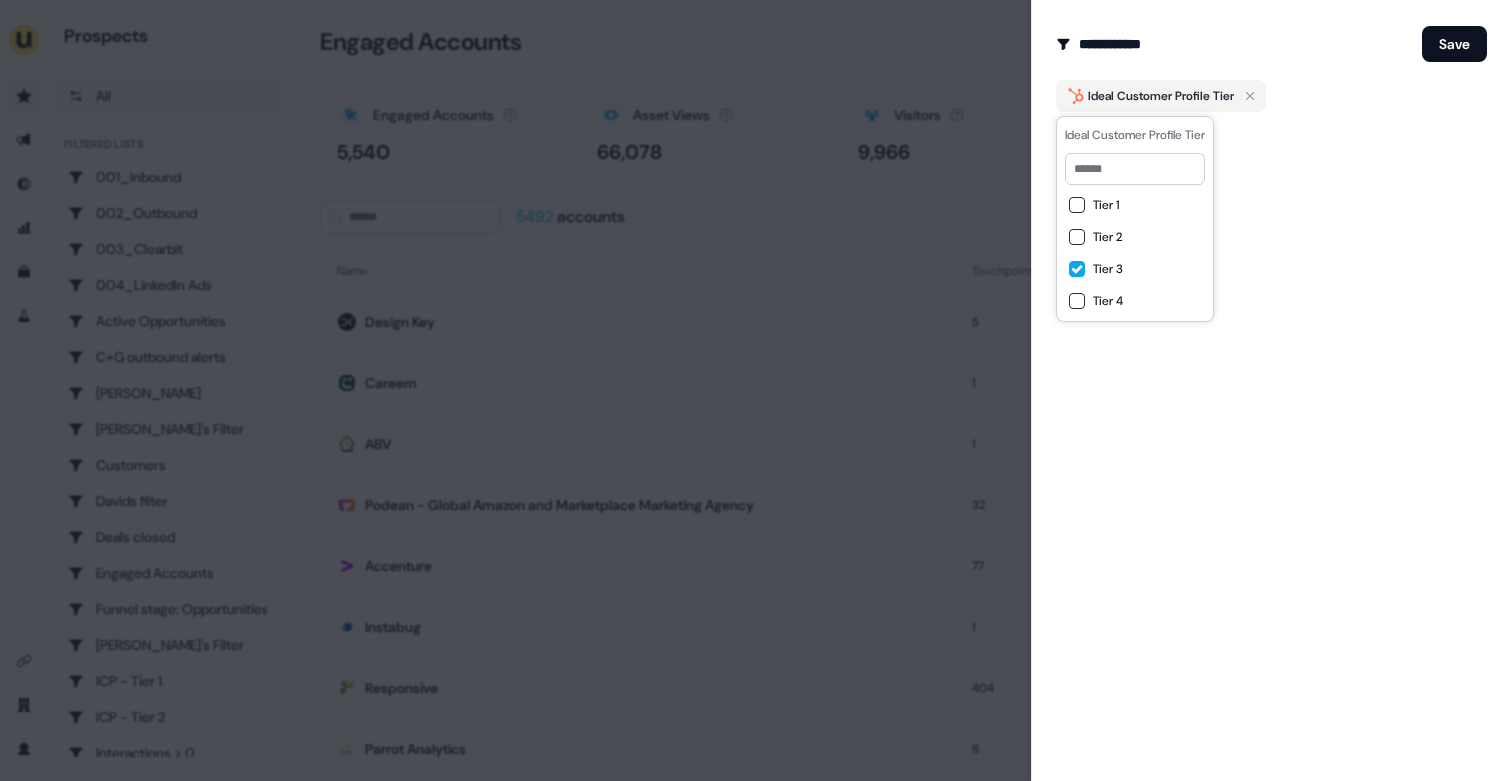 click on "**********" at bounding box center [1271, 390] 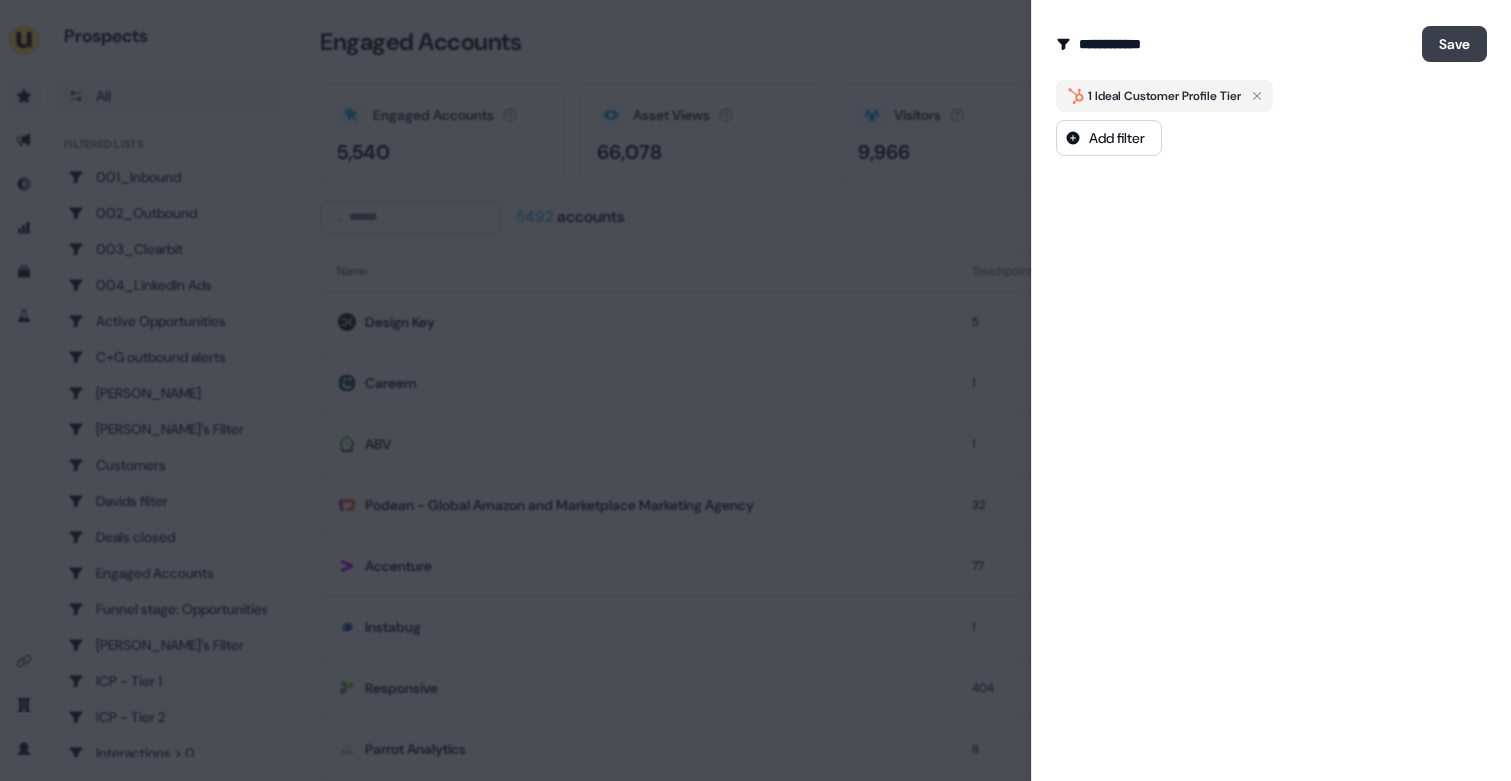 click on "Save" at bounding box center (1454, 44) 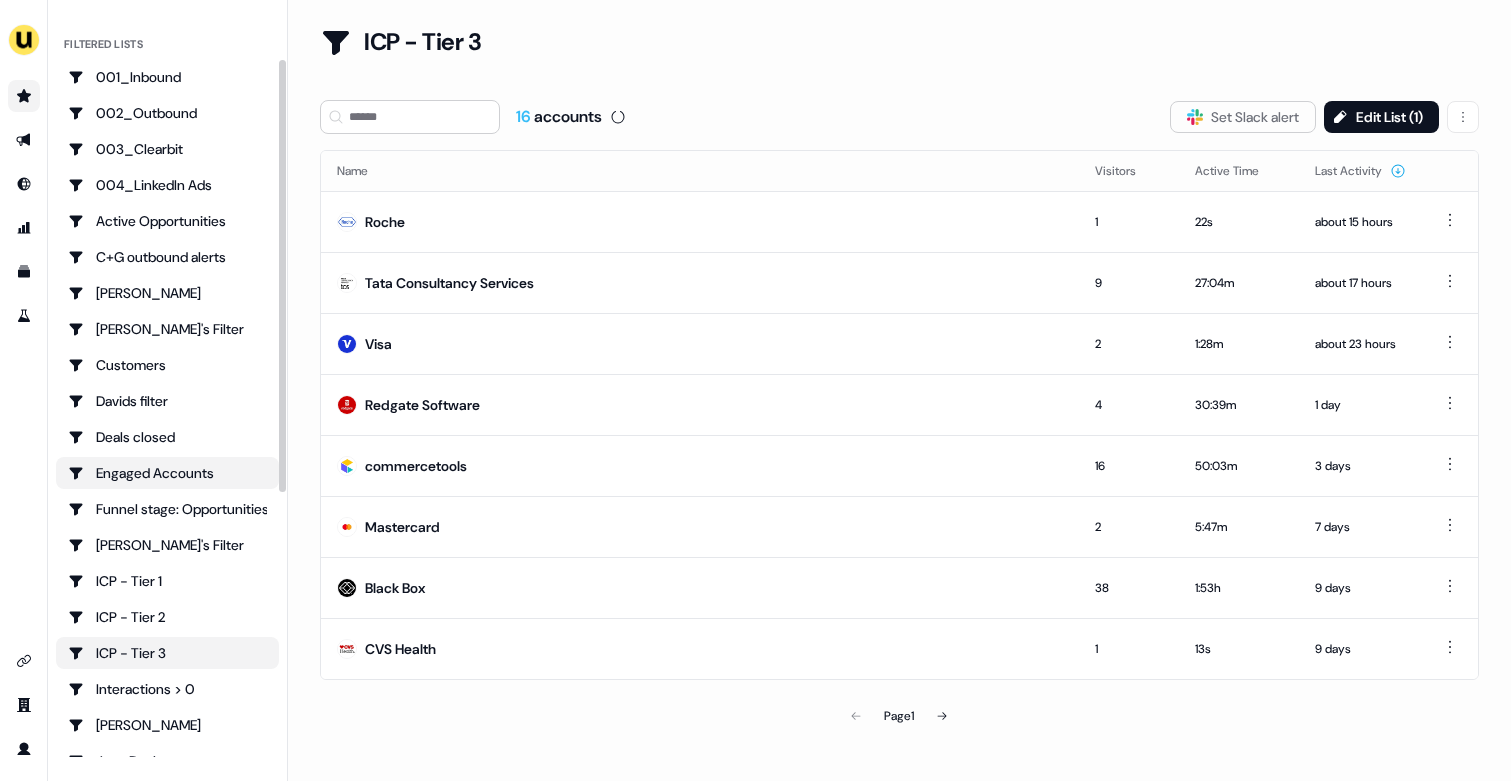 scroll, scrollTop: 0, scrollLeft: 0, axis: both 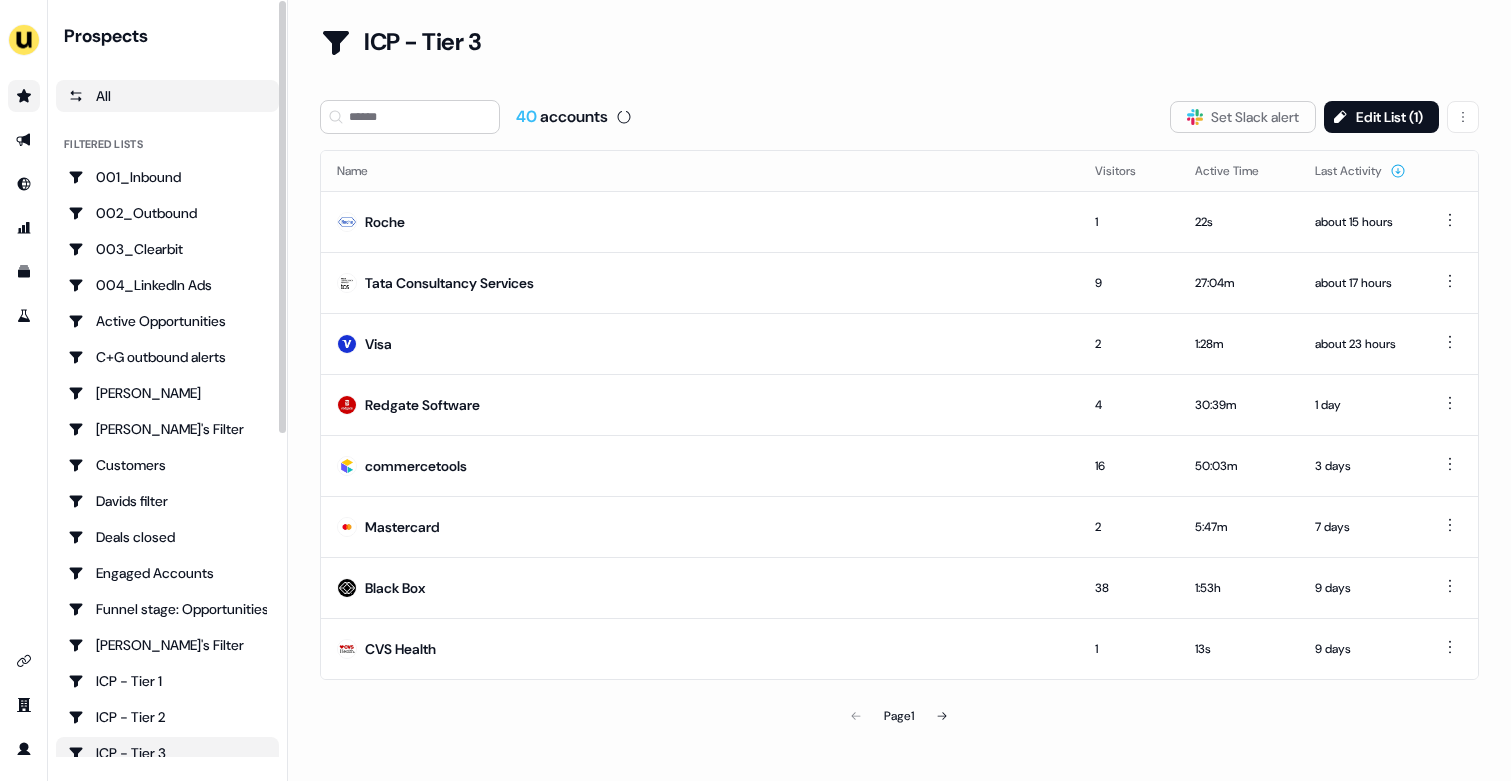 click on "All" at bounding box center [167, 96] 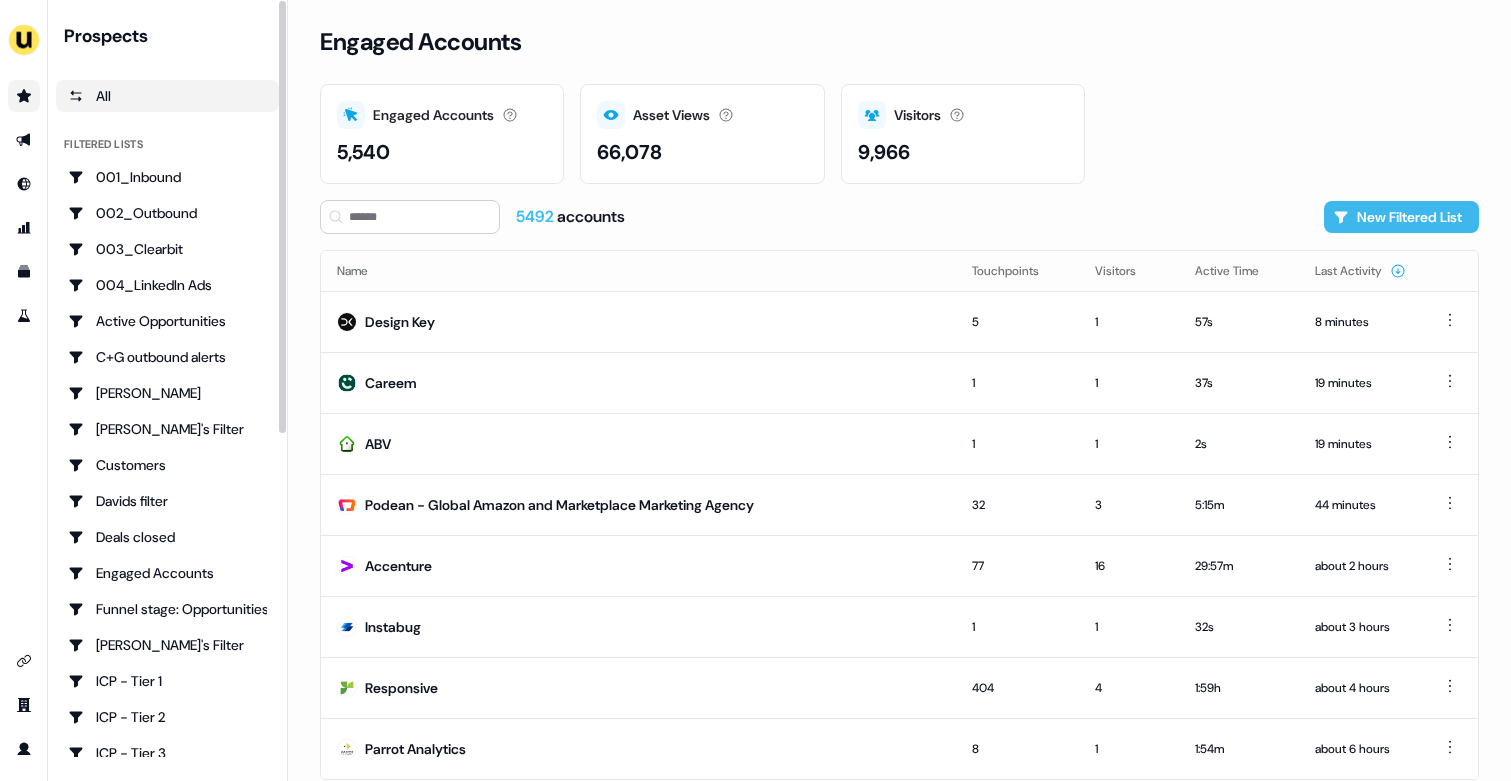 click on "New Filtered List" at bounding box center [1401, 217] 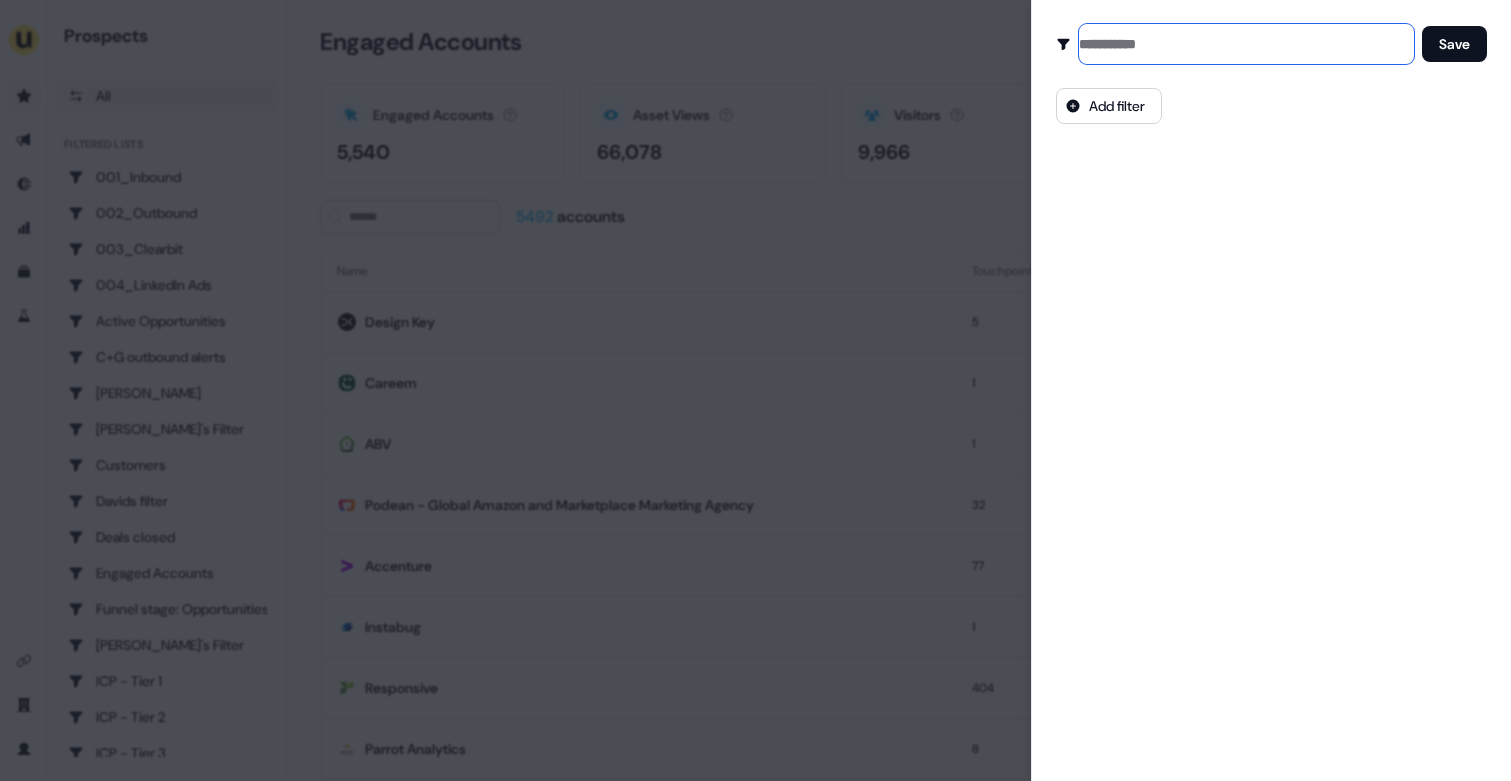 click at bounding box center [1246, 44] 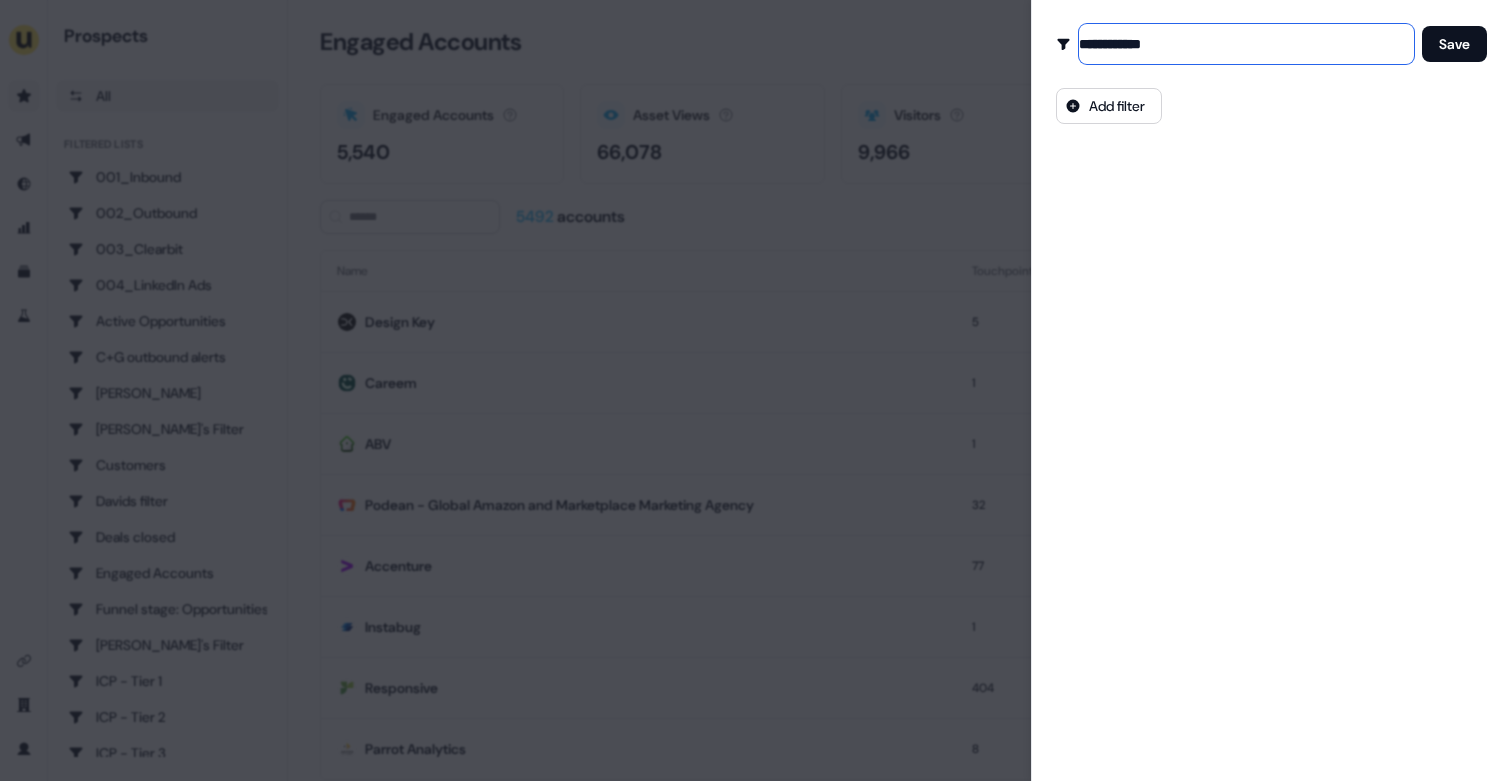 type on "**********" 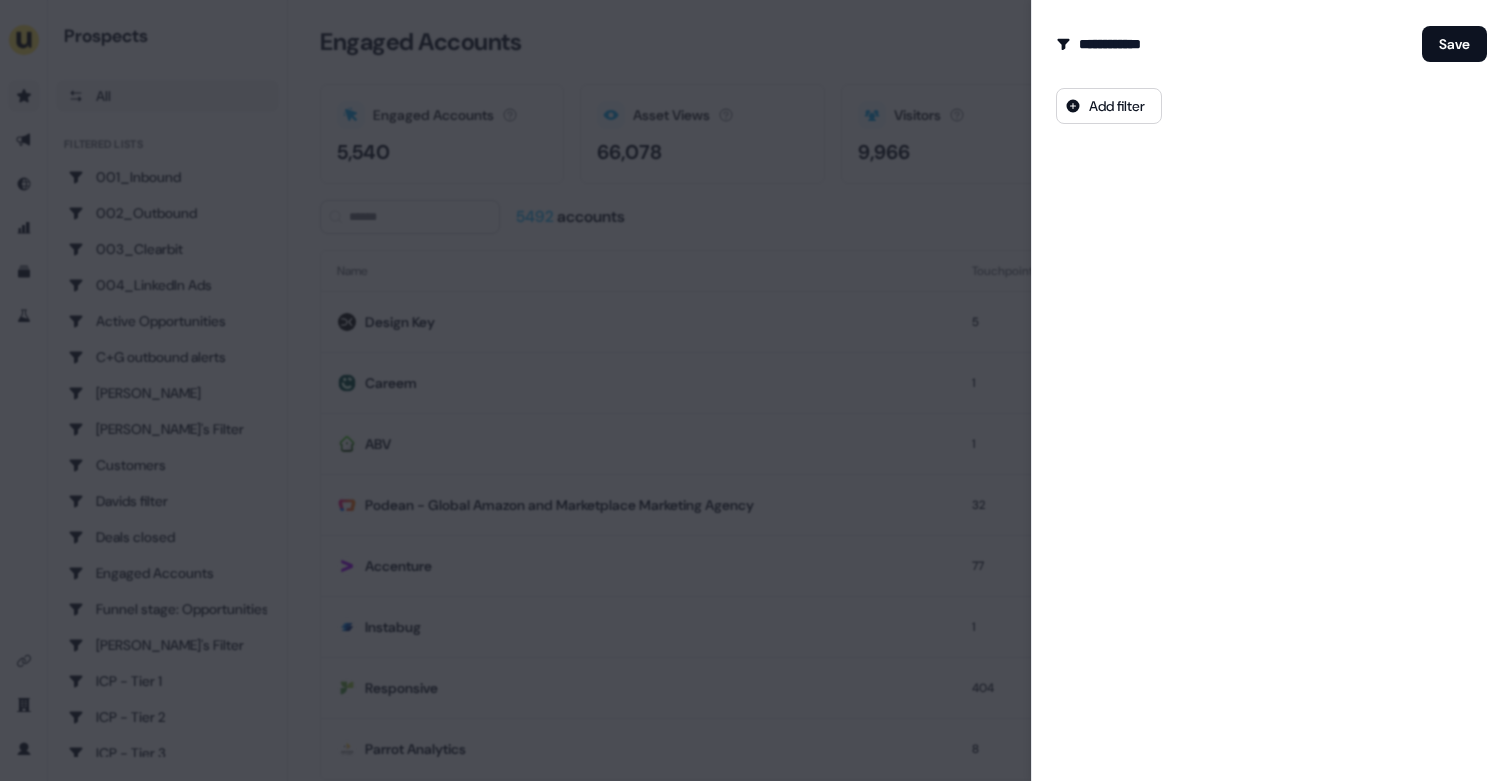 click on "**********" at bounding box center (1271, 390) 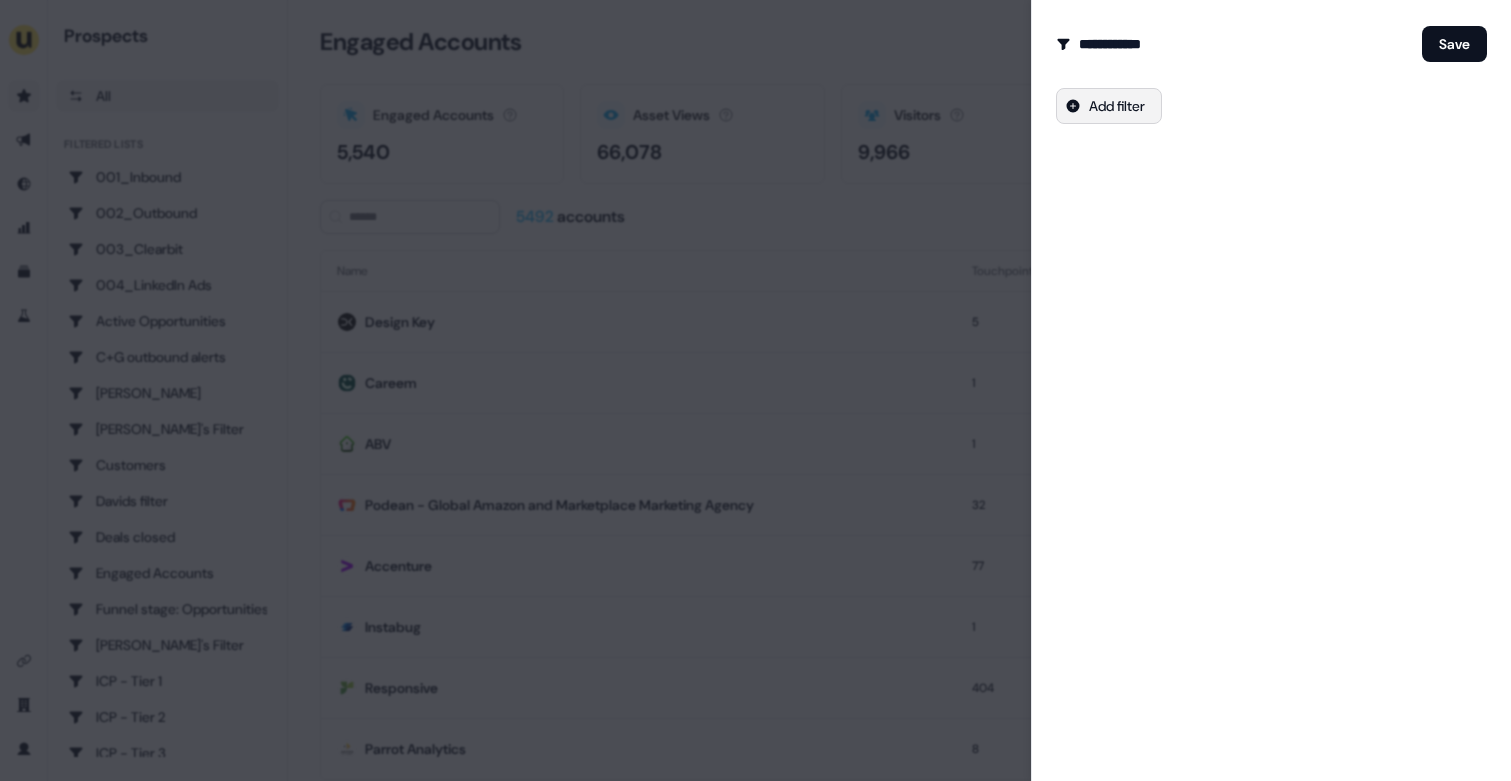 click on "For the best experience switch devices to a bigger screen. Go to Userled.io Prospects All Filtered lists 001_Inbound 002_Outbound 003_Clearbit 004_LinkedIn Ads Active Opportunities C+G outbound alerts  Charlotte Stone  Charlotte's Filter  Customers Davids filter Deals closed Engaged Accounts Funnel stage: Opportunities Geneviève's Filter ICP - Tier 1 ICP - Tier 2 ICP - Tier 3 Interactions > 0 JJ Deals Joes Deals Lost Opps Ollie's Filter - Entrust Q1 Q2 Q2 deals Q3 Qualified Accounts Reactivation Trigger Salesforce SDR VC forecast deals  yann's deal 🪅 Inactive Opportunities Loading... Engaged Accounts Engaged Accounts Accounts that have interacted with an asset. 5,540 Asset Views How many times your assets have been seen. 66,078 Visitors Number of unique visitors. 9,966 5492   accounts New Filtered List Name Touchpoints Visitors Active Time Last Activity Design Key 5 1 57s 8 minutes Careem 1 1 37s 19 minutes ABV 1 1 2s 19 minutes Podean - Global Amazon and Marketplace Marketing Agency 32 3 5:15m 44 minutes" at bounding box center (755, 390) 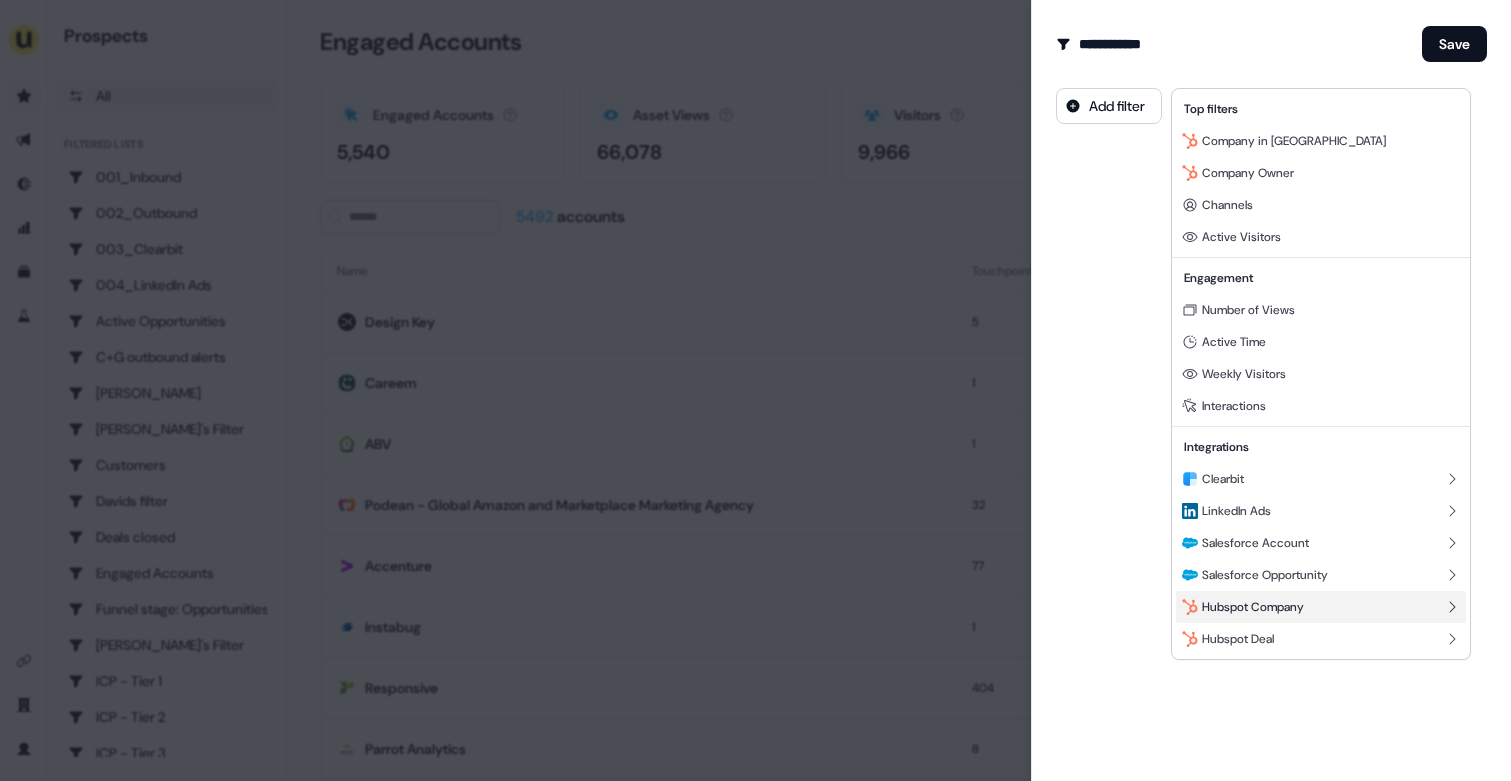 click on "Hubspot Company" at bounding box center (1253, 607) 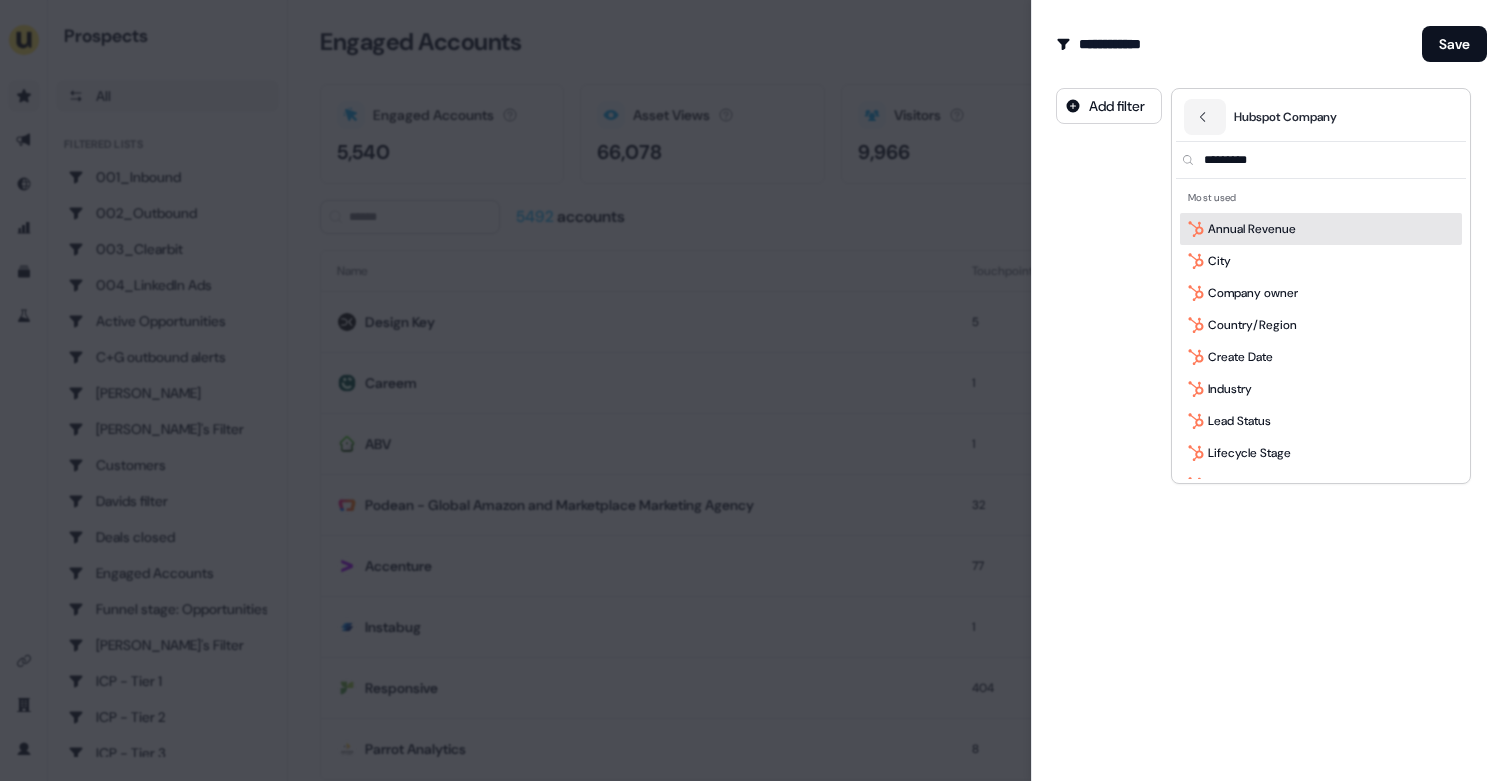 click at bounding box center [1333, 160] 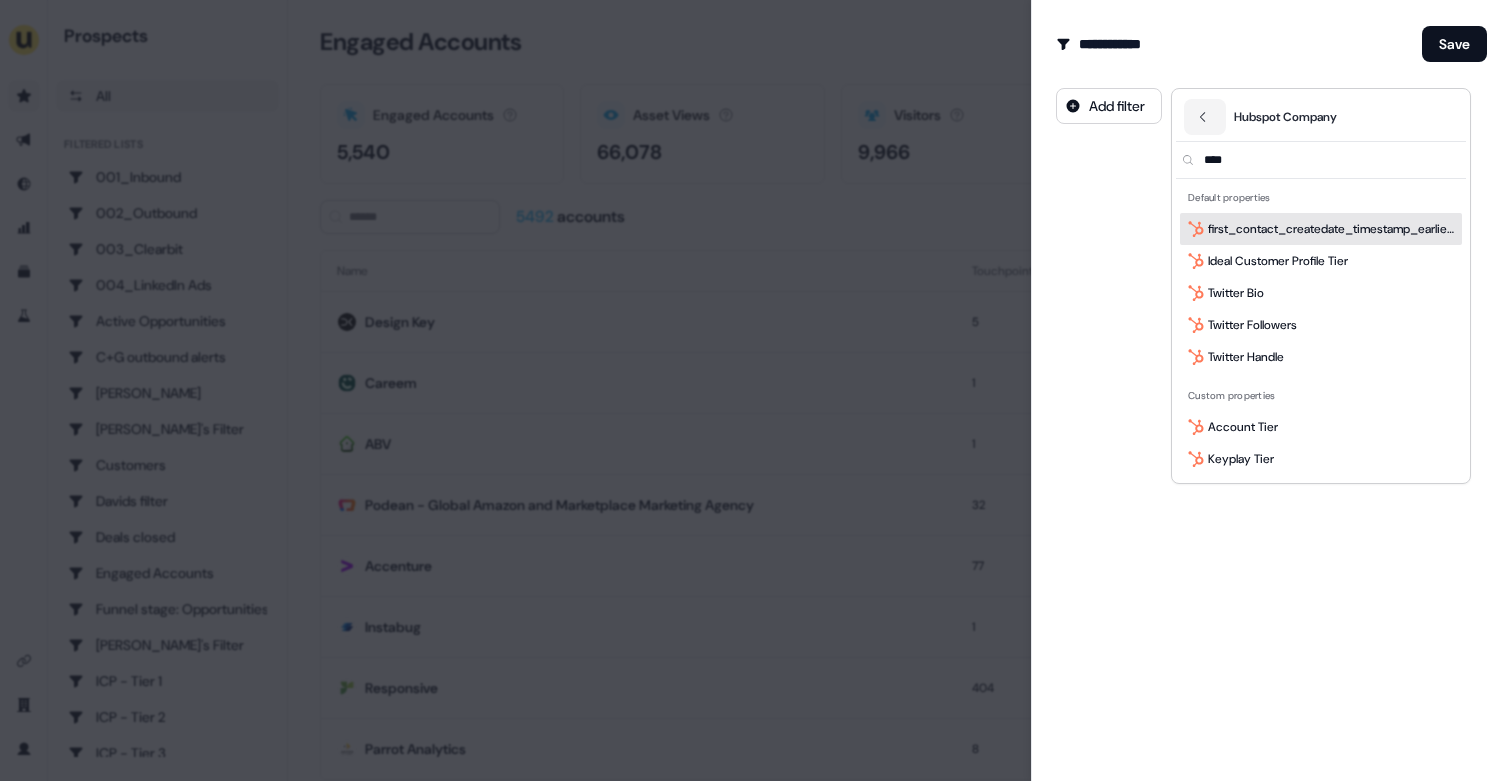 type on "****" 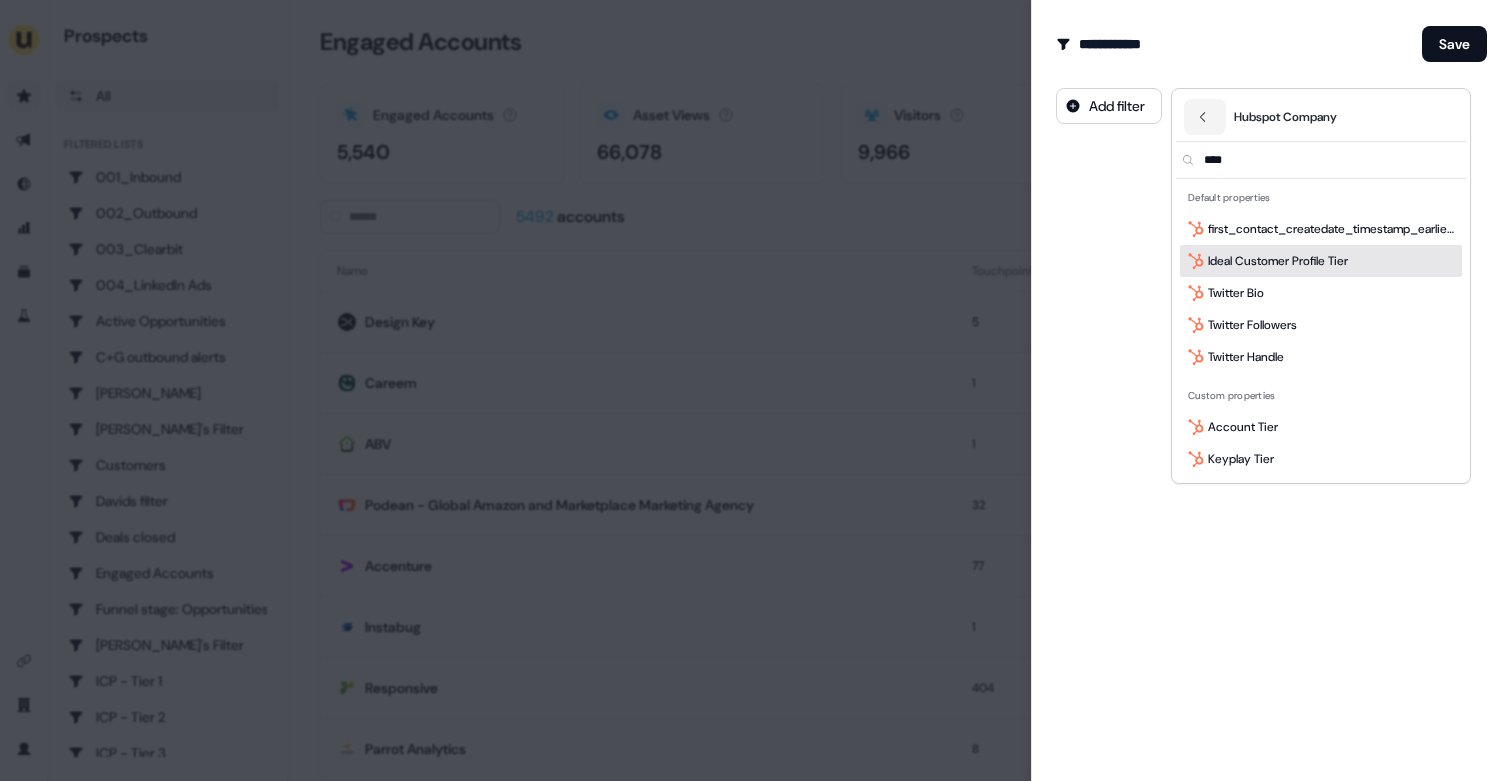 click on "Ideal Customer Profile Tier" at bounding box center [1278, 261] 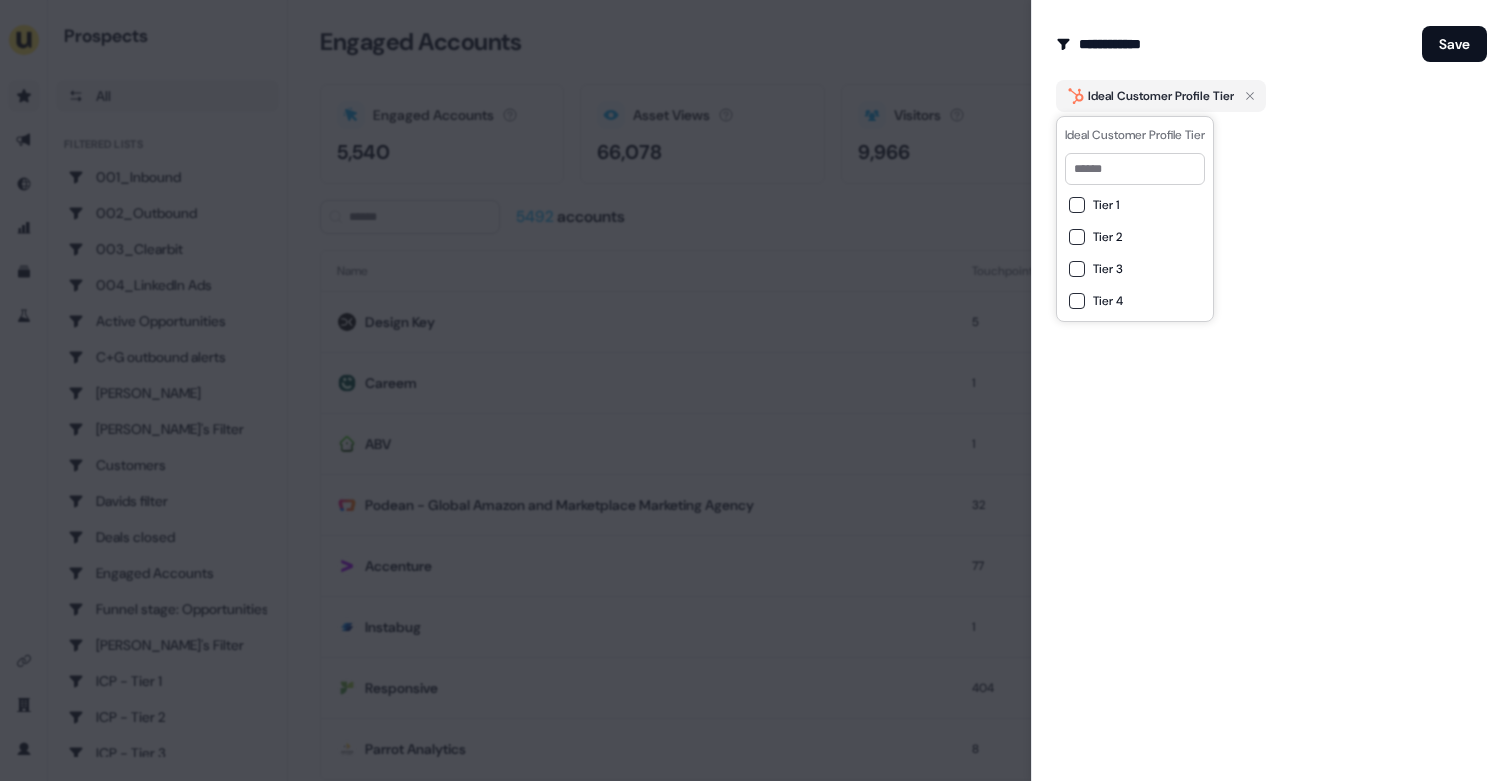 click on "Tier 4" at bounding box center [1108, 301] 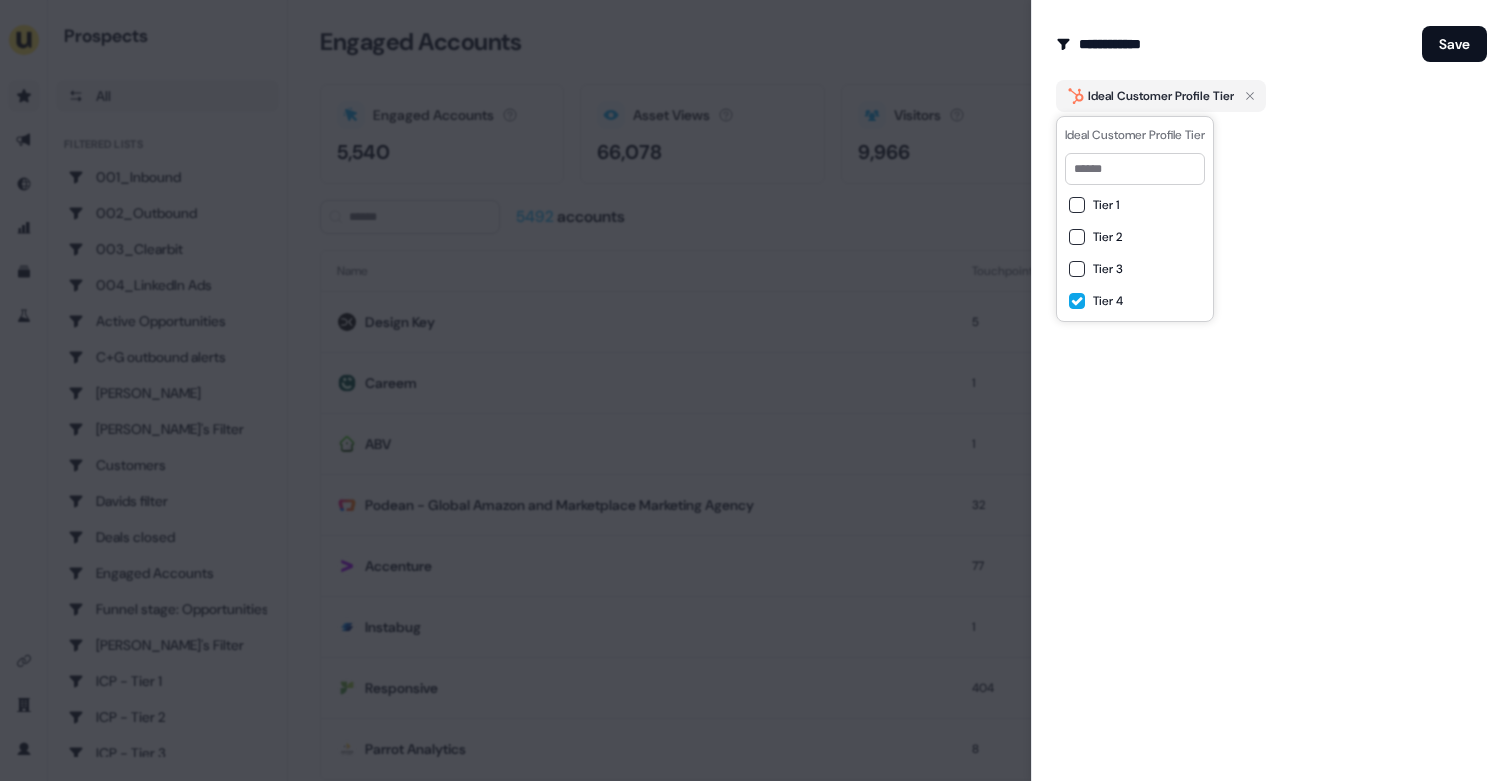click on "**********" at bounding box center [1271, 390] 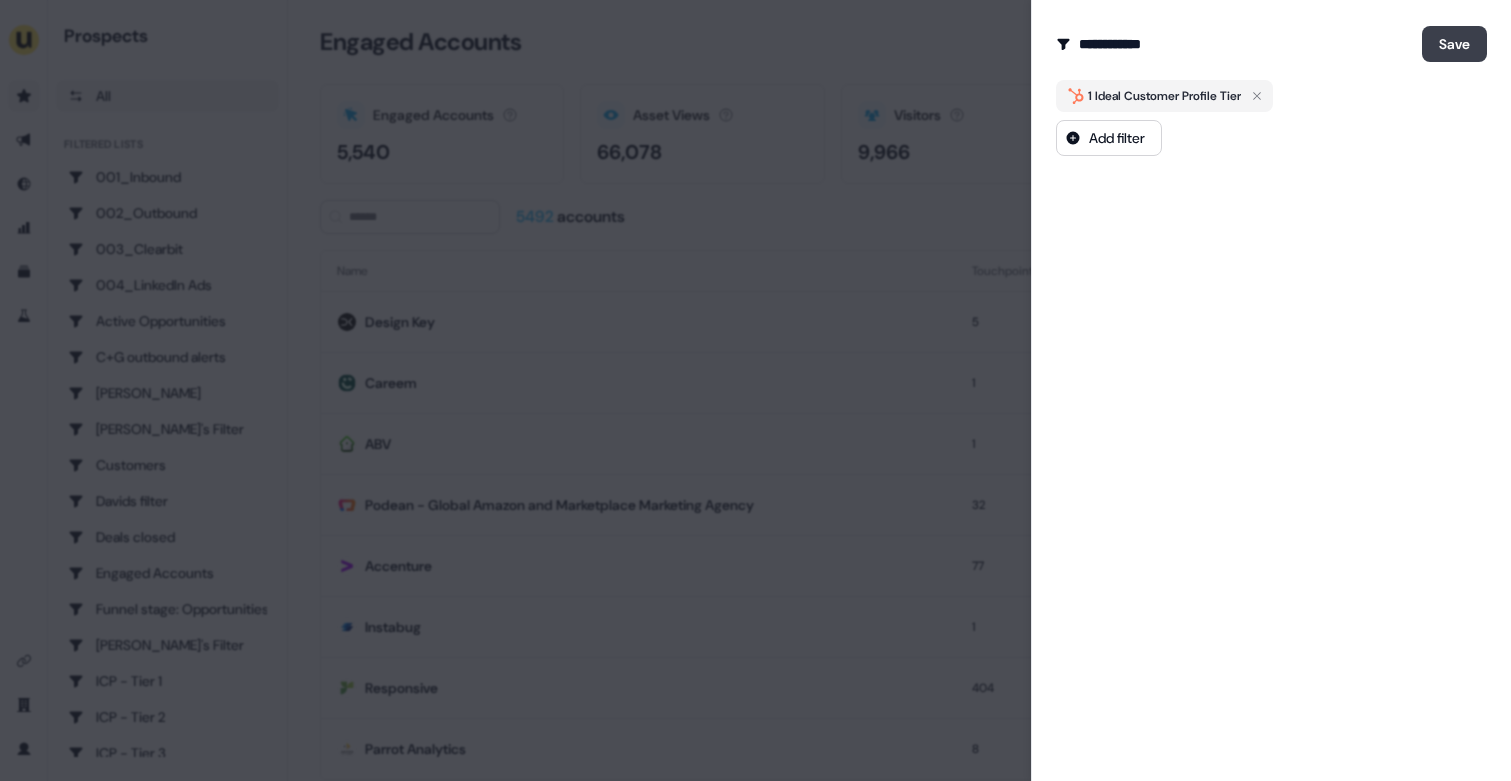 click on "Save" at bounding box center (1454, 44) 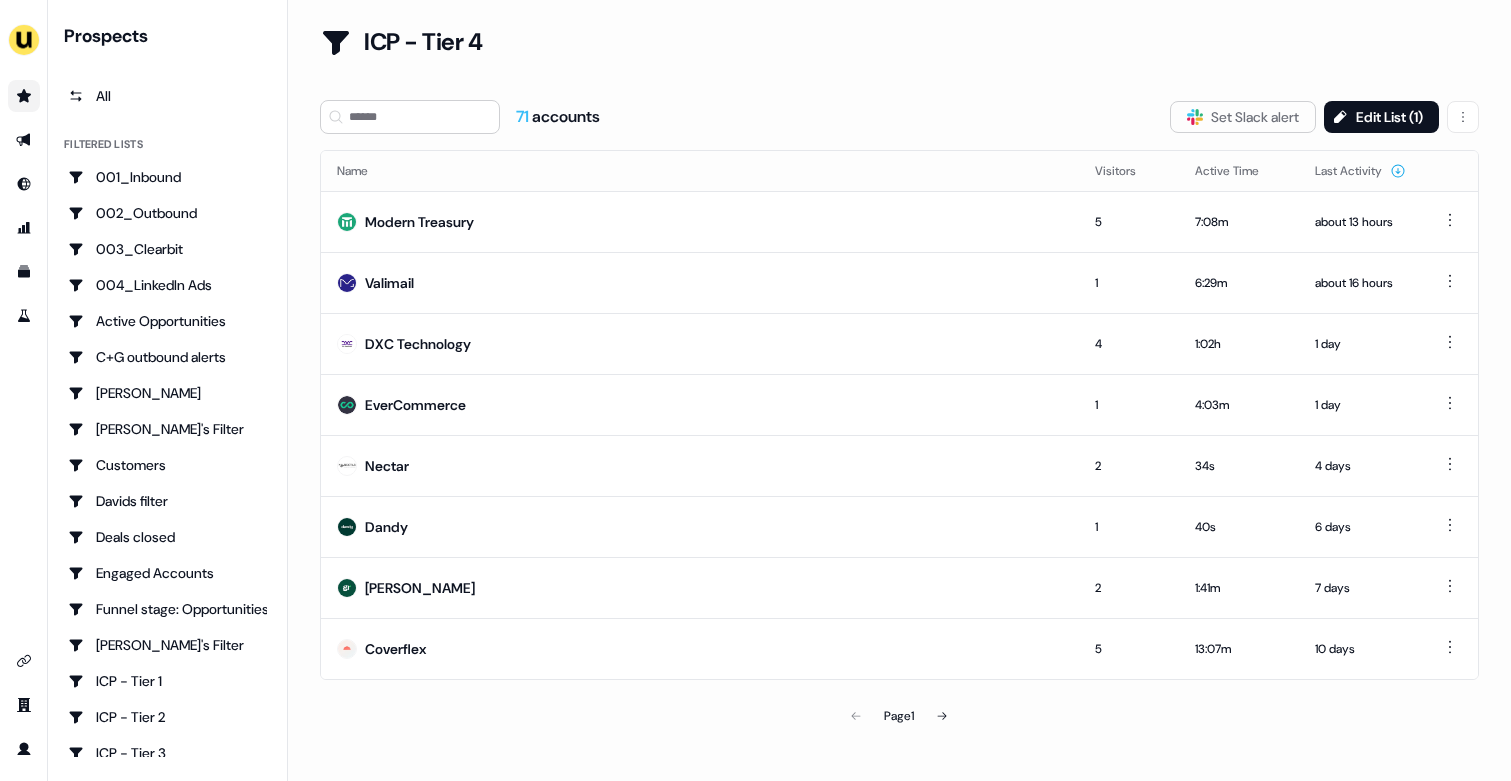 click on "71   accounts Slack Logo SVG Set Slack alert Edit List ( 1 ) Name Visitors Active Time Last Activity Modern Treasury 5 7:08m about 13 hours Valimail 1 6:29m about 16 hours DXC Technology 4 1:02h 1 day EverCommerce 1 4:03m 1 day Nectar 2 34s 4 days Dandy 1 40s 6 days Greenly 2 1:41m 7 days Coverflex 5 13:07m 10 days Page  1" at bounding box center [899, 418] 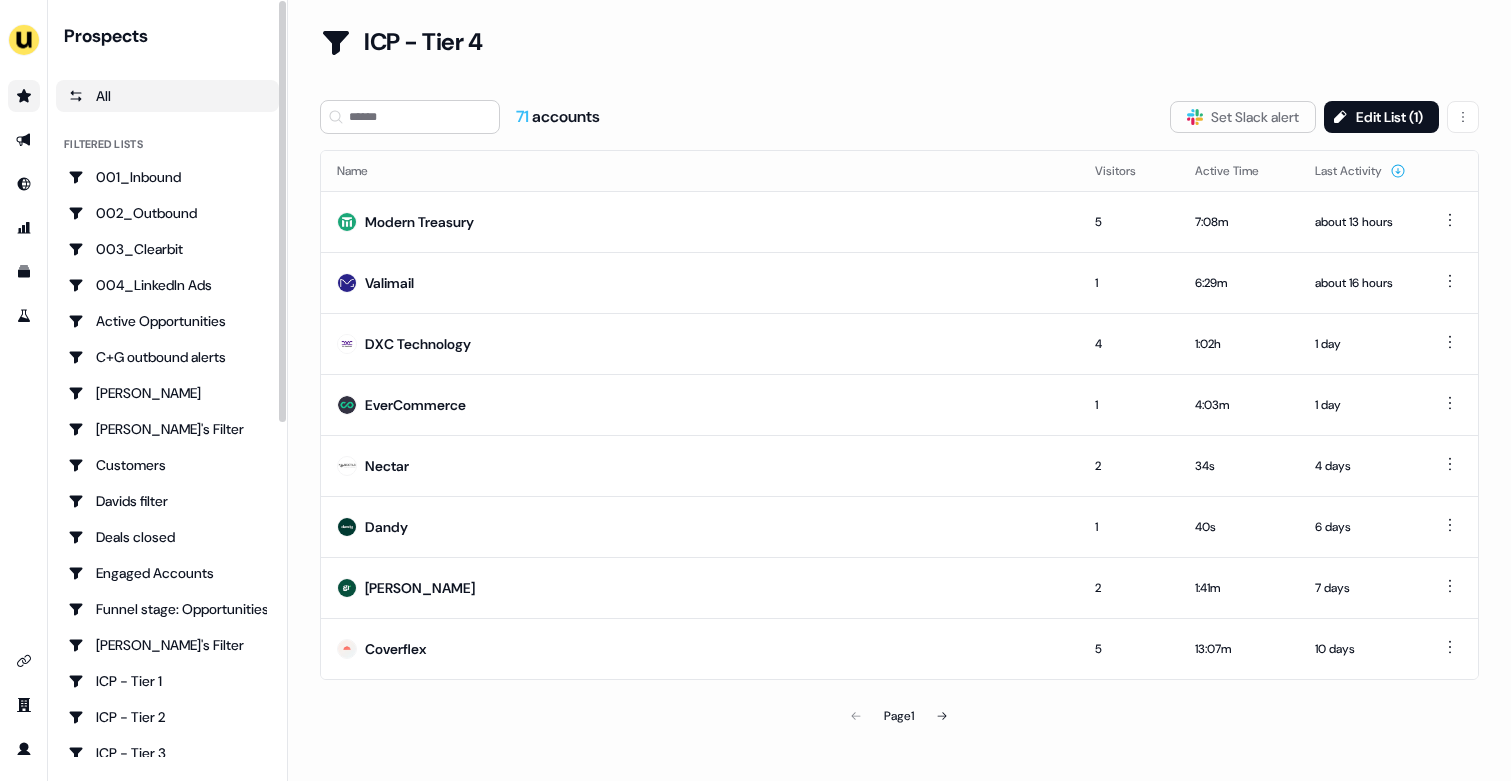 click on "All" at bounding box center [167, 96] 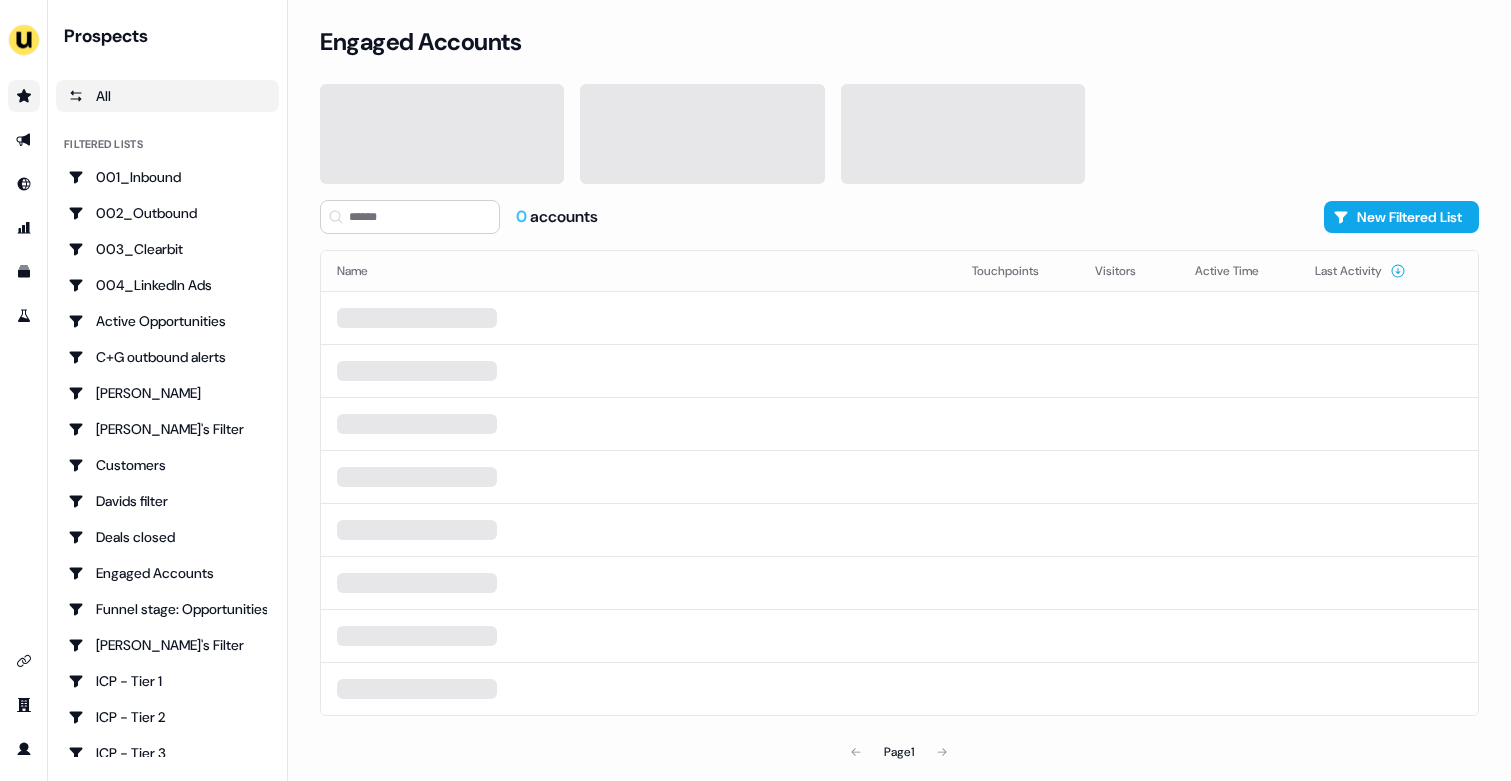 scroll, scrollTop: 0, scrollLeft: 0, axis: both 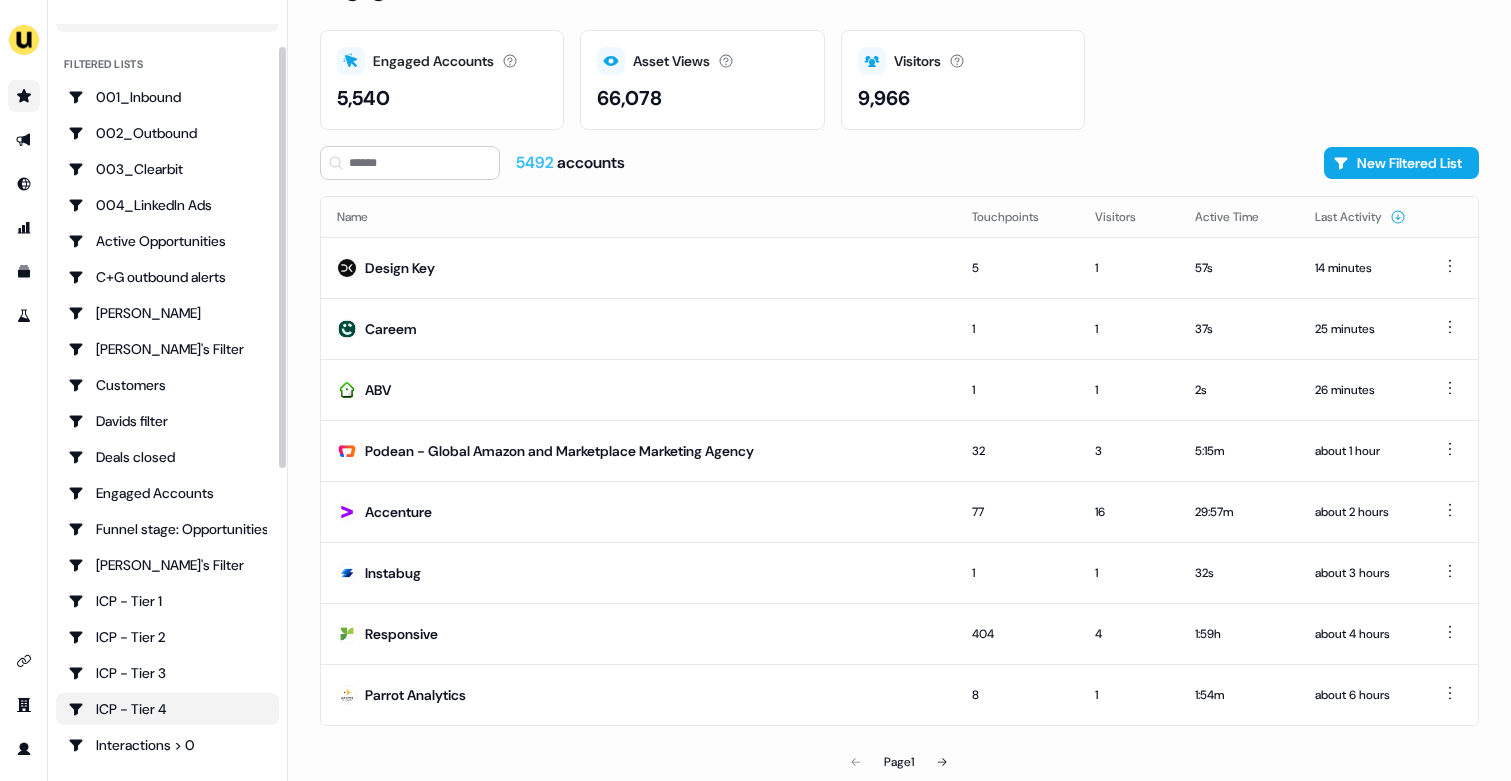 click on "ICP - Tier 4" at bounding box center (167, 709) 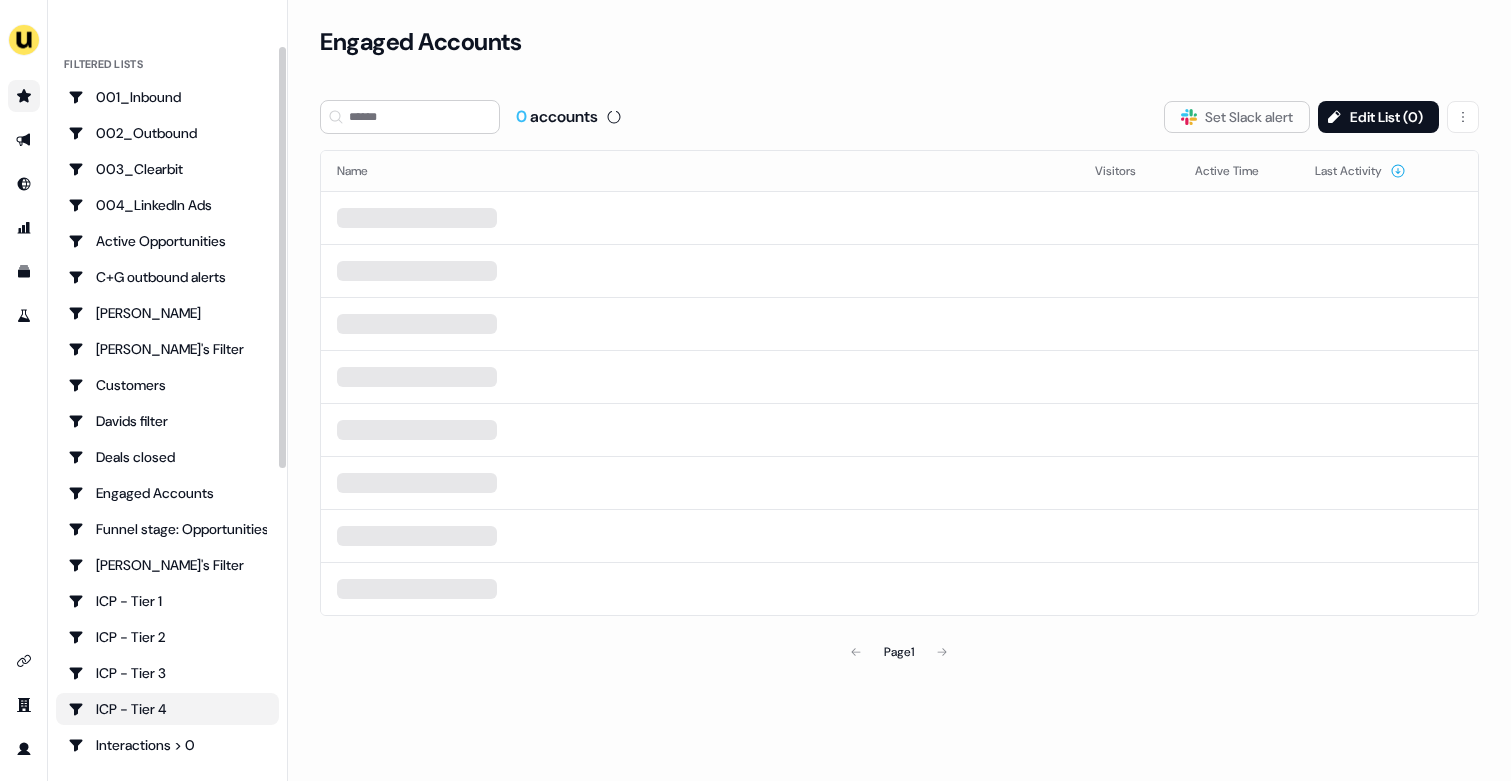 scroll, scrollTop: 0, scrollLeft: 0, axis: both 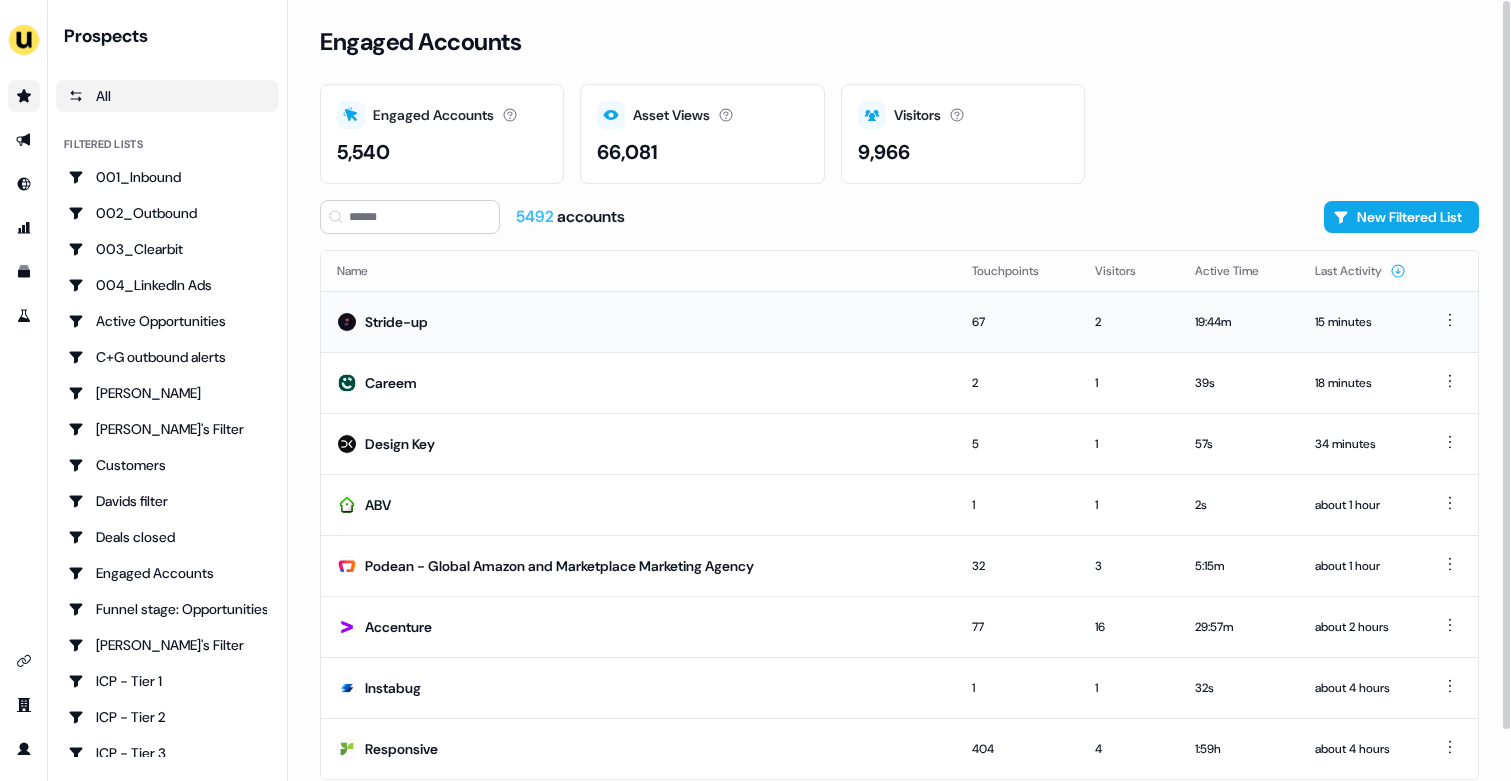 click on "Stride-up" at bounding box center [638, 321] 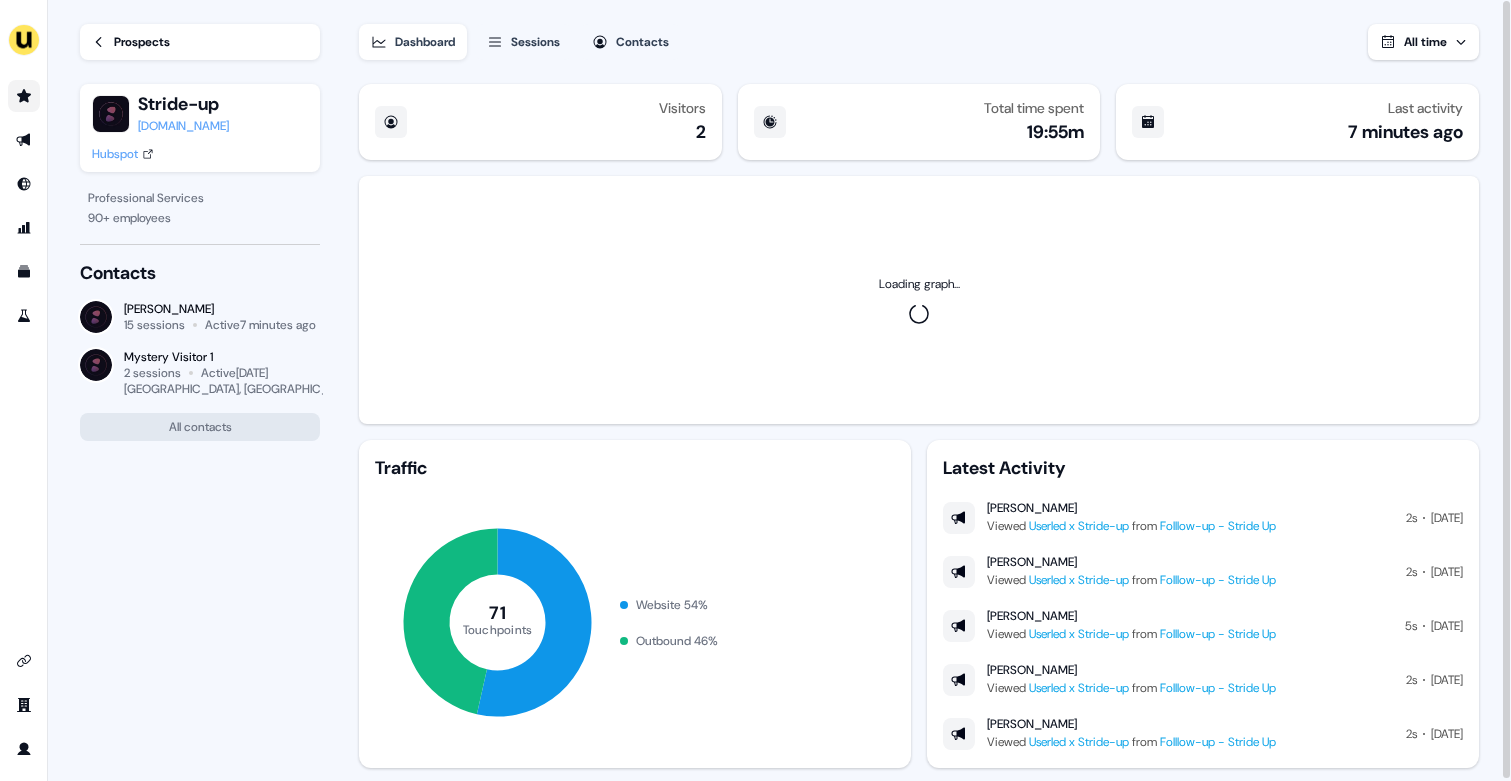 click at bounding box center [24, 96] 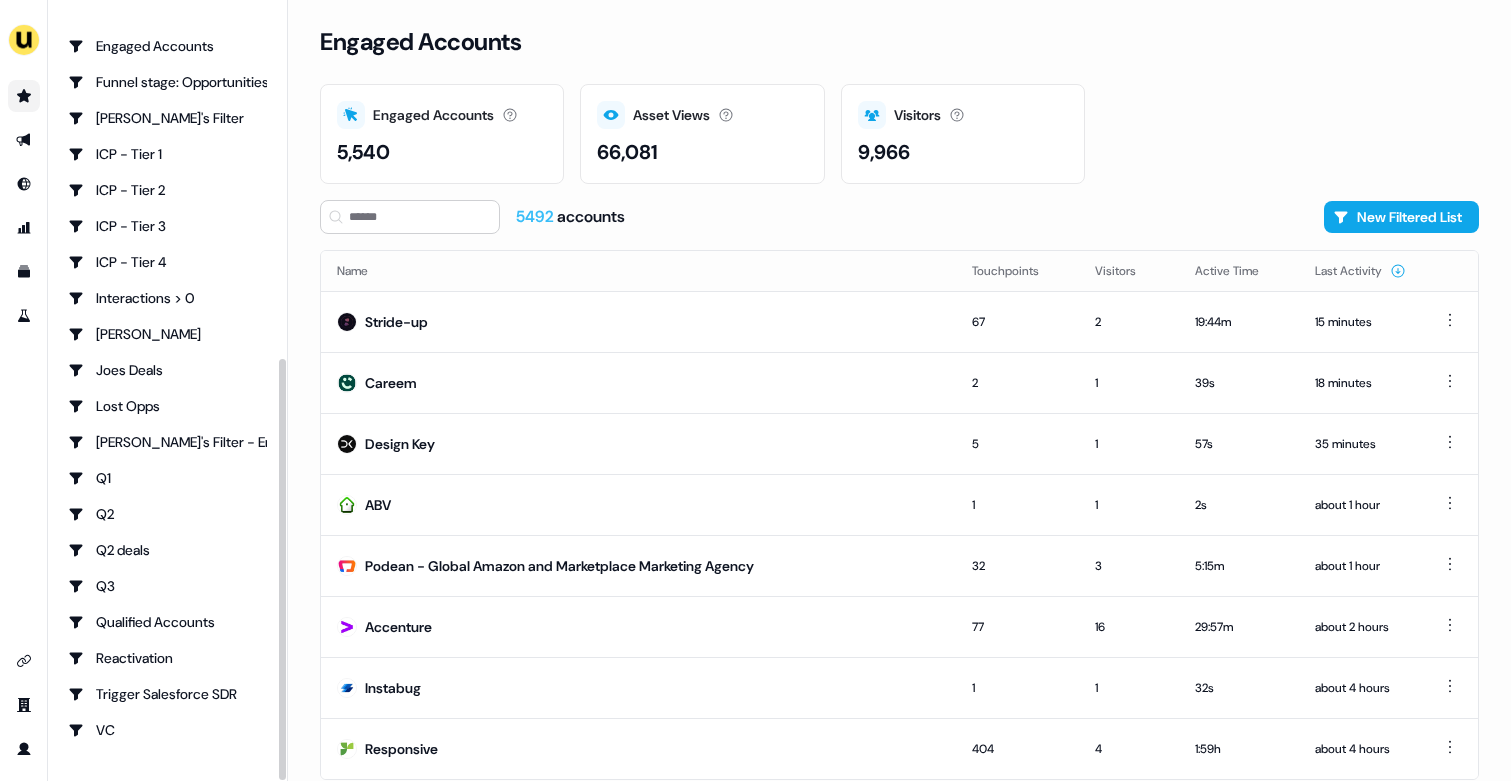 scroll, scrollTop: 623, scrollLeft: 0, axis: vertical 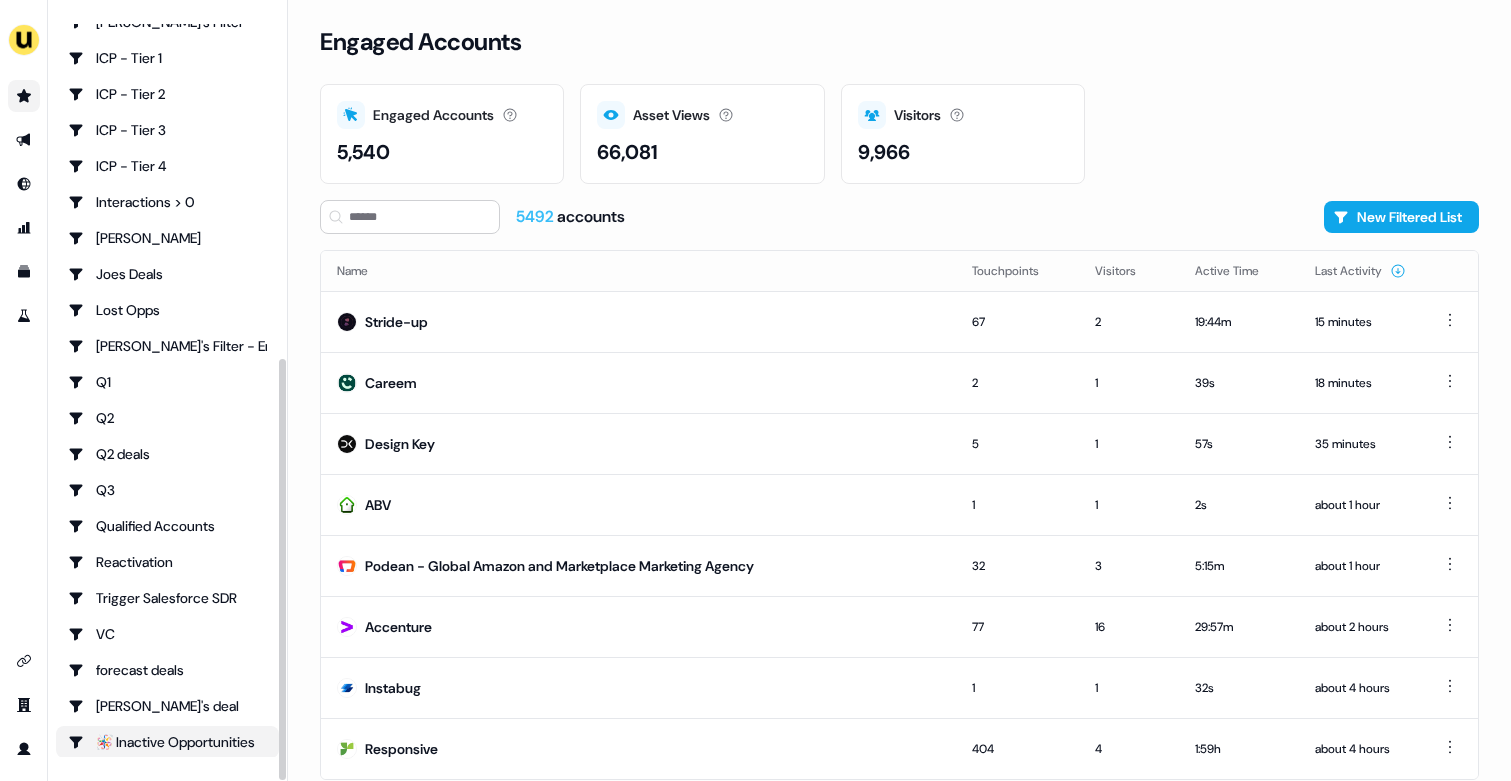 click on "🪅 Inactive Opportunities" at bounding box center (167, 742) 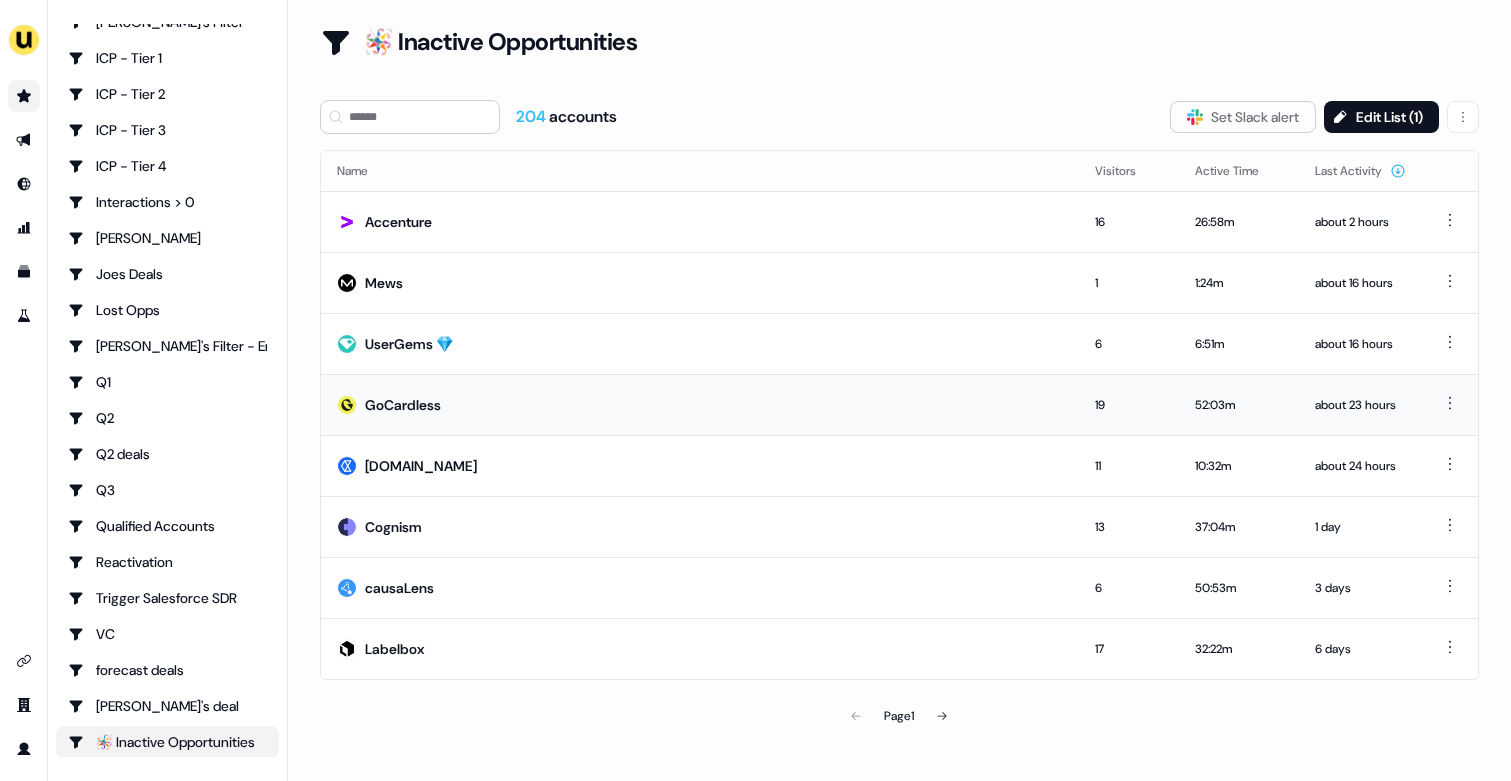 click on "GoCardless" at bounding box center [700, 404] 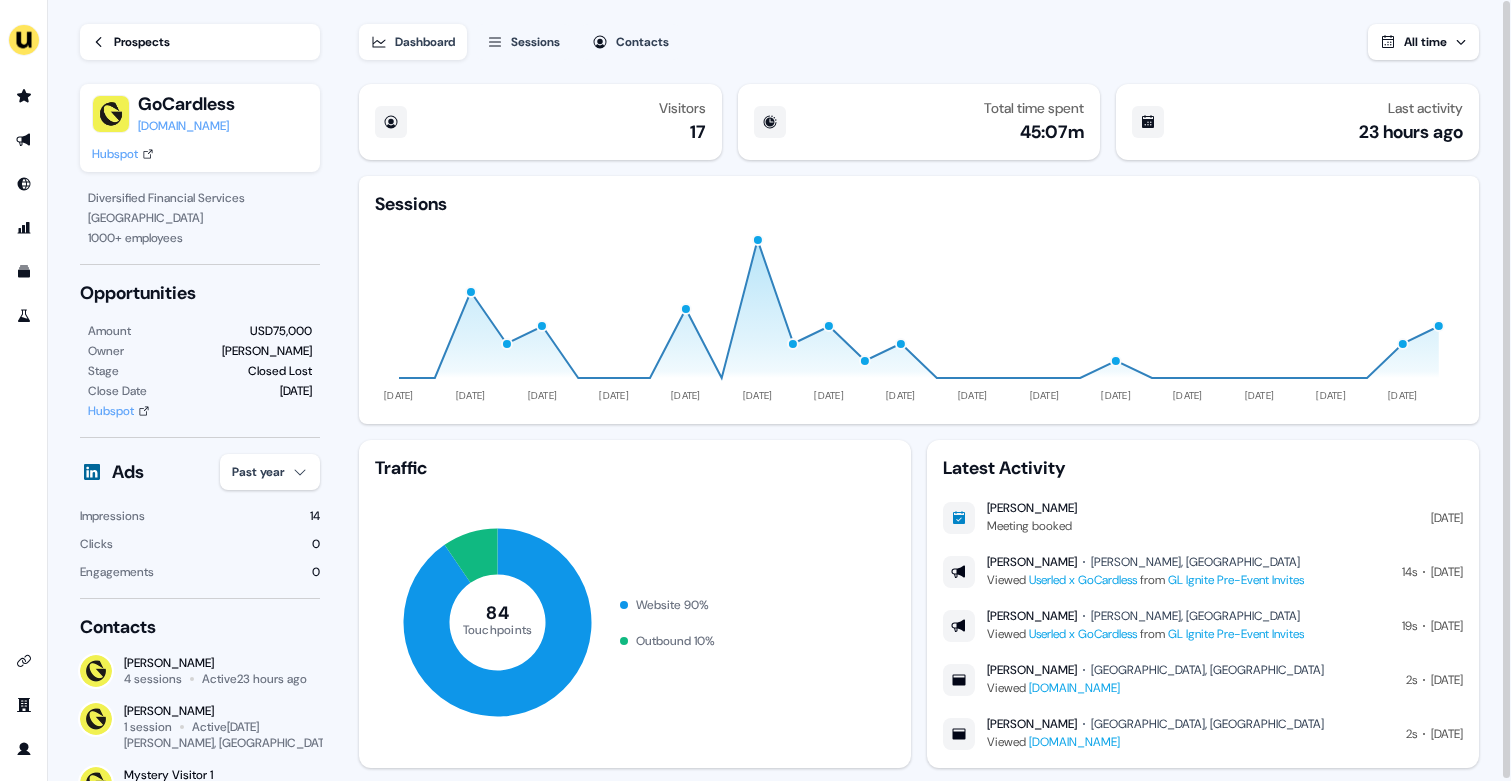 click on "Prospects" at bounding box center (142, 42) 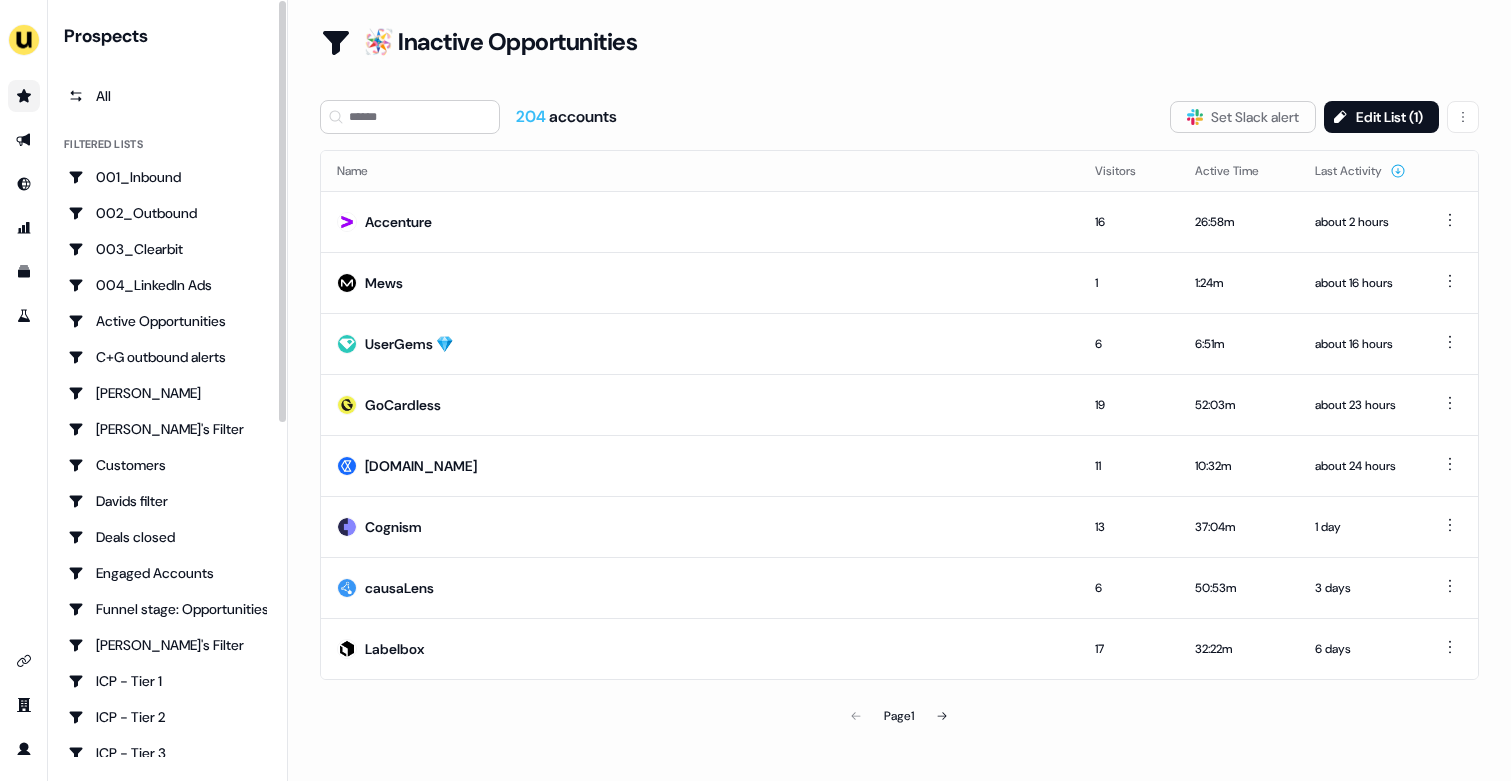 click at bounding box center (24, 96) 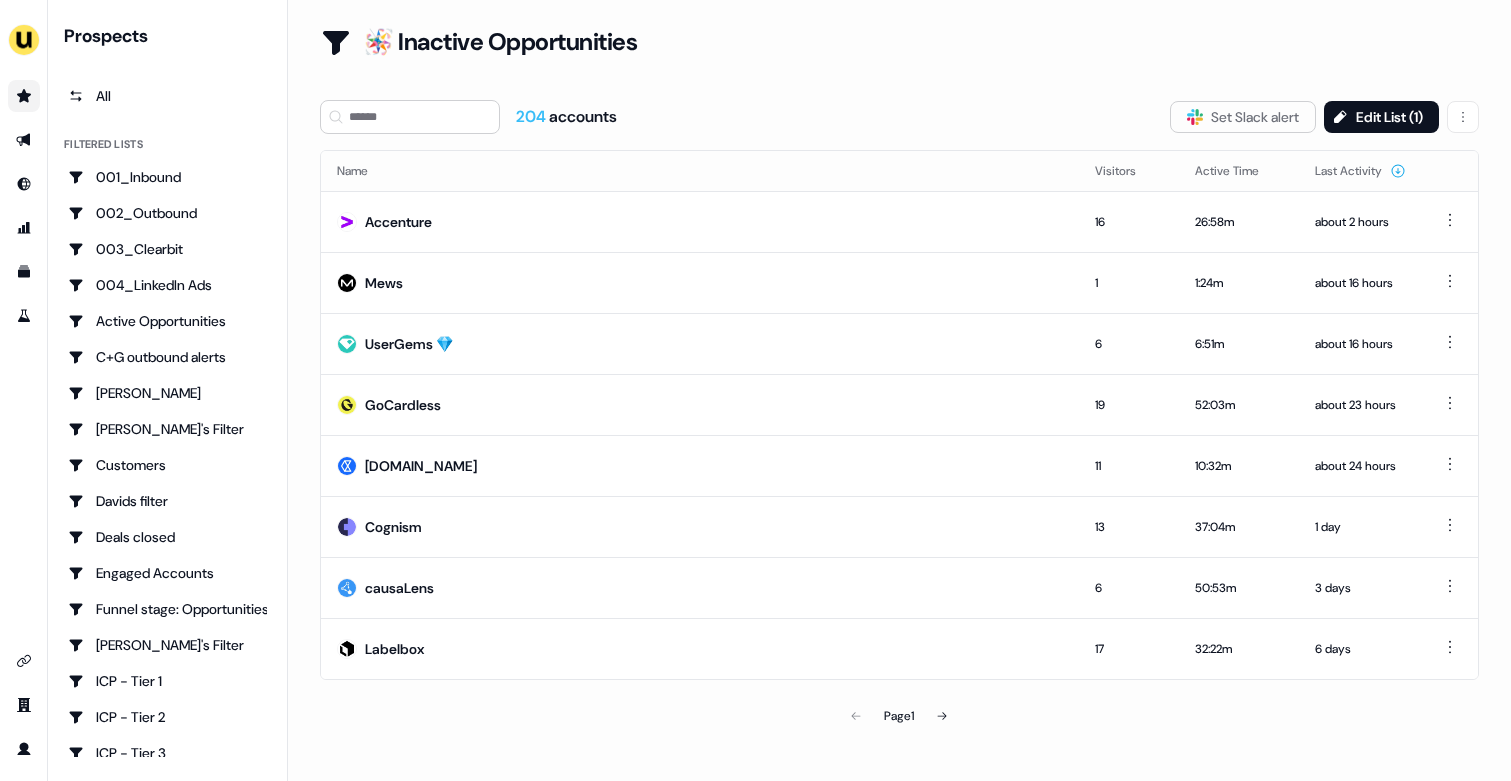 click at bounding box center [24, 96] 